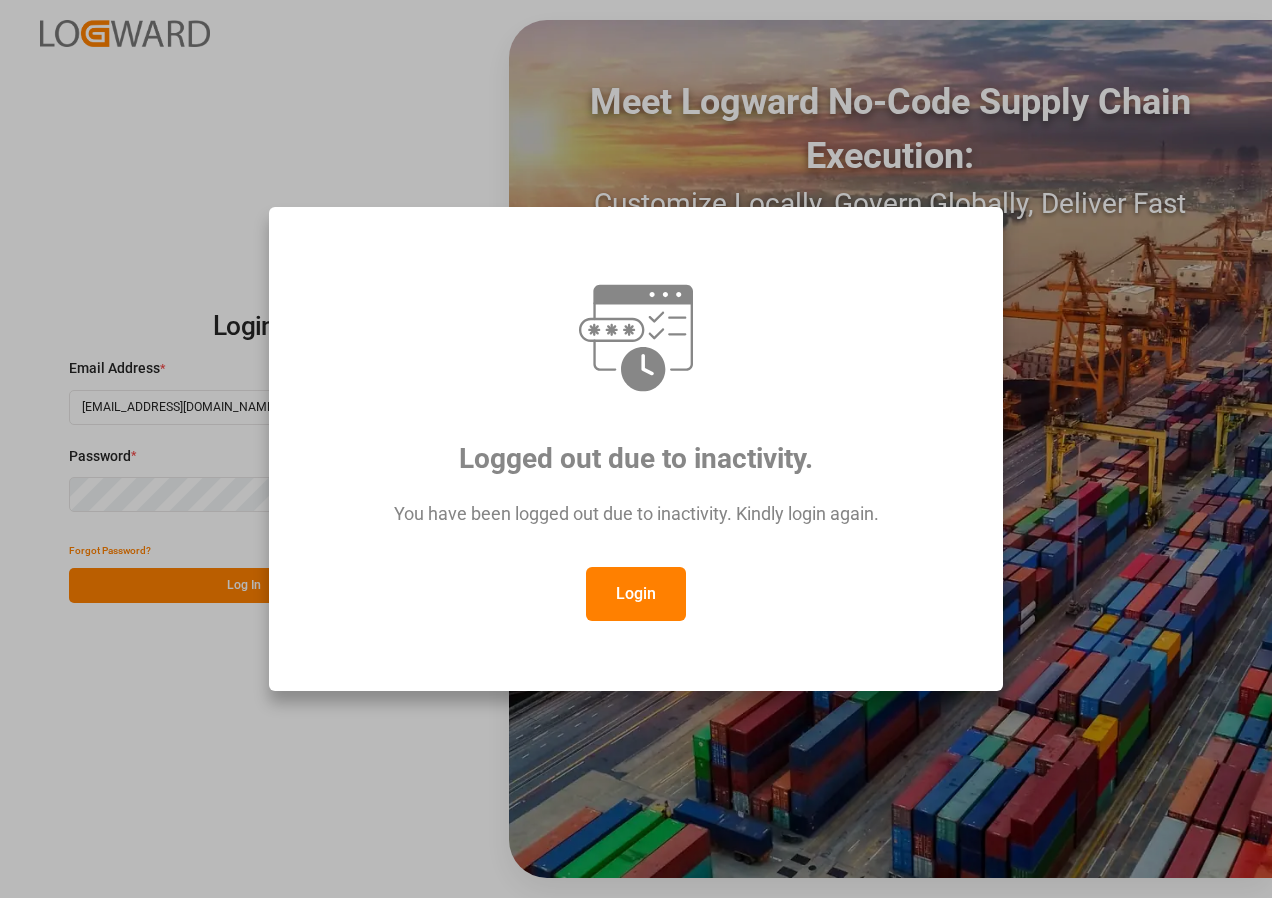 scroll, scrollTop: 0, scrollLeft: 0, axis: both 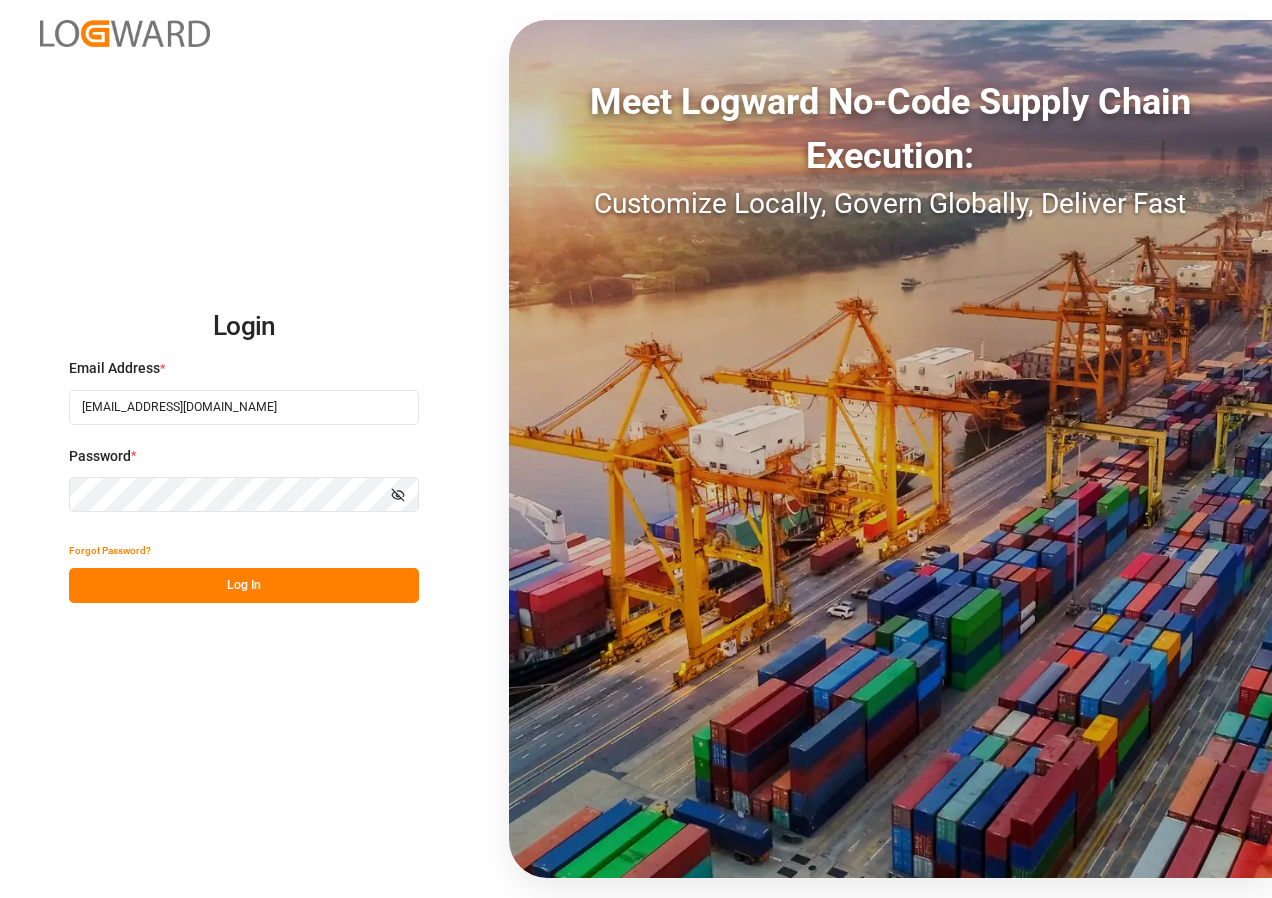 click on "Log In" at bounding box center [244, 585] 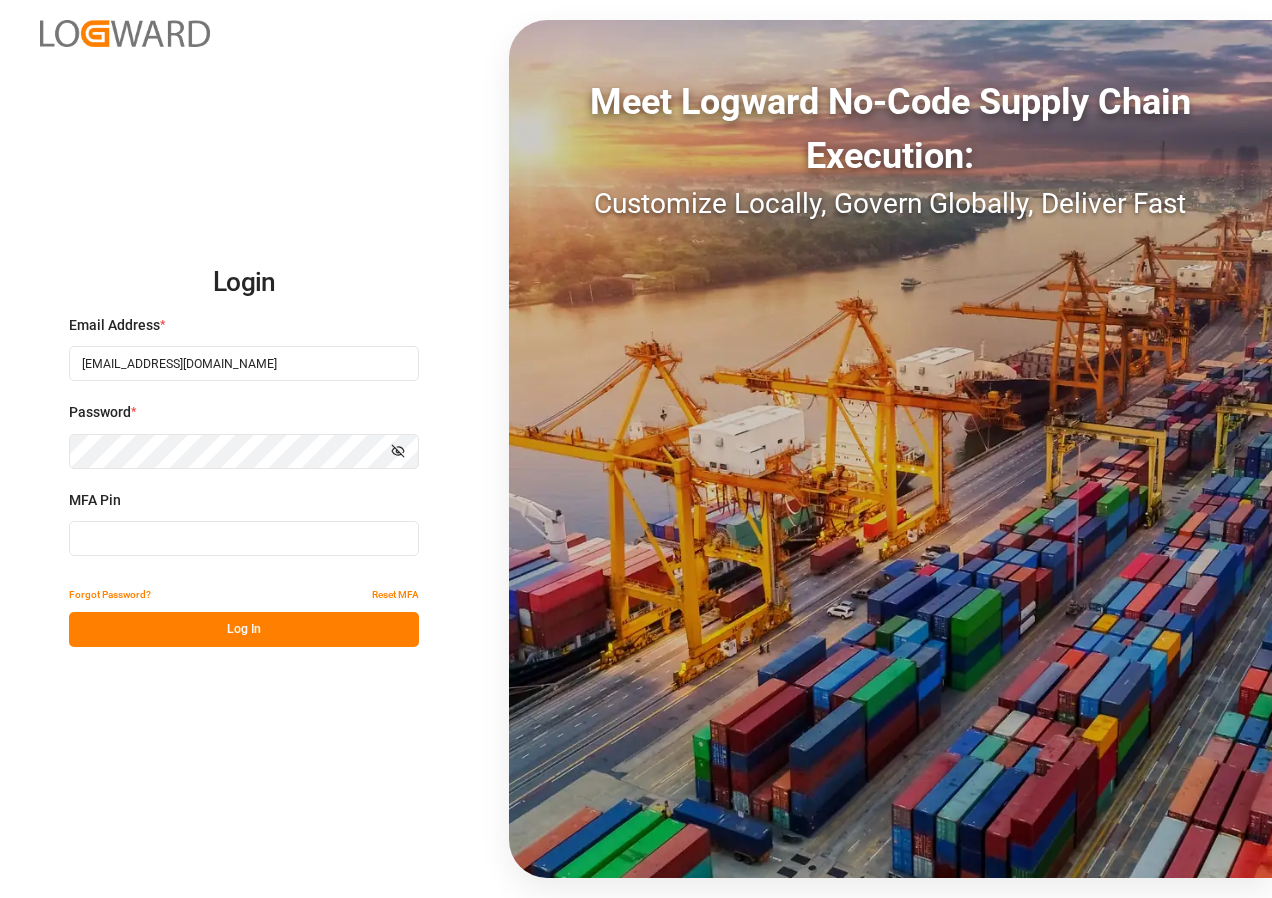 click at bounding box center [244, 538] 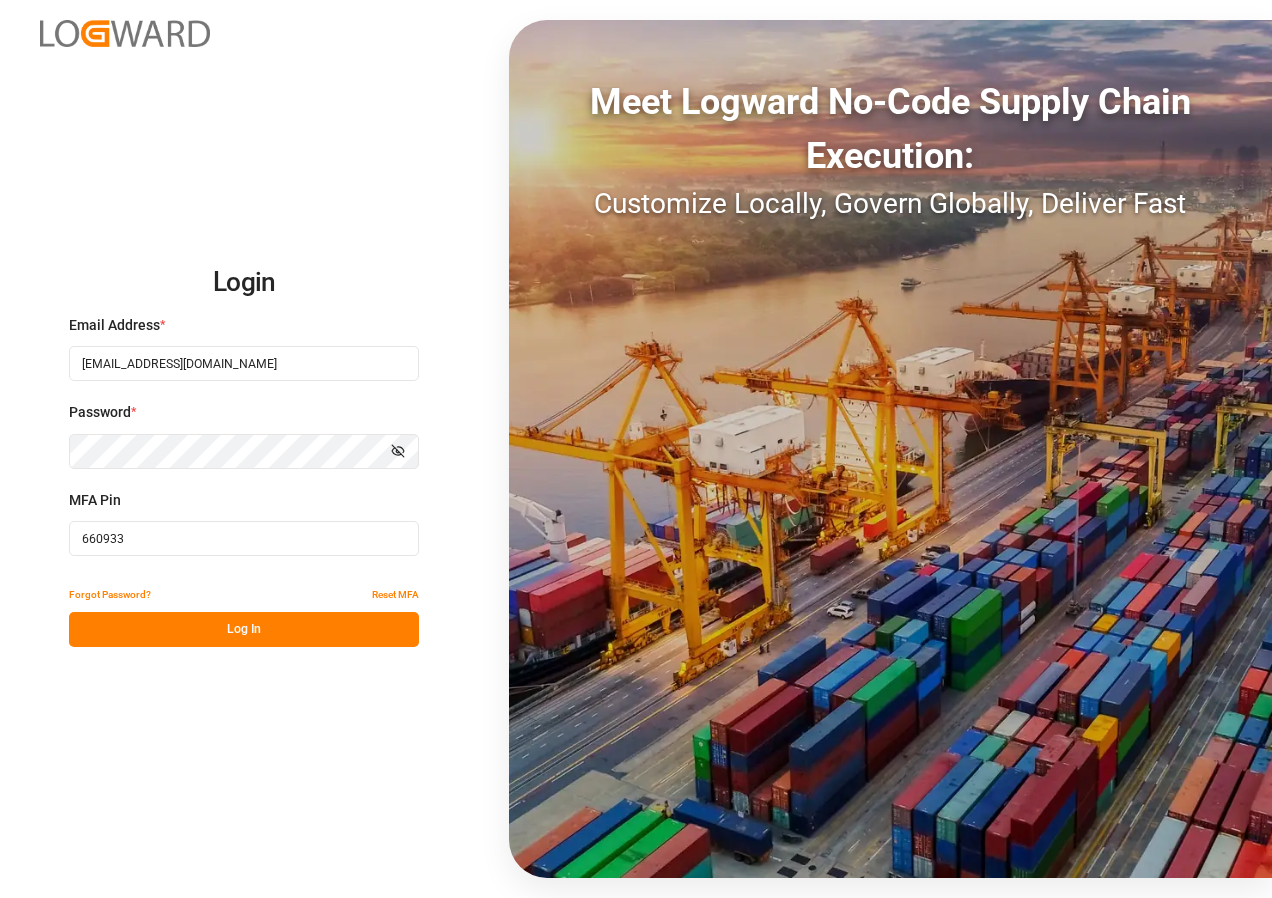 type on "660933" 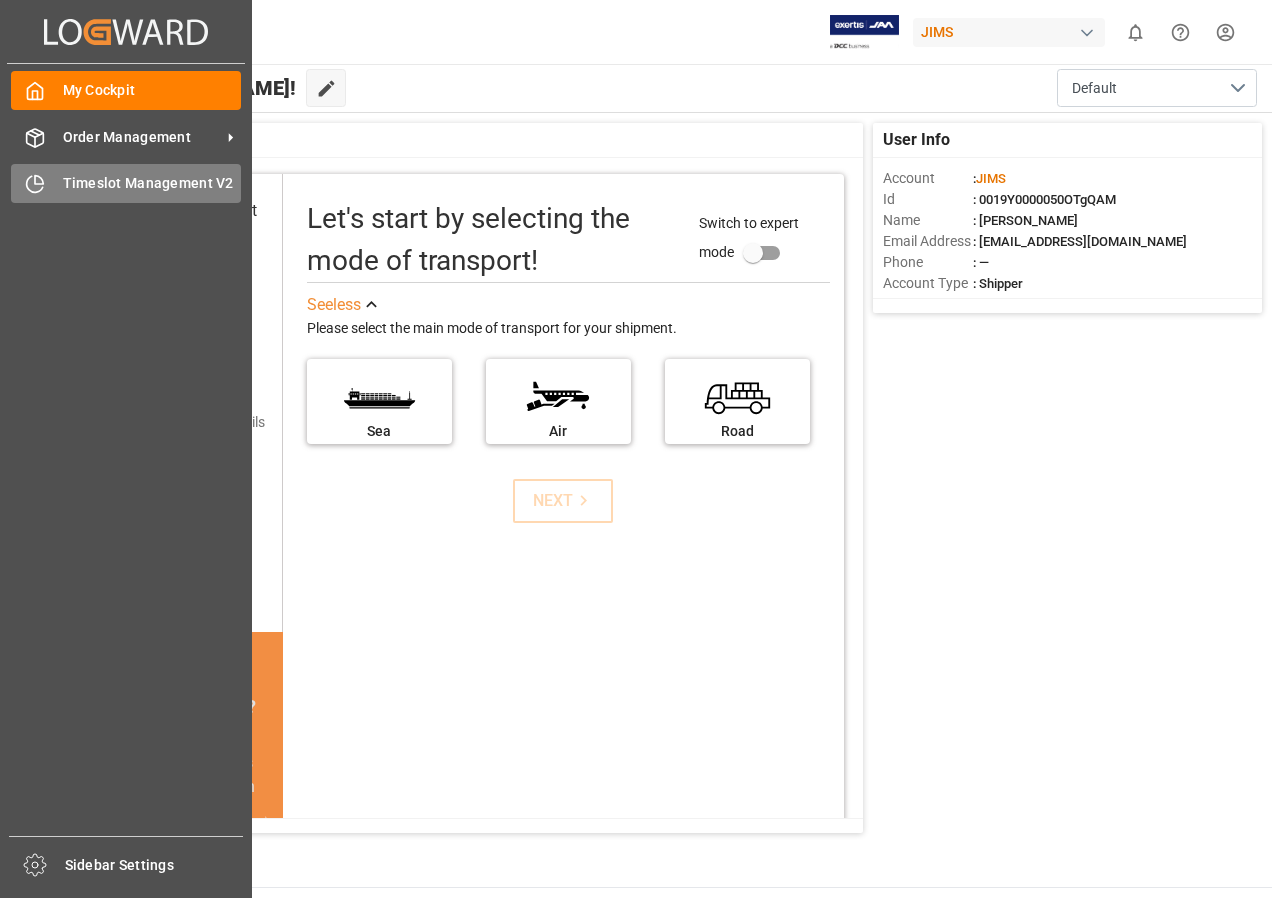 click on "Timeslot Management V2" at bounding box center (152, 183) 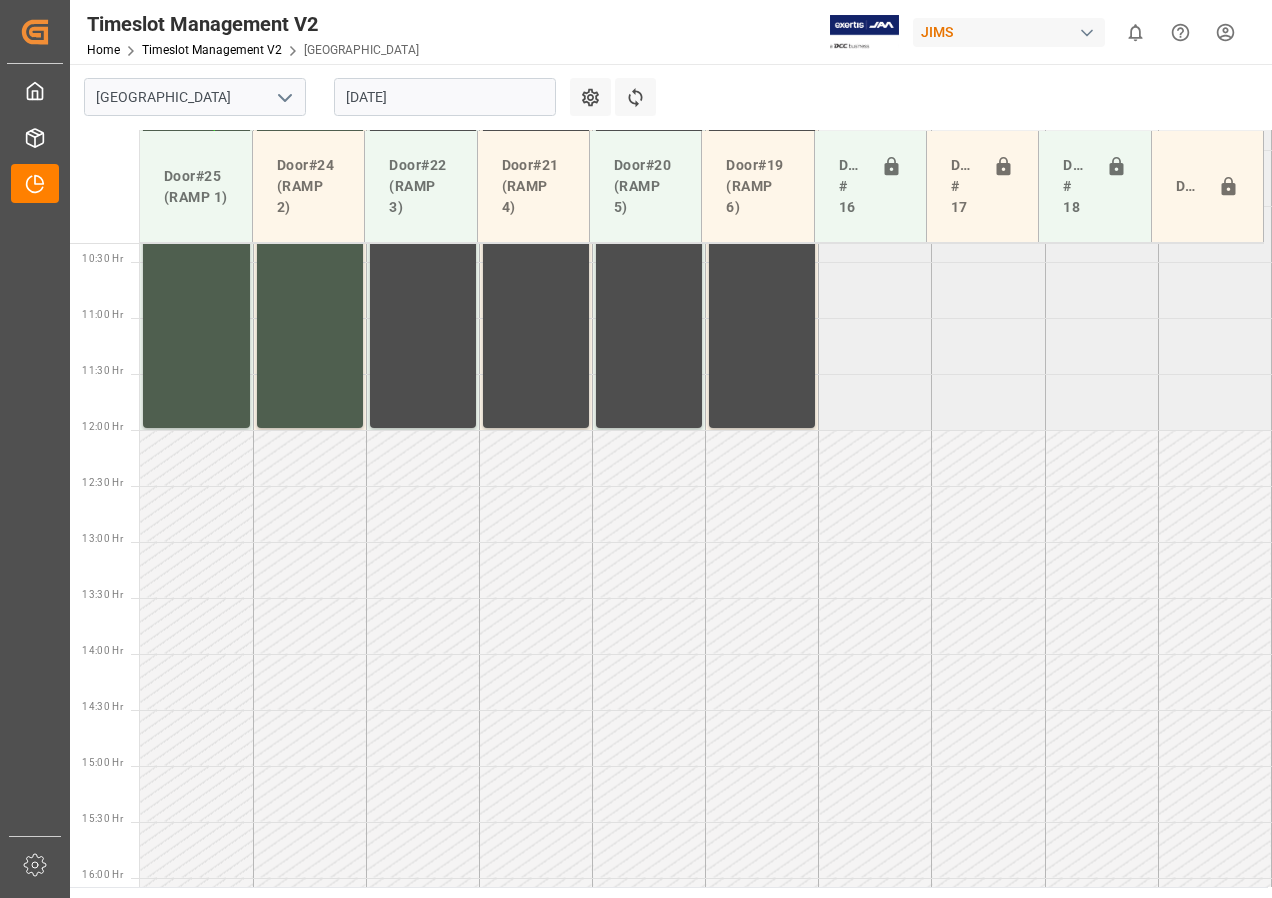 scroll, scrollTop: 1485, scrollLeft: 0, axis: vertical 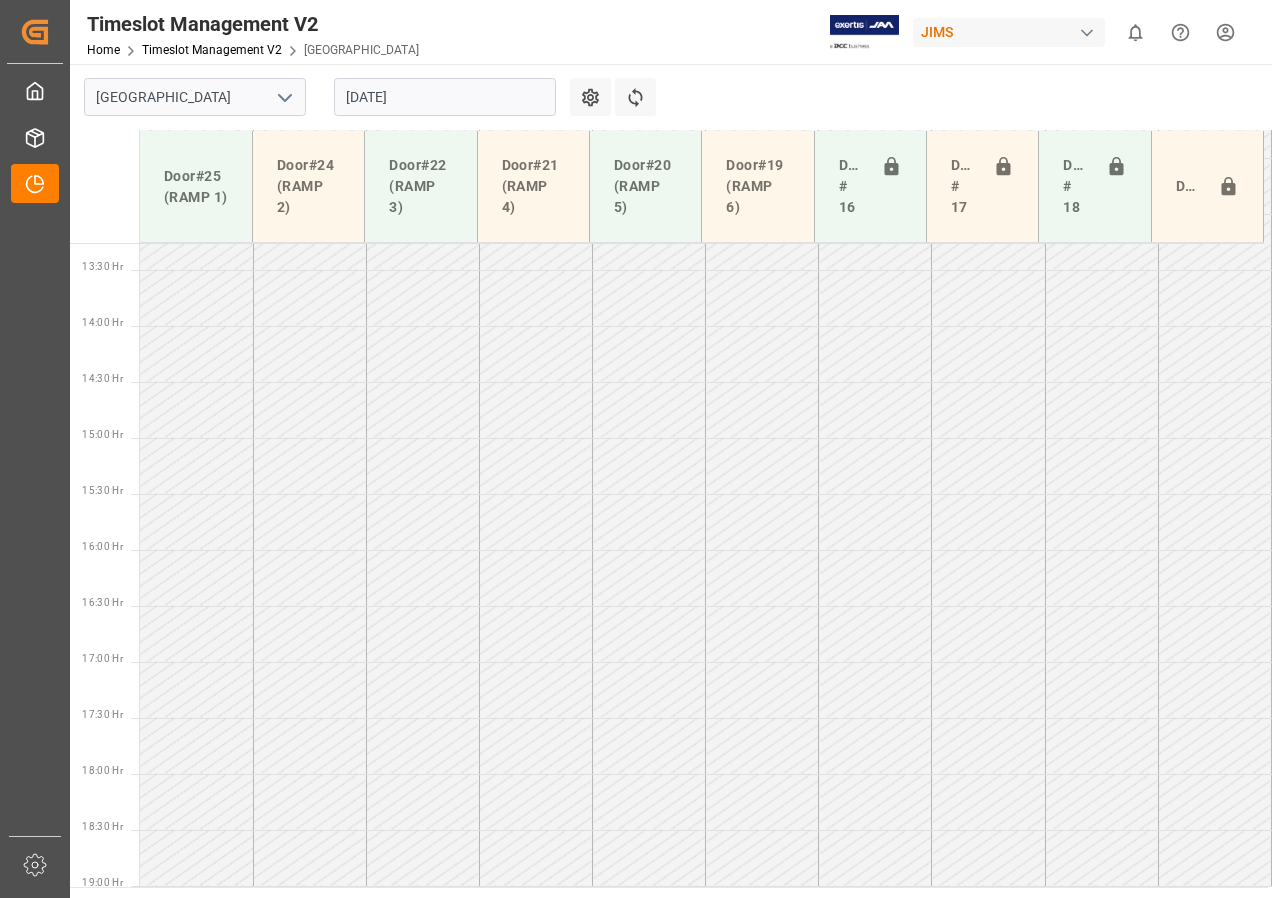 click on "[DATE]" at bounding box center [445, 97] 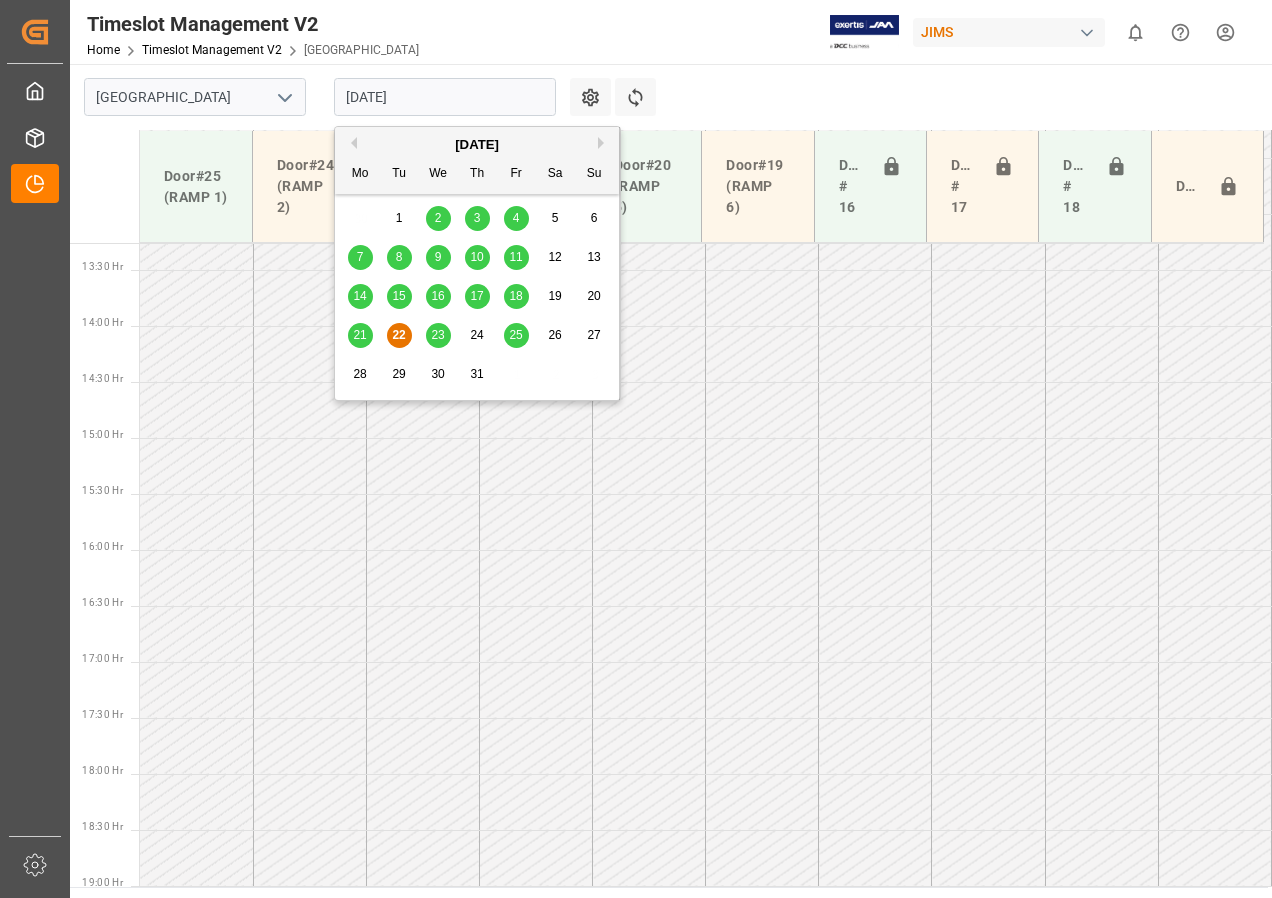 click on "23" at bounding box center (438, 336) 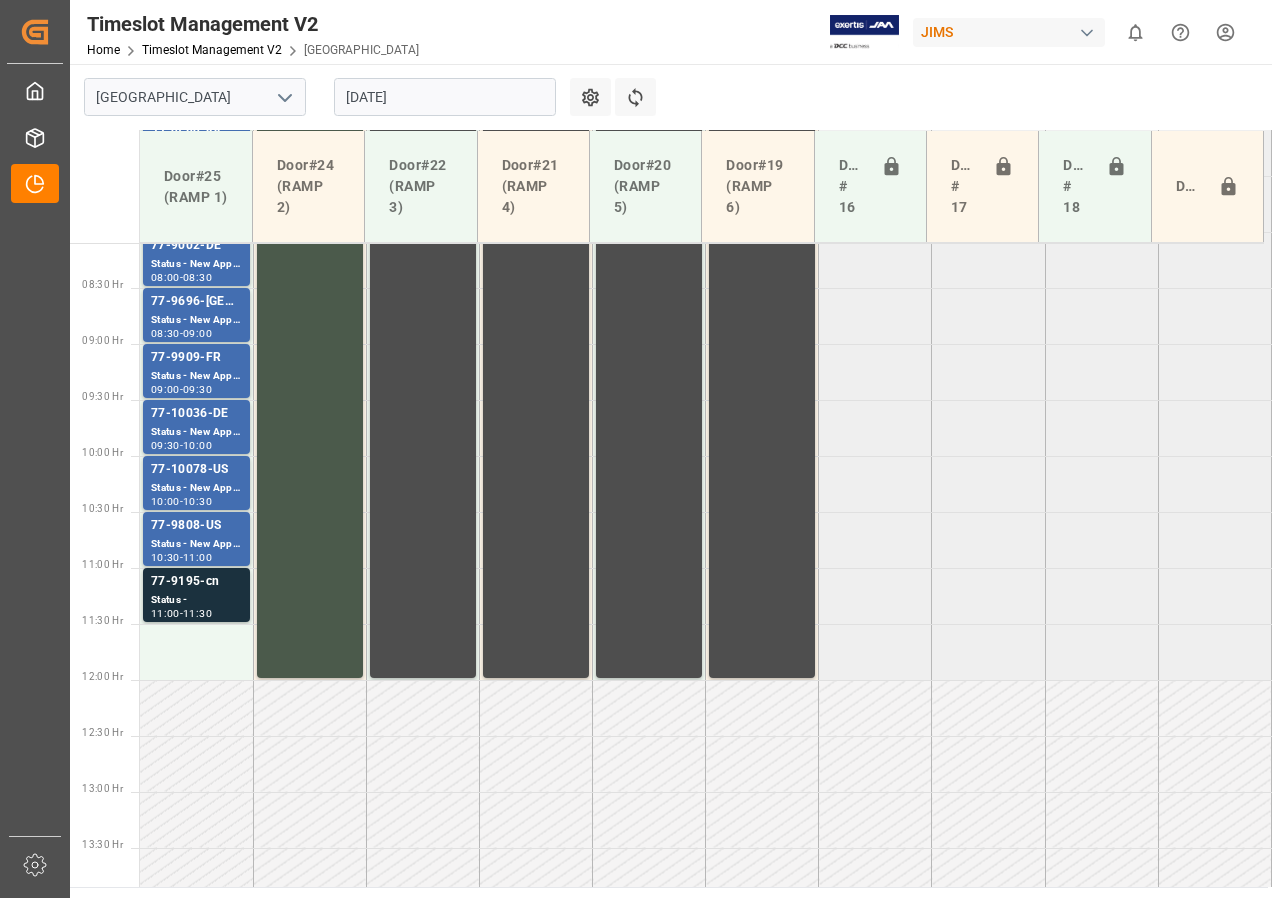scroll, scrollTop: 885, scrollLeft: 0, axis: vertical 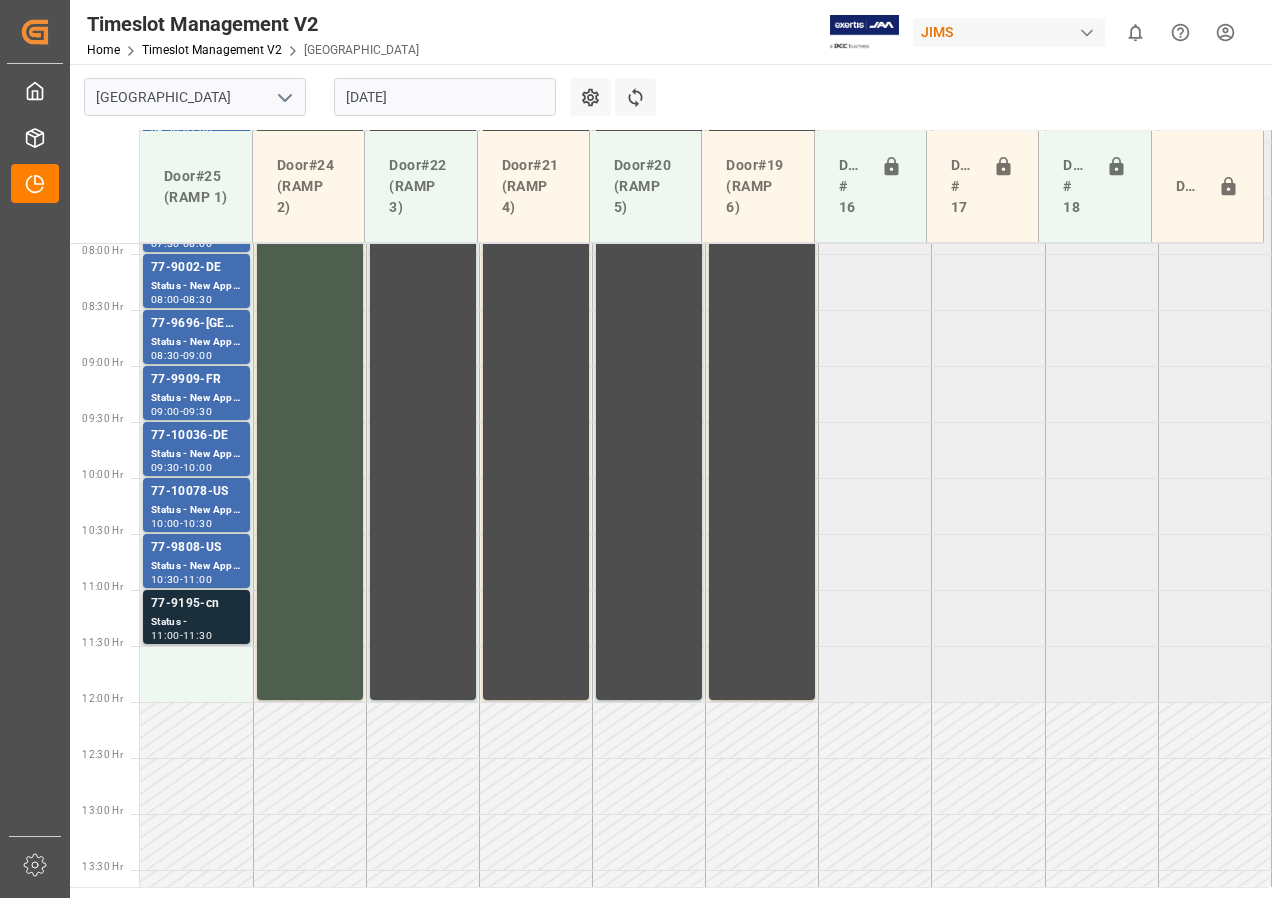 click on "Status -" at bounding box center (196, 622) 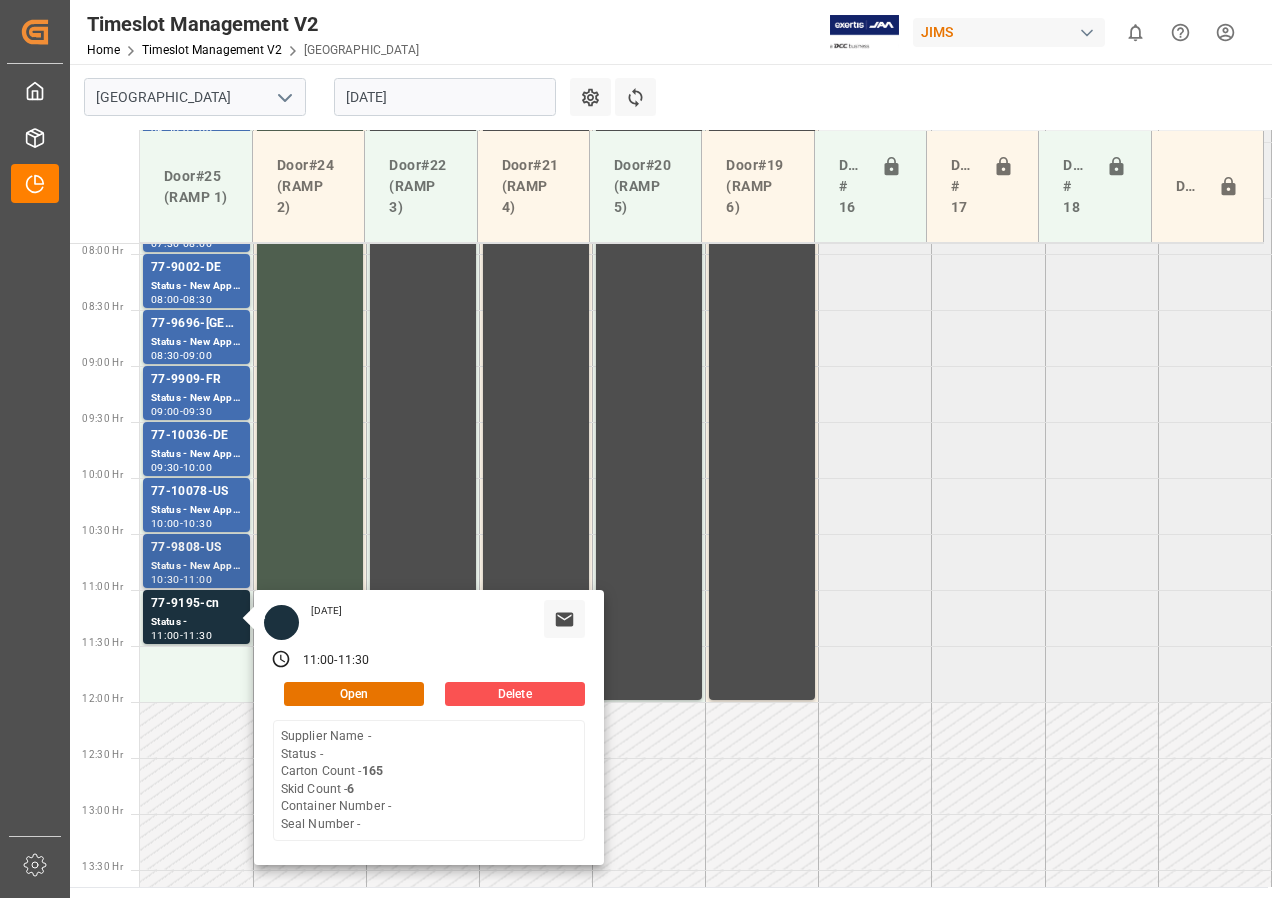 scroll, scrollTop: 785, scrollLeft: 0, axis: vertical 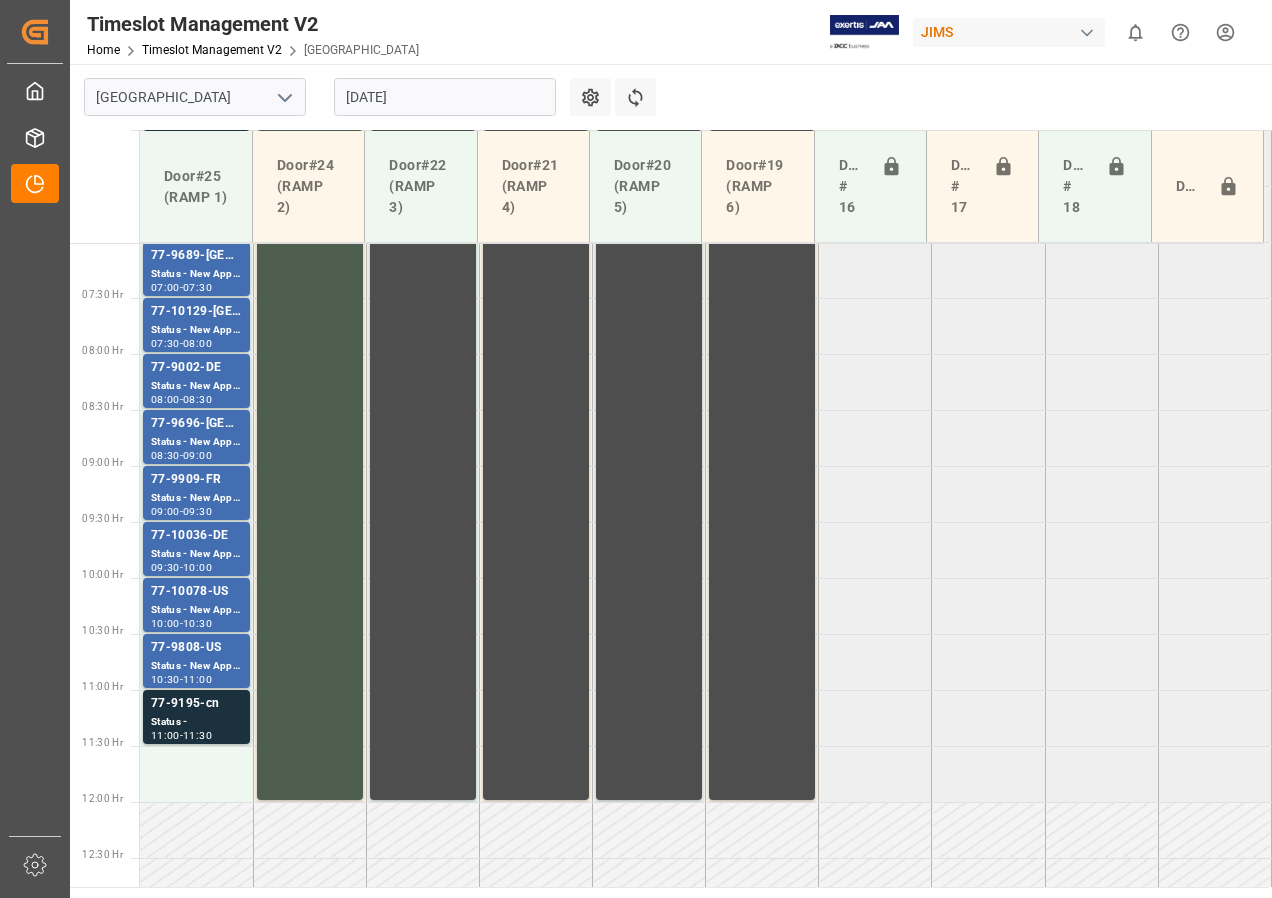click on "Status - New Appointment" at bounding box center [196, 386] 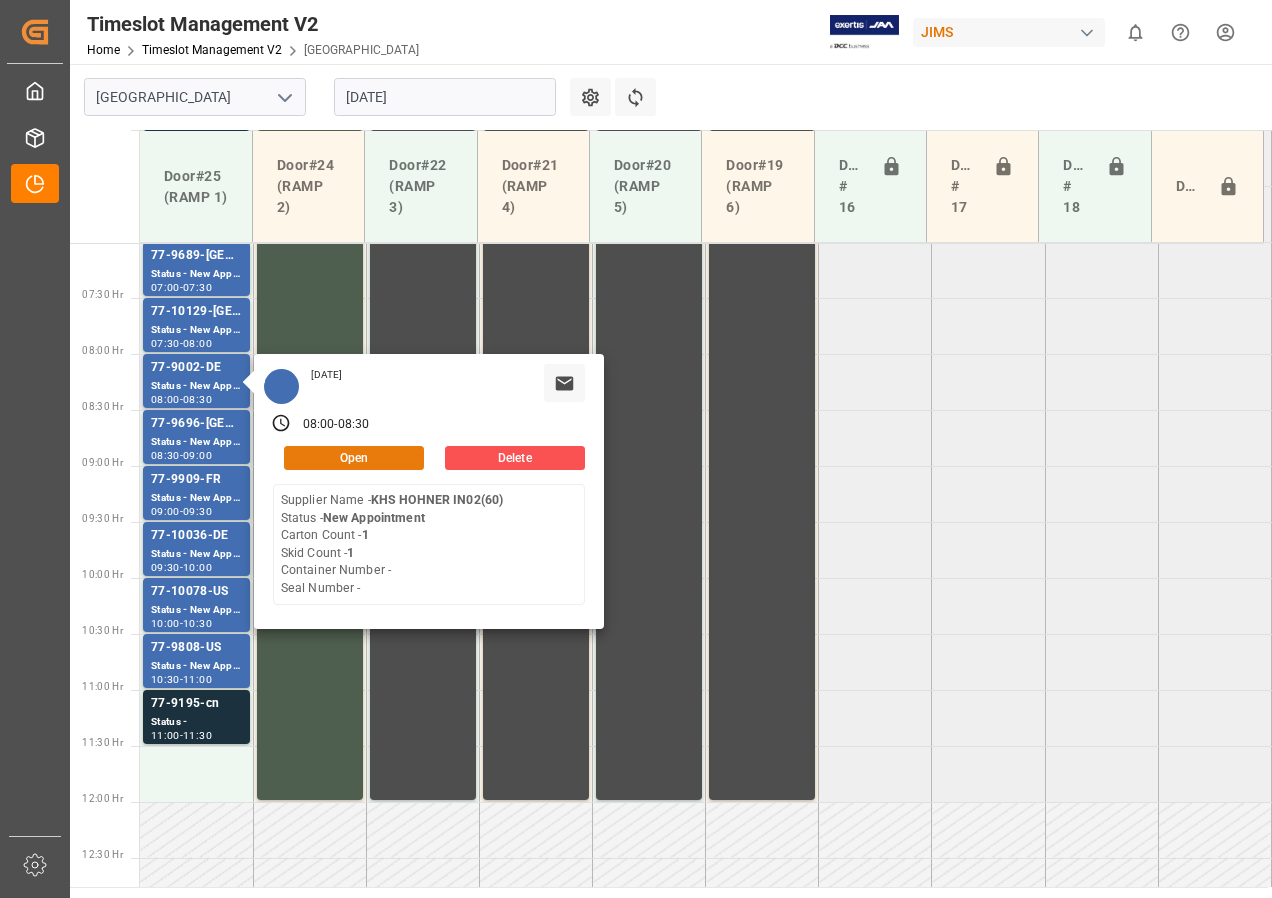 click on "Open" at bounding box center [354, 458] 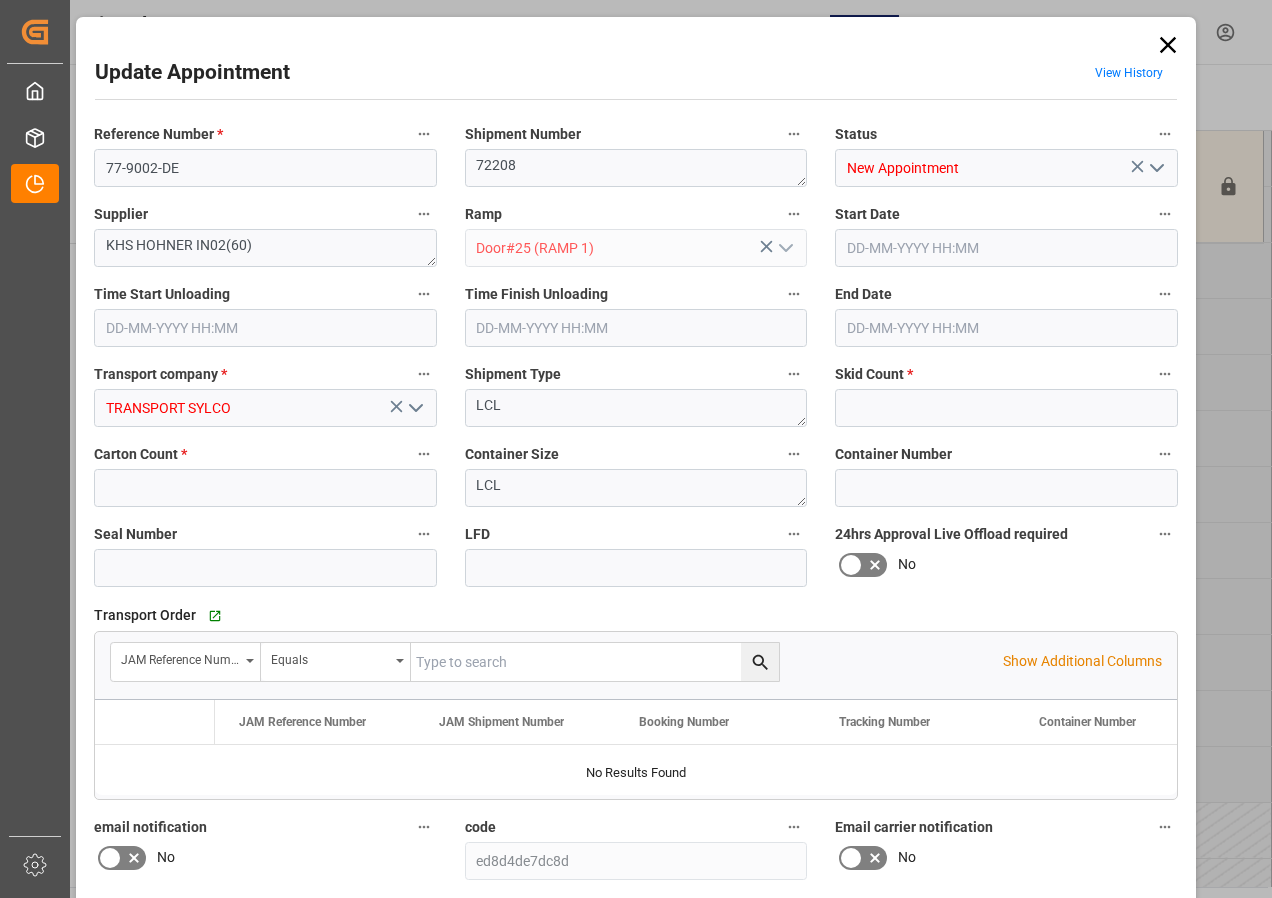 type on "1" 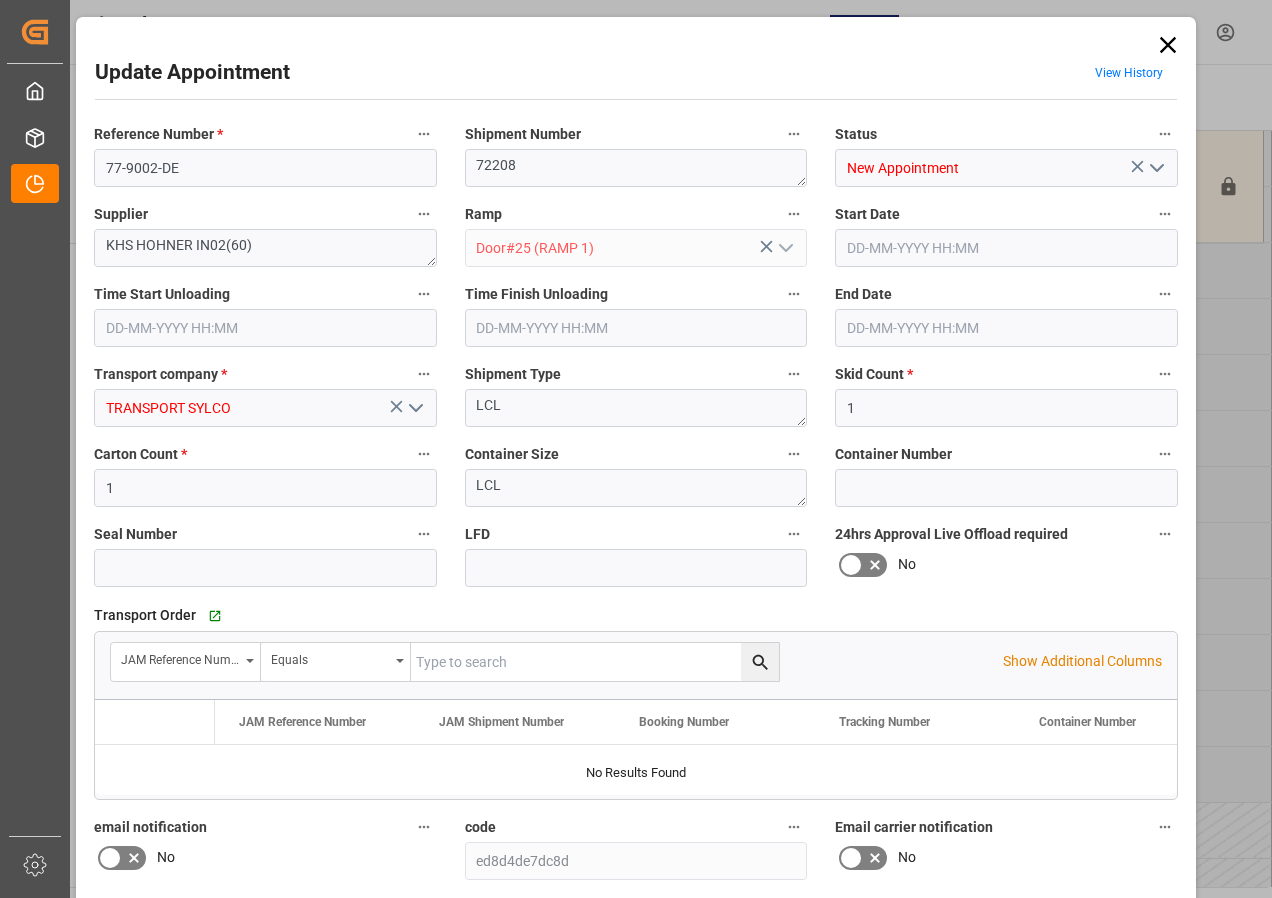 type on "[DATE] 08:00" 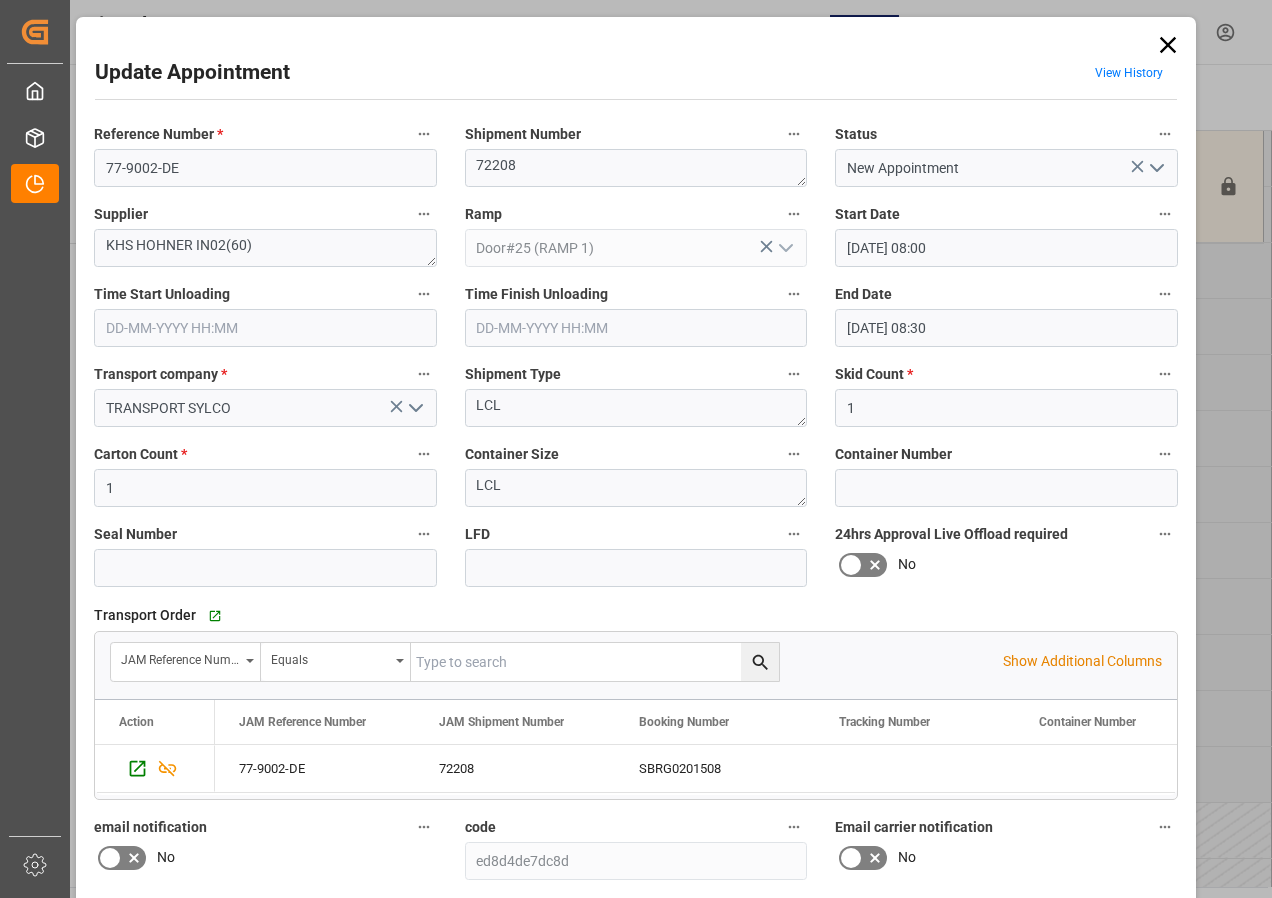 click on "Update Appointment  View History Reference Number   *   77-9002-DE Shipment Number     72208 Status     New Appointment Supplier     KHS HOHNER IN02(60) Ramp     Door#25 (RAMP 1) Start Date     [DATE] 08:00 Time Start Unloading     Time Finish Unloading     End Date     [DATE] 08:30 Transport company   *   TRANSPORT SYLCO Shipment Type     LCL Skid Count   *   1 Carton Count   *   1 Container Size     LCL Container Number     Seal Number     LFD     24hrs Approval Live Offload required     No   Transport Order   Go to Shipment Tracking Grid  JAM Reference Number Equals Show Additional Columns
Drag here to set row groups Drag here to set column labels
Action
to" at bounding box center [636, 449] 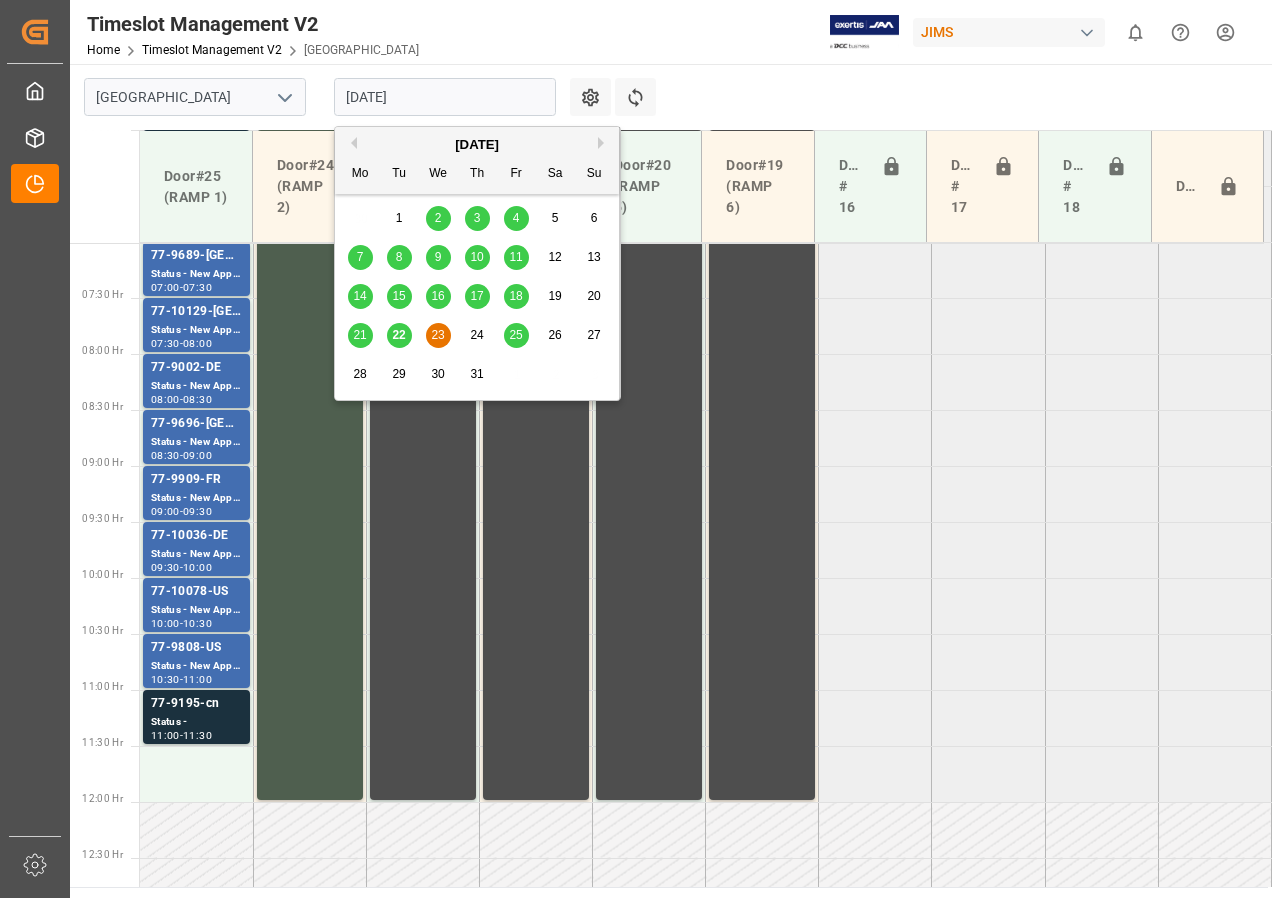 click on "[DATE]" at bounding box center (445, 97) 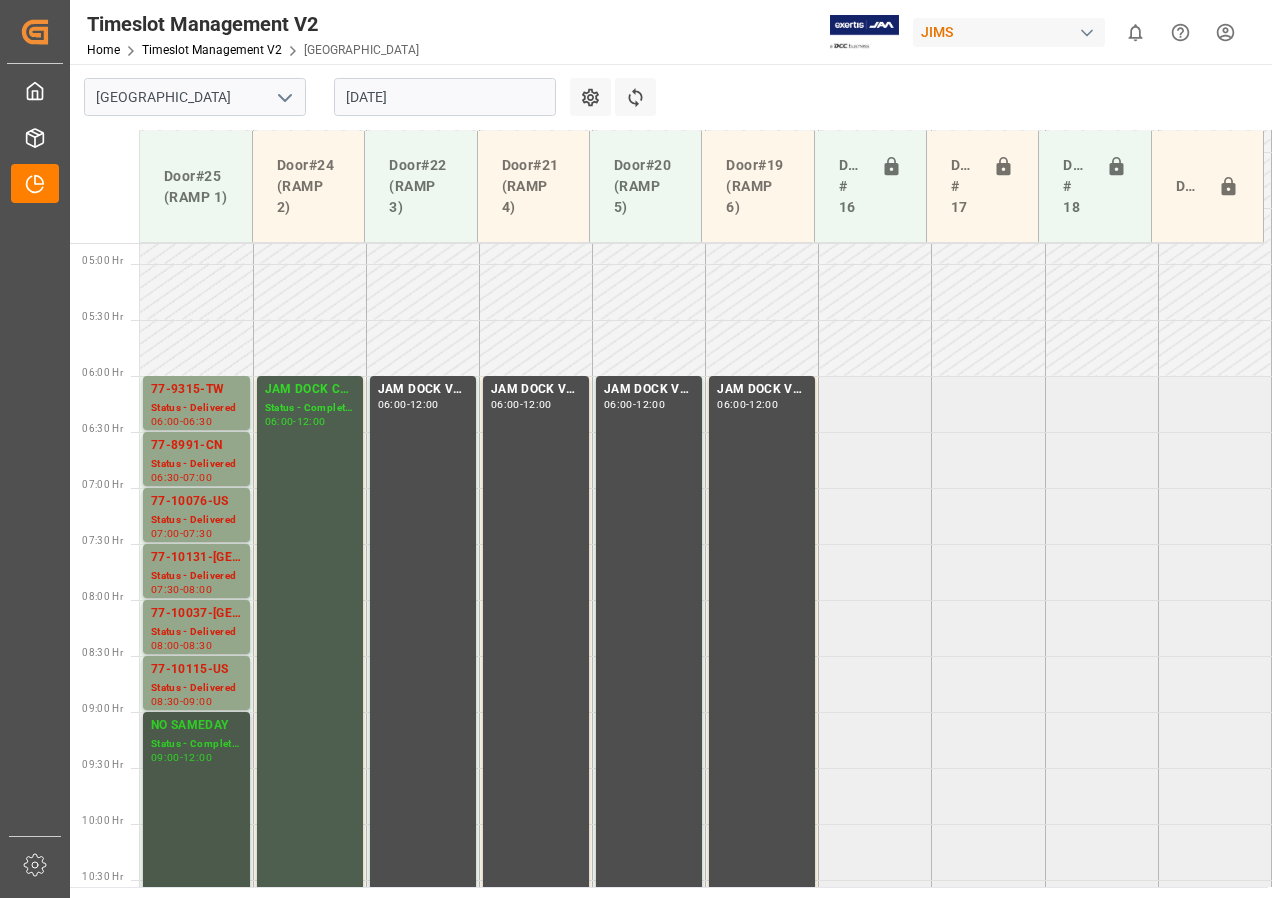 scroll, scrollTop: 685, scrollLeft: 0, axis: vertical 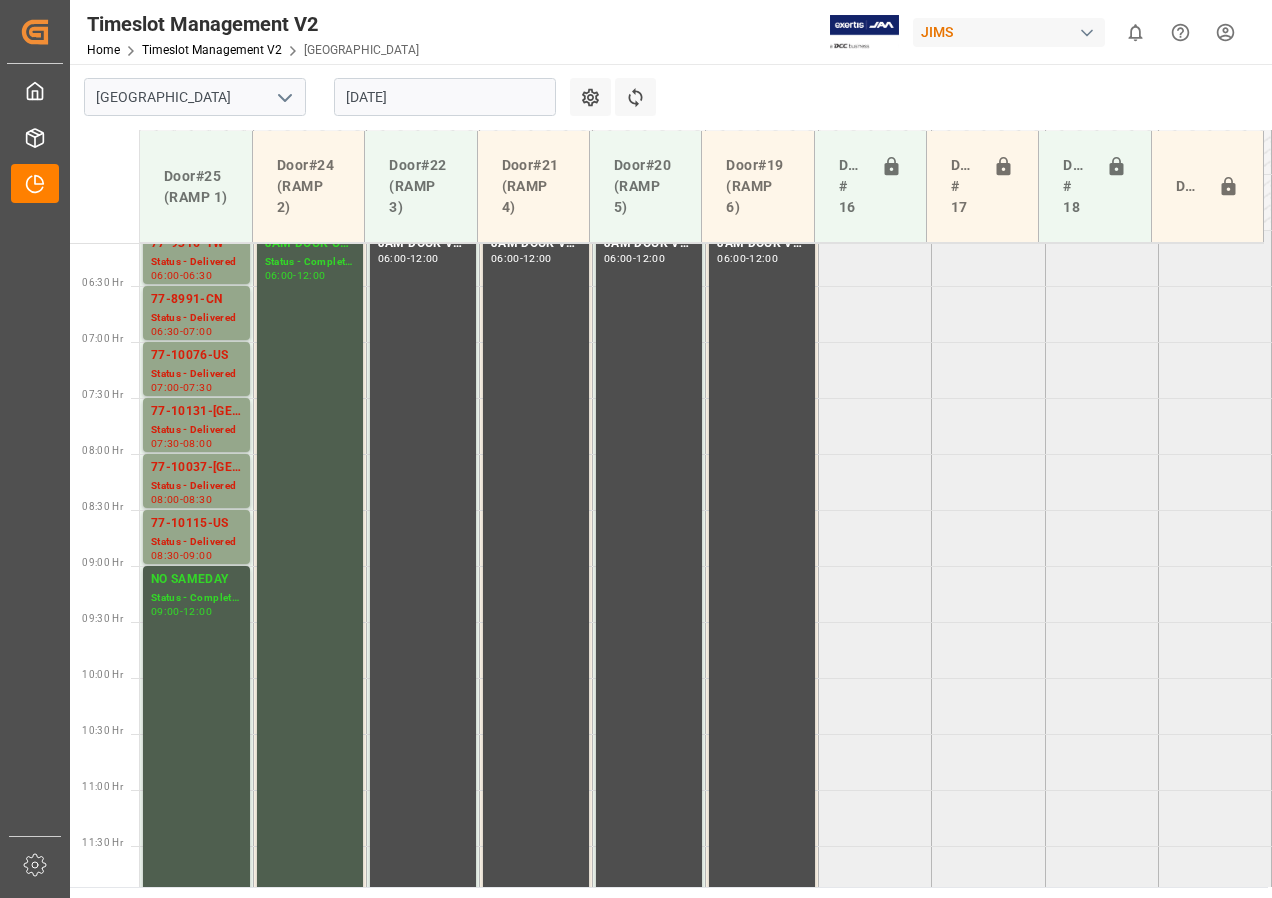 click on "[DATE]" at bounding box center (445, 97) 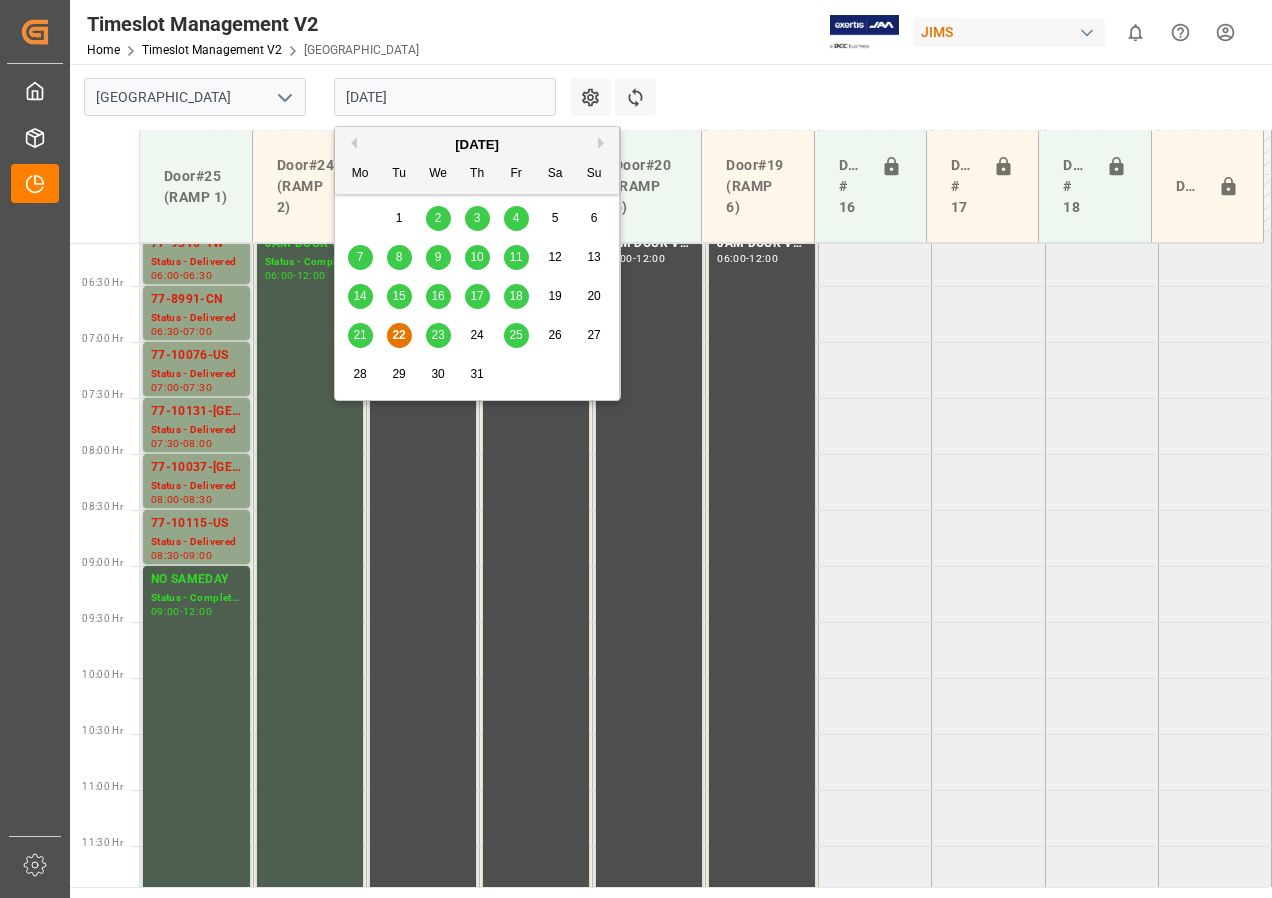 click on "23" at bounding box center (438, 336) 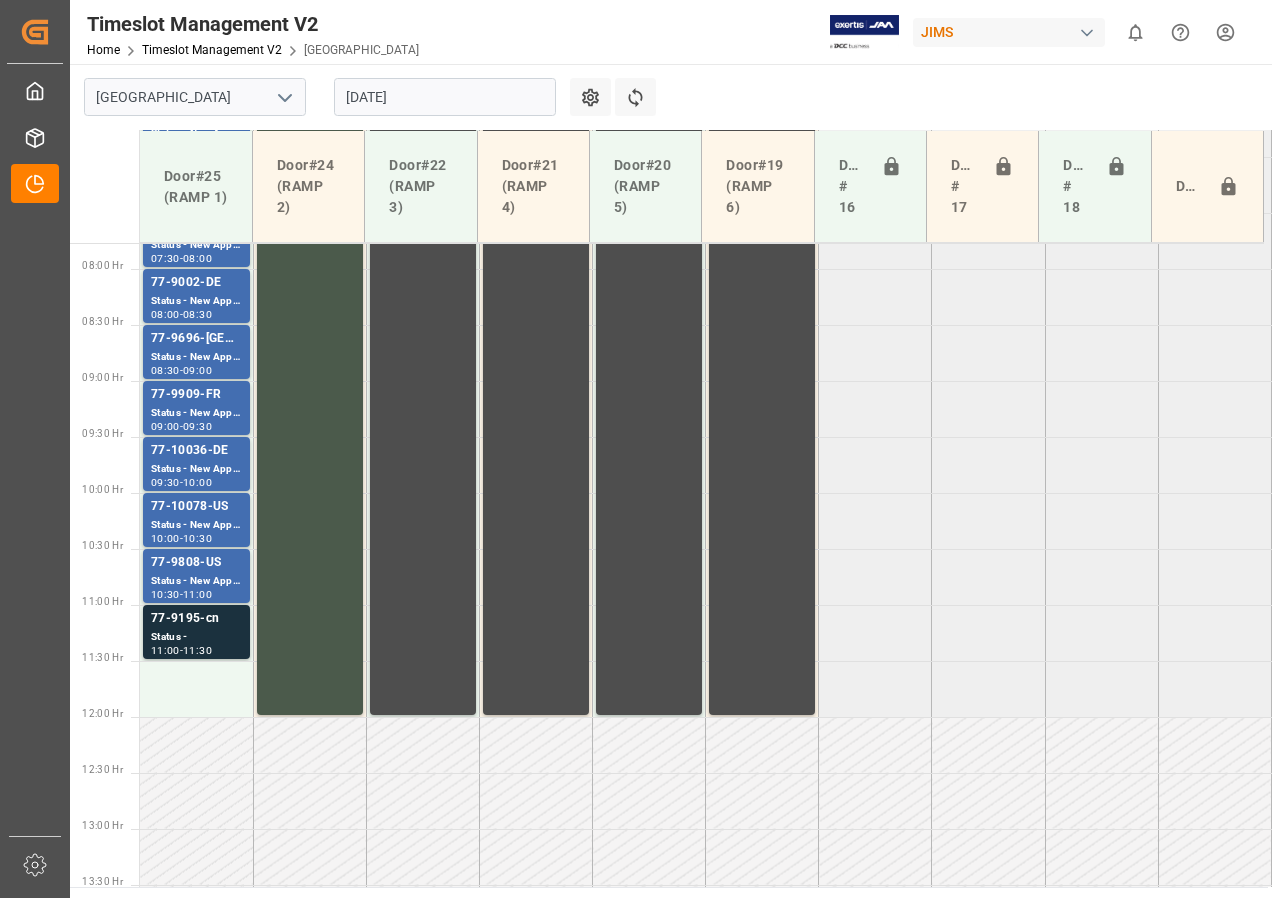scroll, scrollTop: 684, scrollLeft: 0, axis: vertical 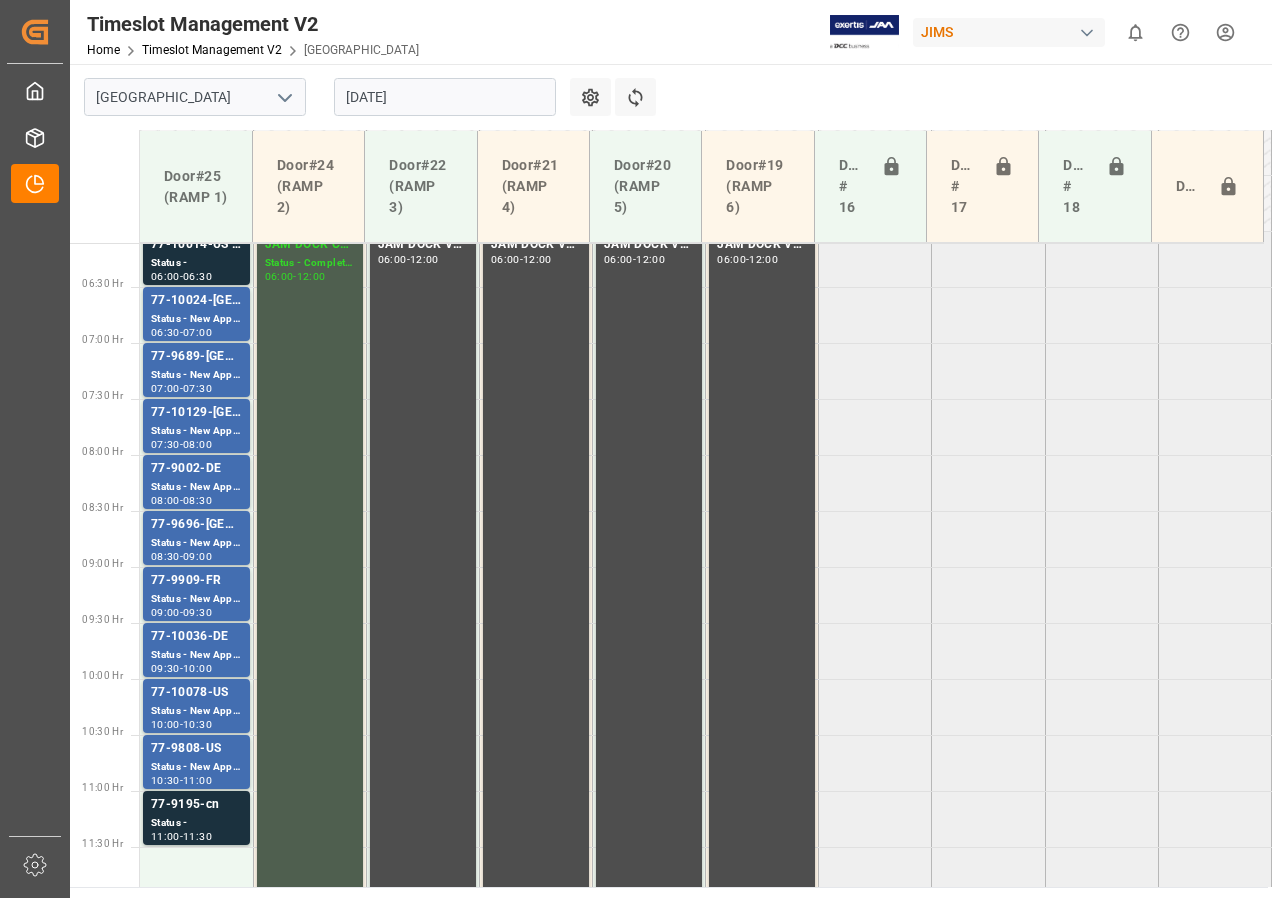 click on "[DATE]" at bounding box center (445, 97) 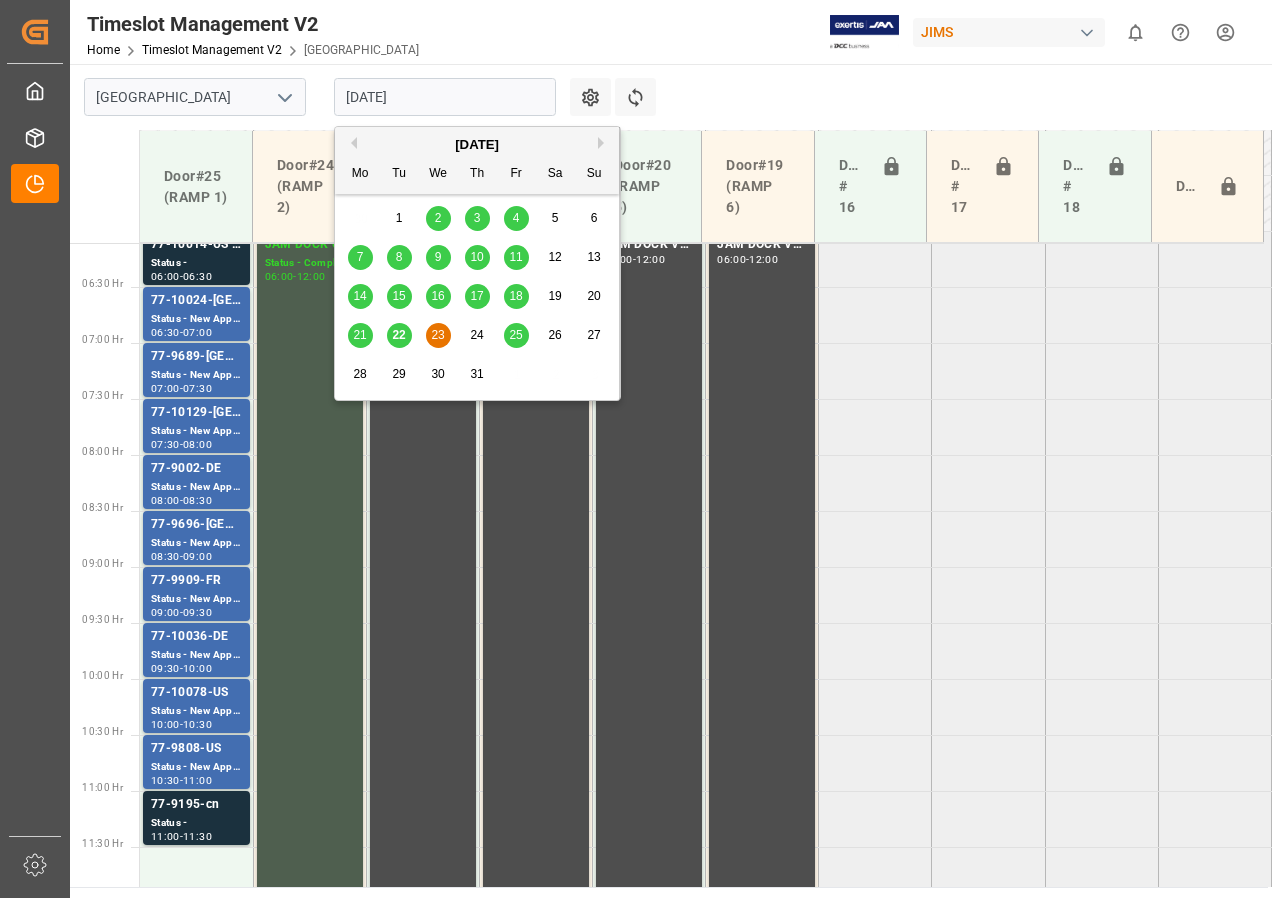 click on "22" at bounding box center [398, 335] 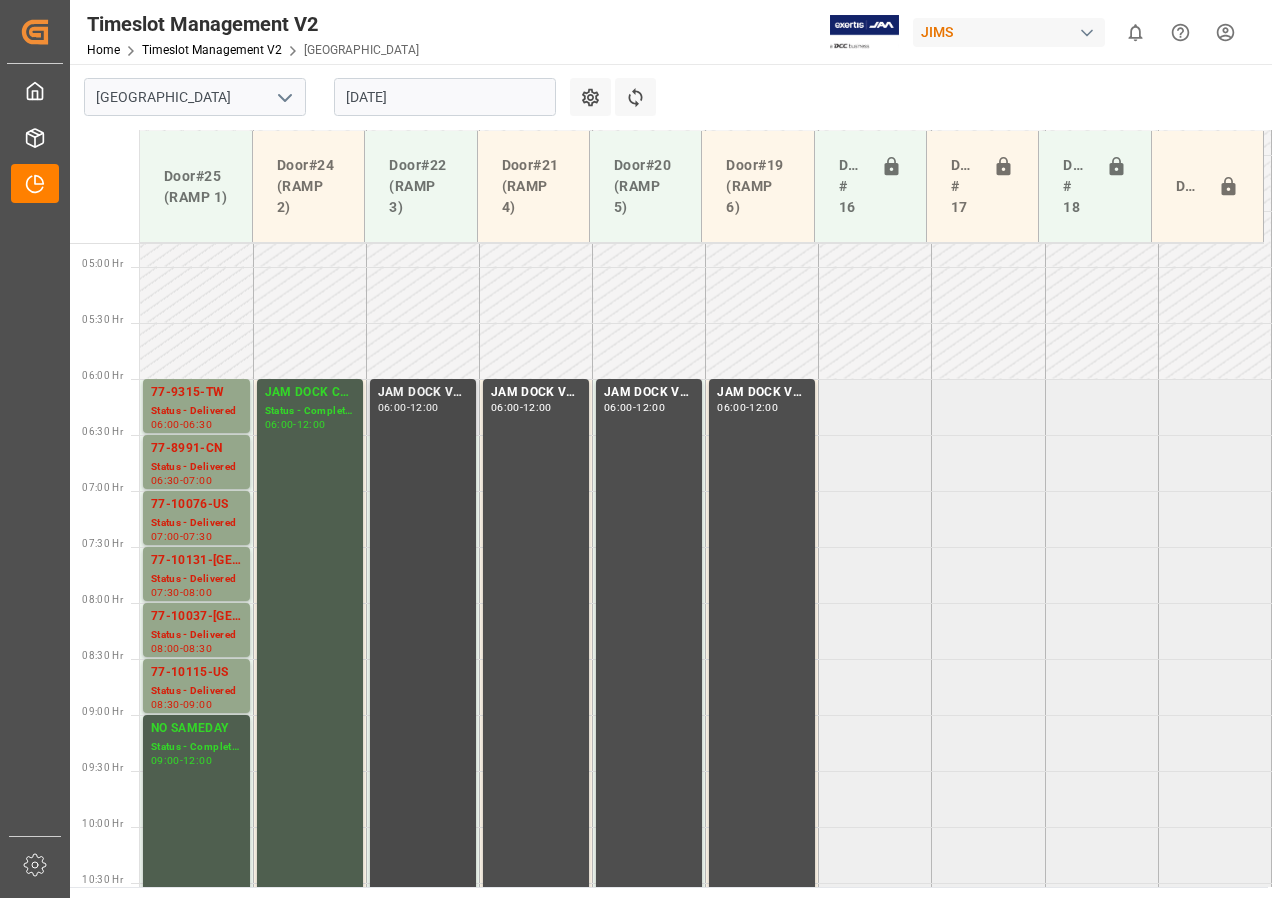 scroll, scrollTop: 636, scrollLeft: 0, axis: vertical 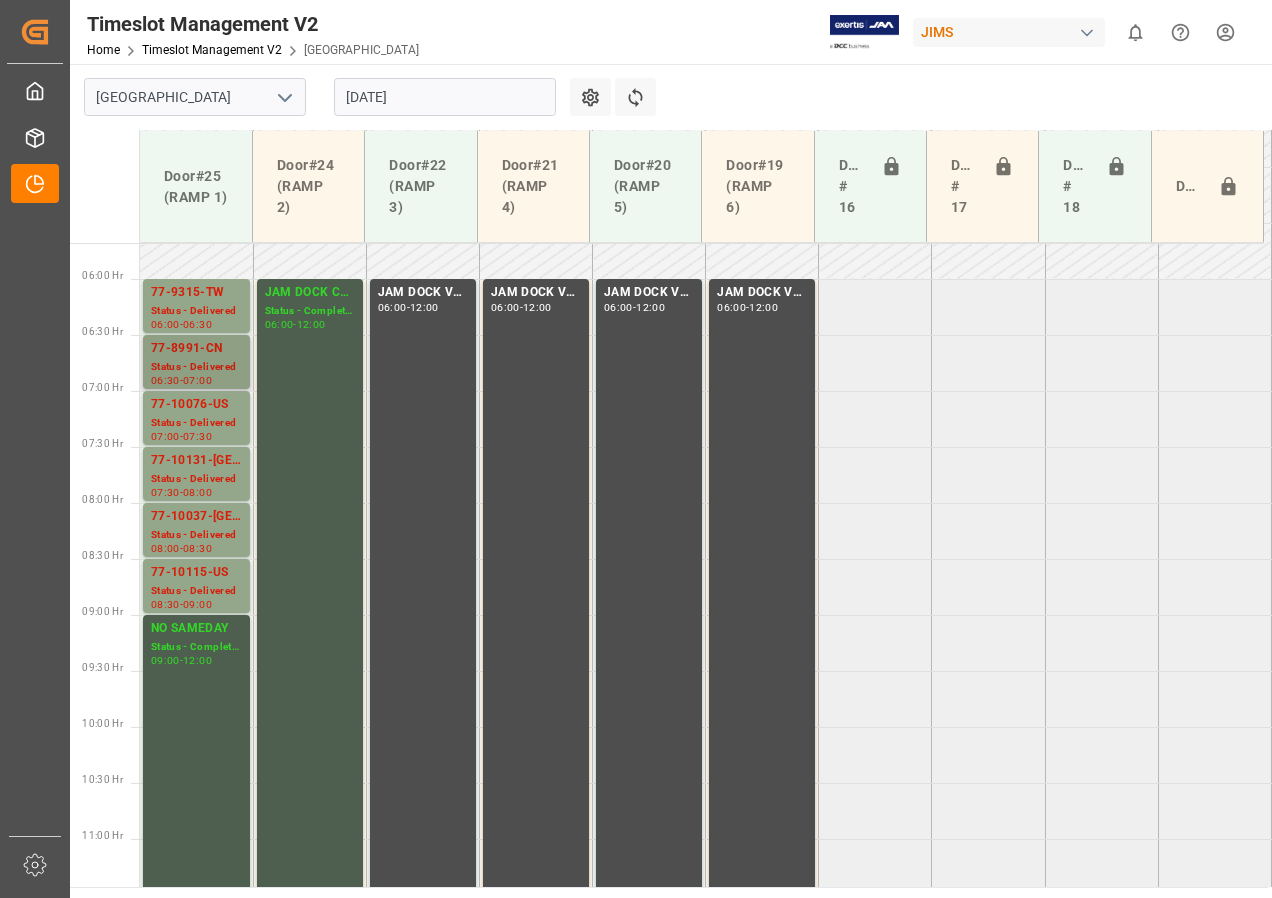 click on "77-8991-CN" at bounding box center [196, 349] 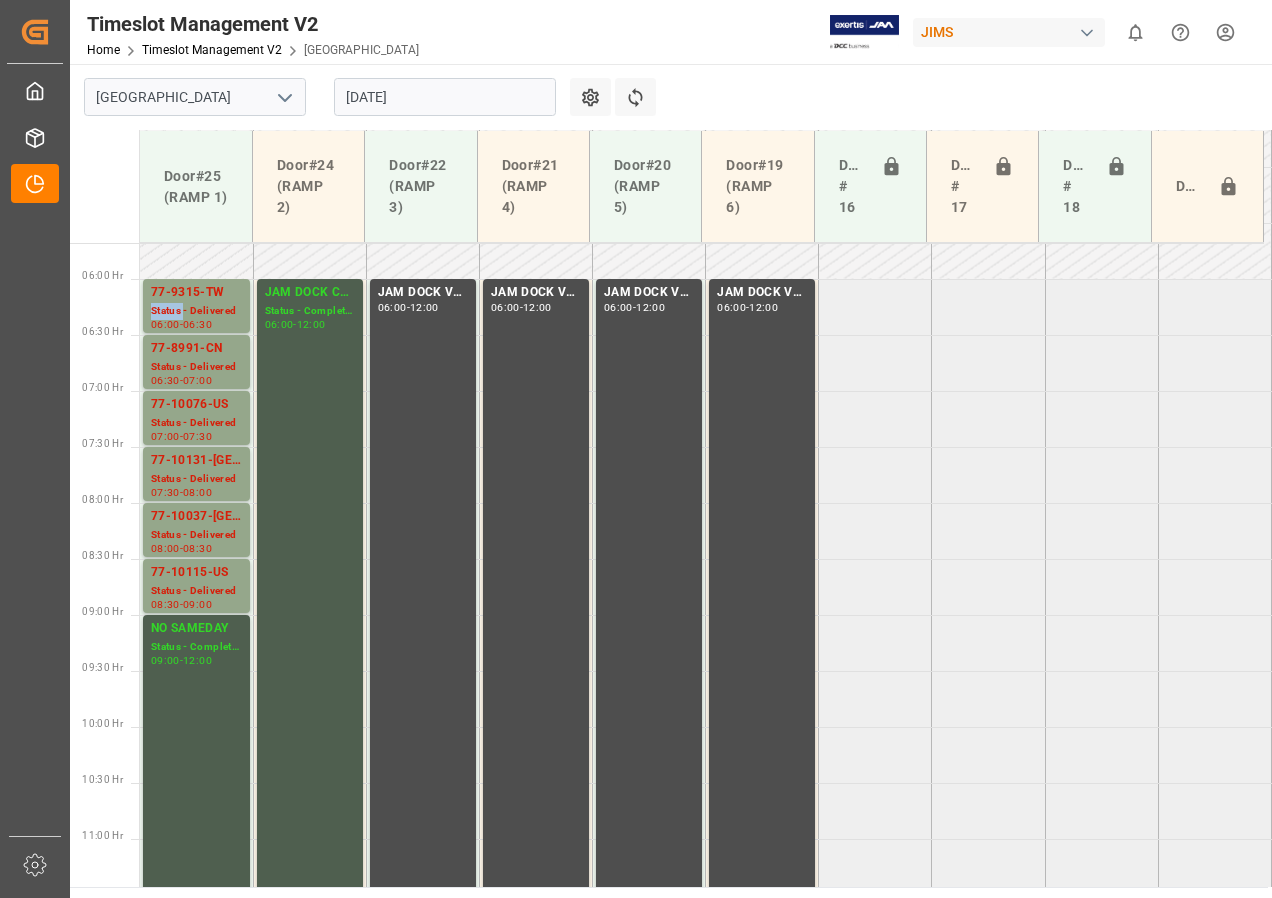 click on "Status - Delivered" at bounding box center [196, 311] 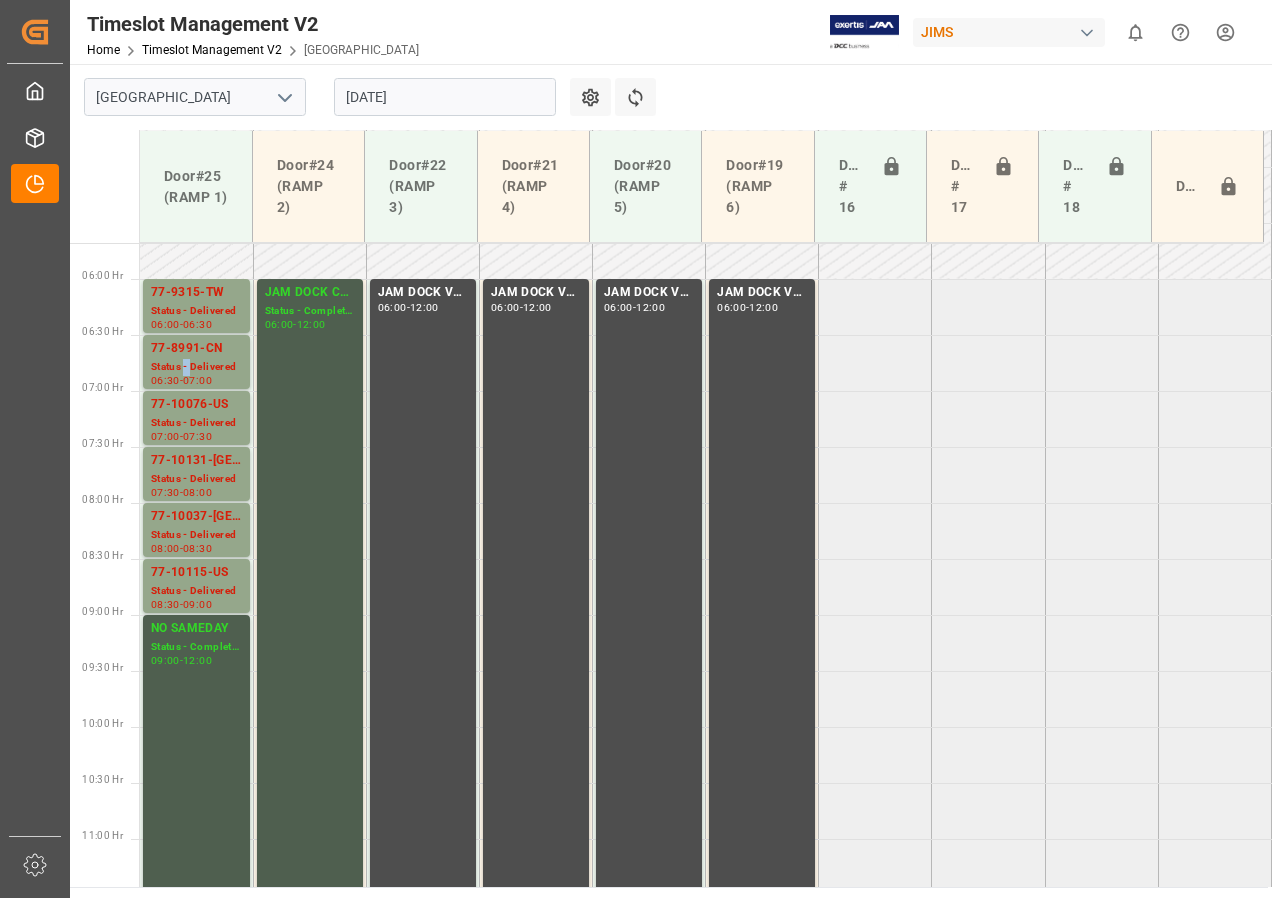 click on "Status - Delivered" at bounding box center [196, 367] 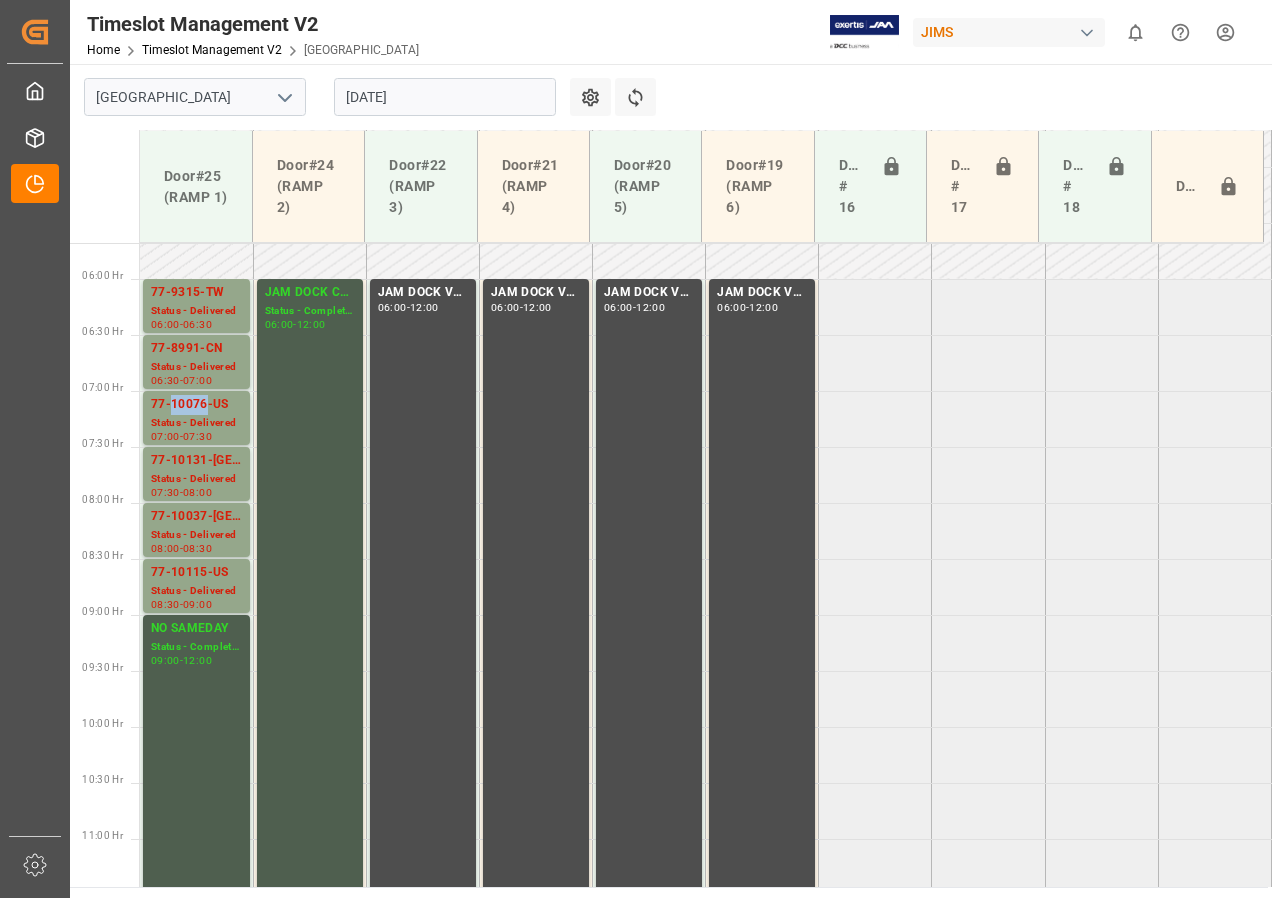 click on "77-10076-US" at bounding box center [196, 405] 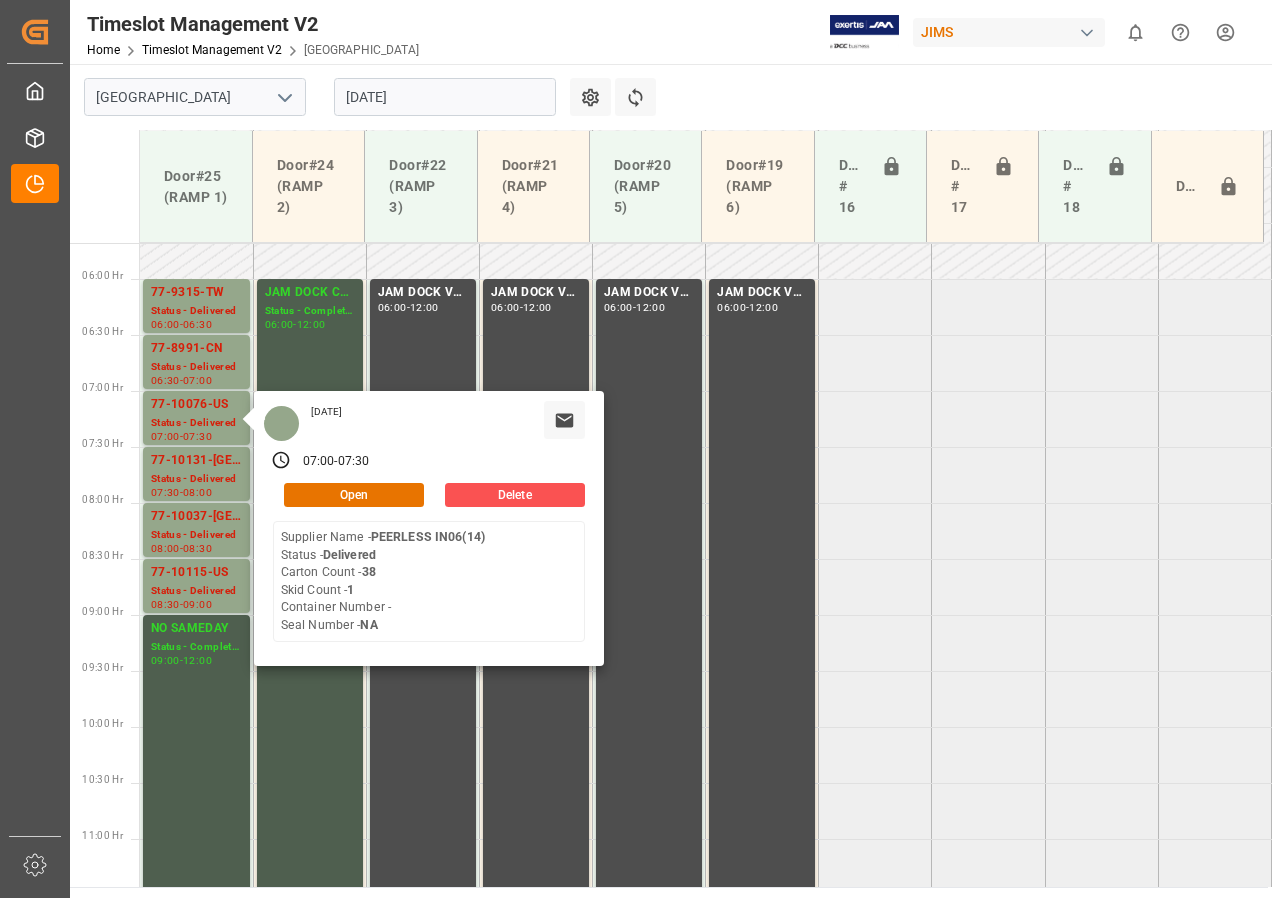 click on "[DATE]" at bounding box center (445, 97) 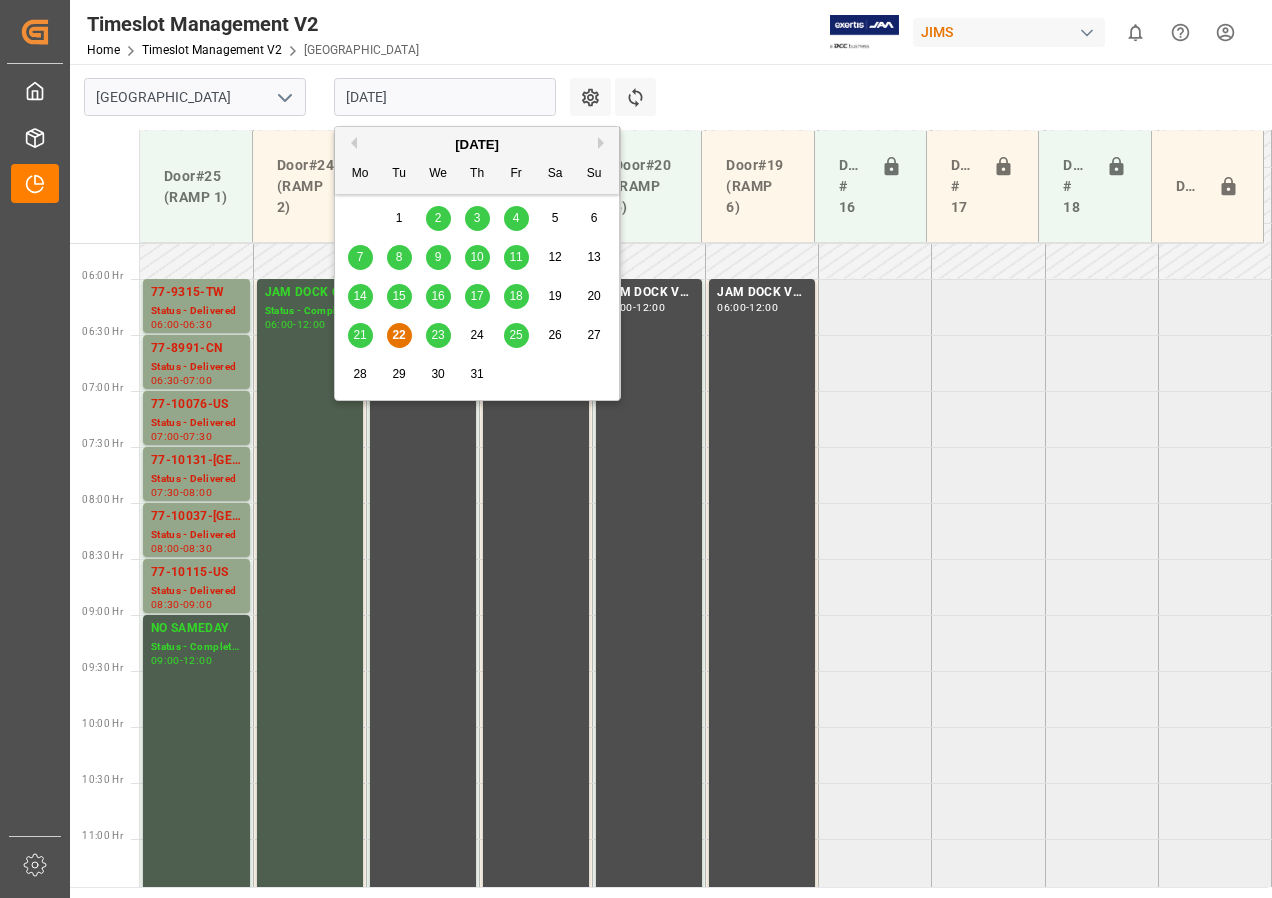click on "23" at bounding box center (437, 335) 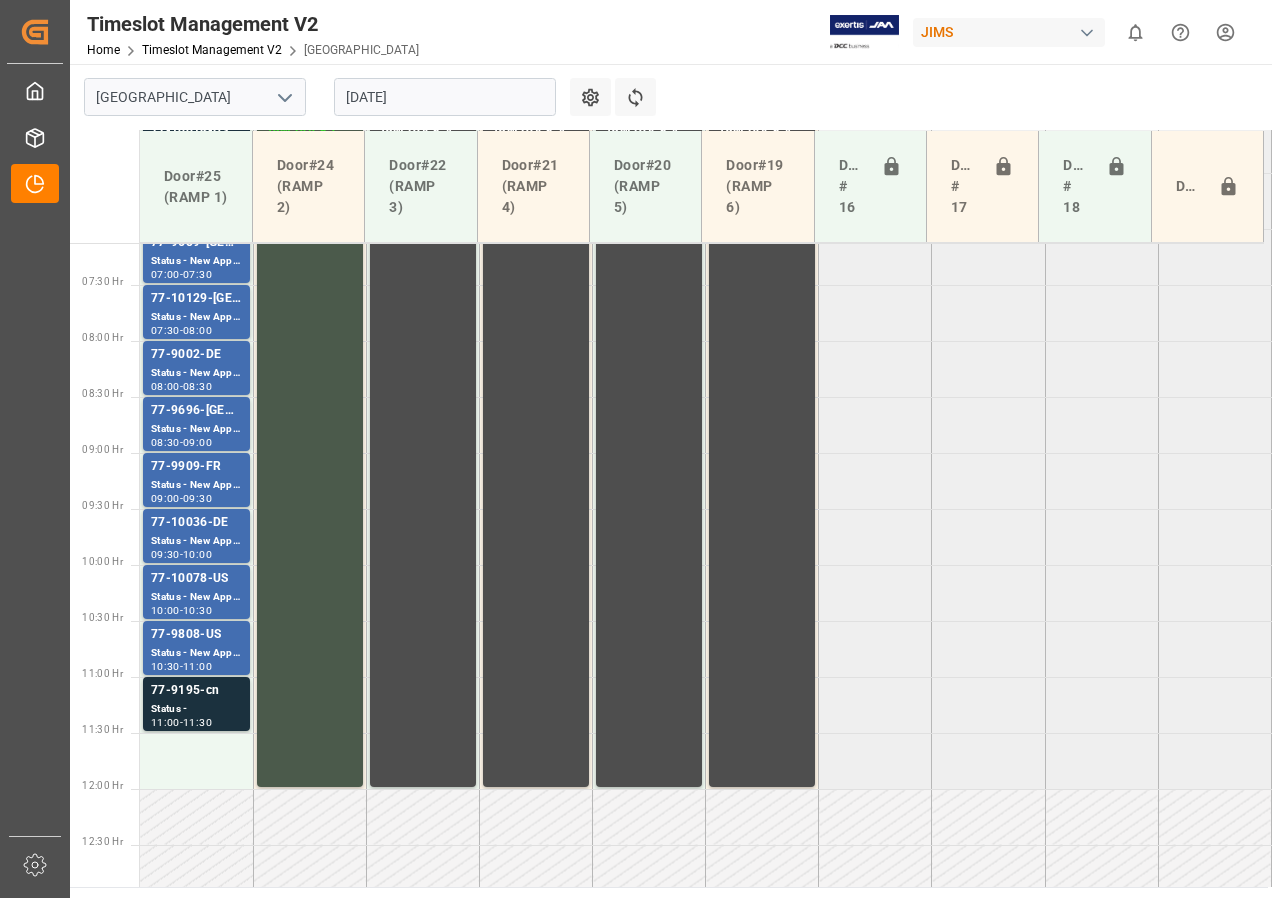 scroll, scrollTop: 598, scrollLeft: 0, axis: vertical 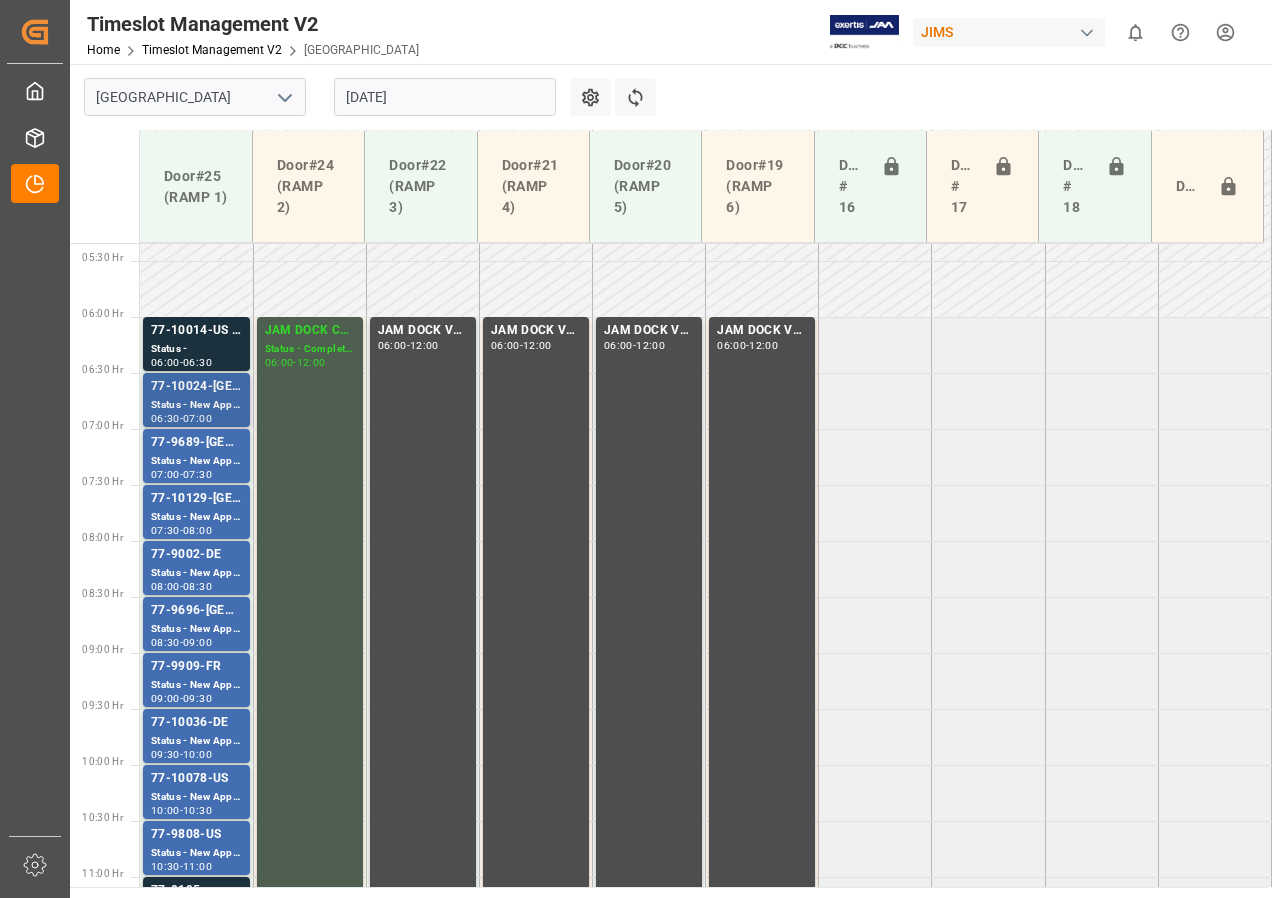 click on "Status - New Appointment" at bounding box center [196, 405] 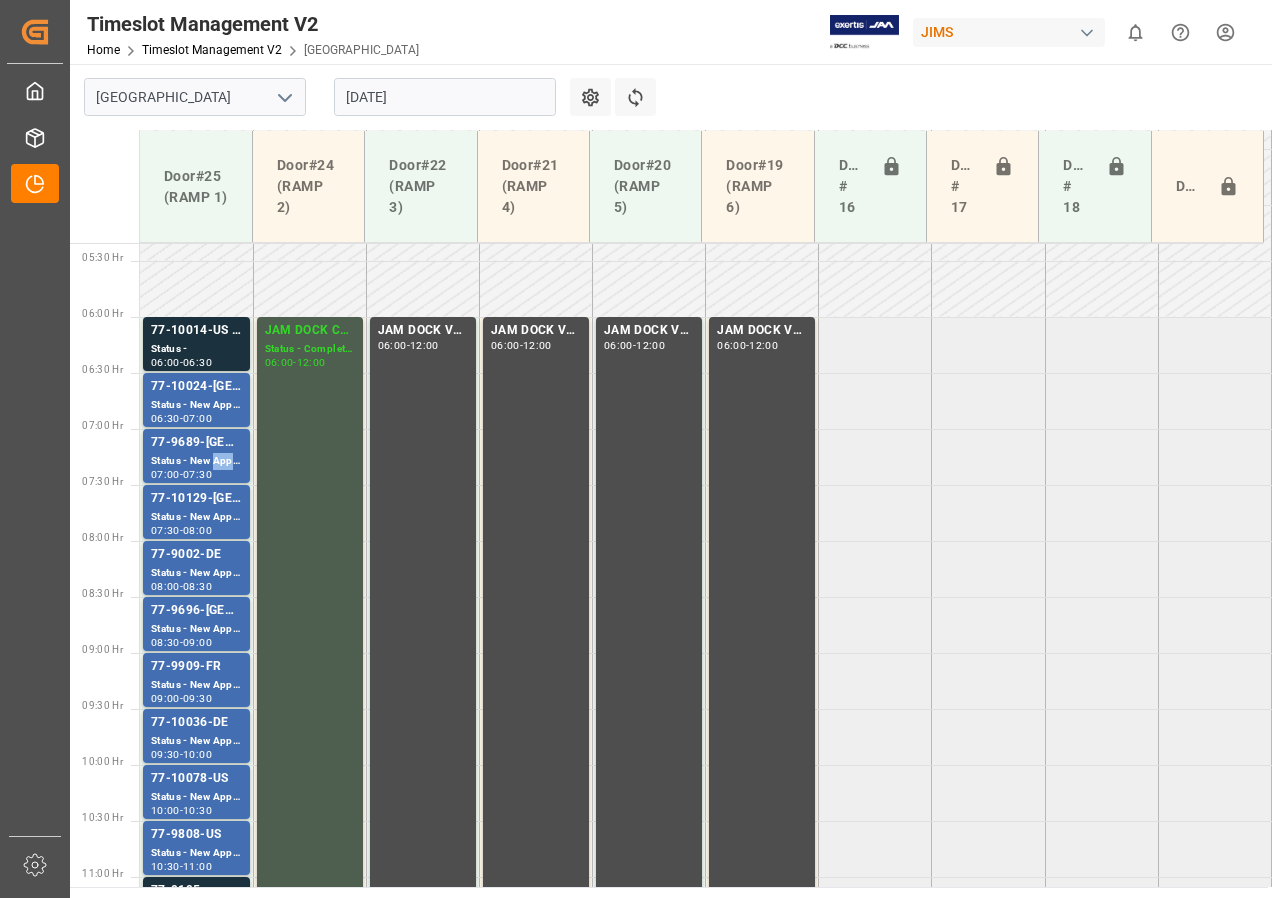 click on "Status - New Appointment" at bounding box center [196, 461] 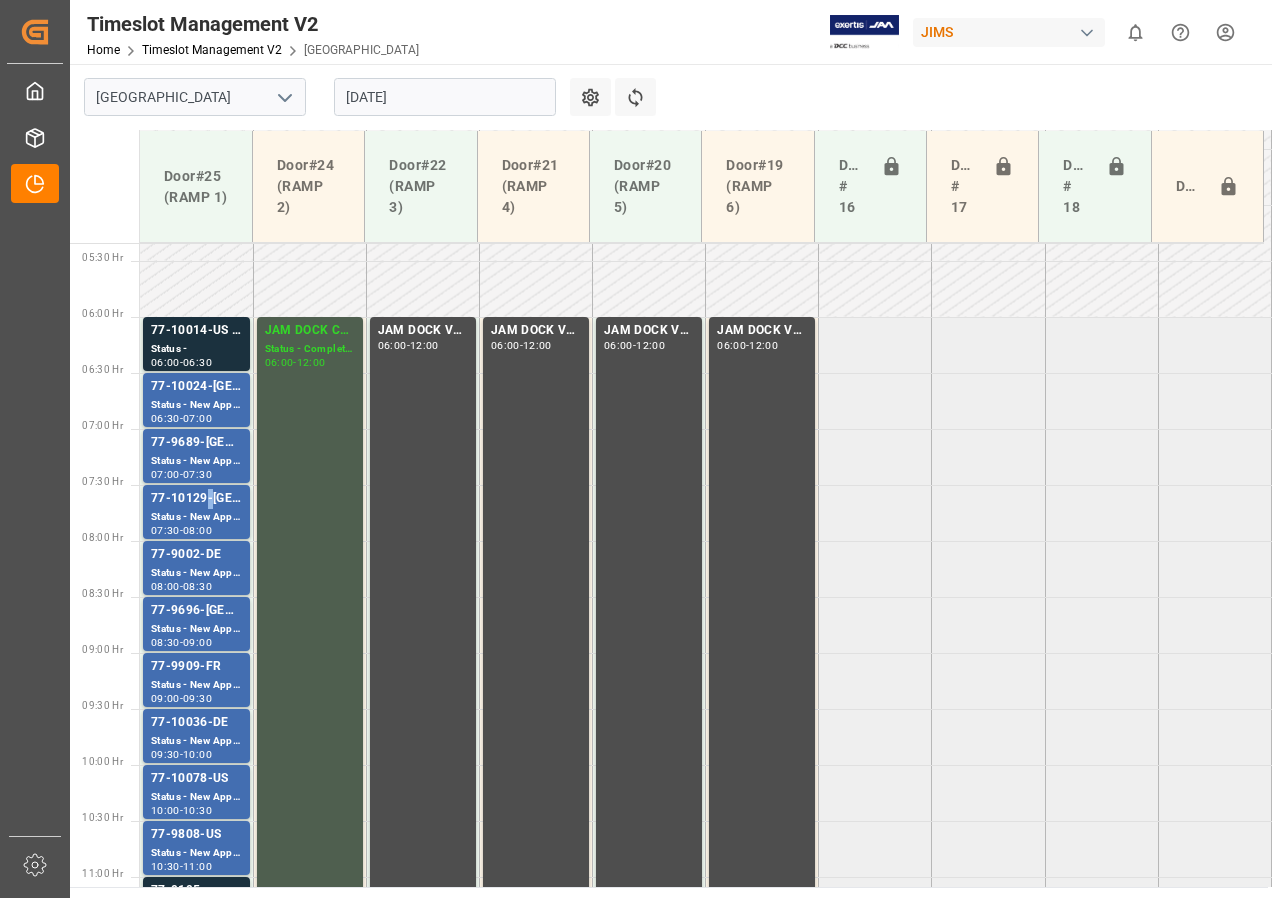 click on "77-10129-[GEOGRAPHIC_DATA]" at bounding box center (196, 499) 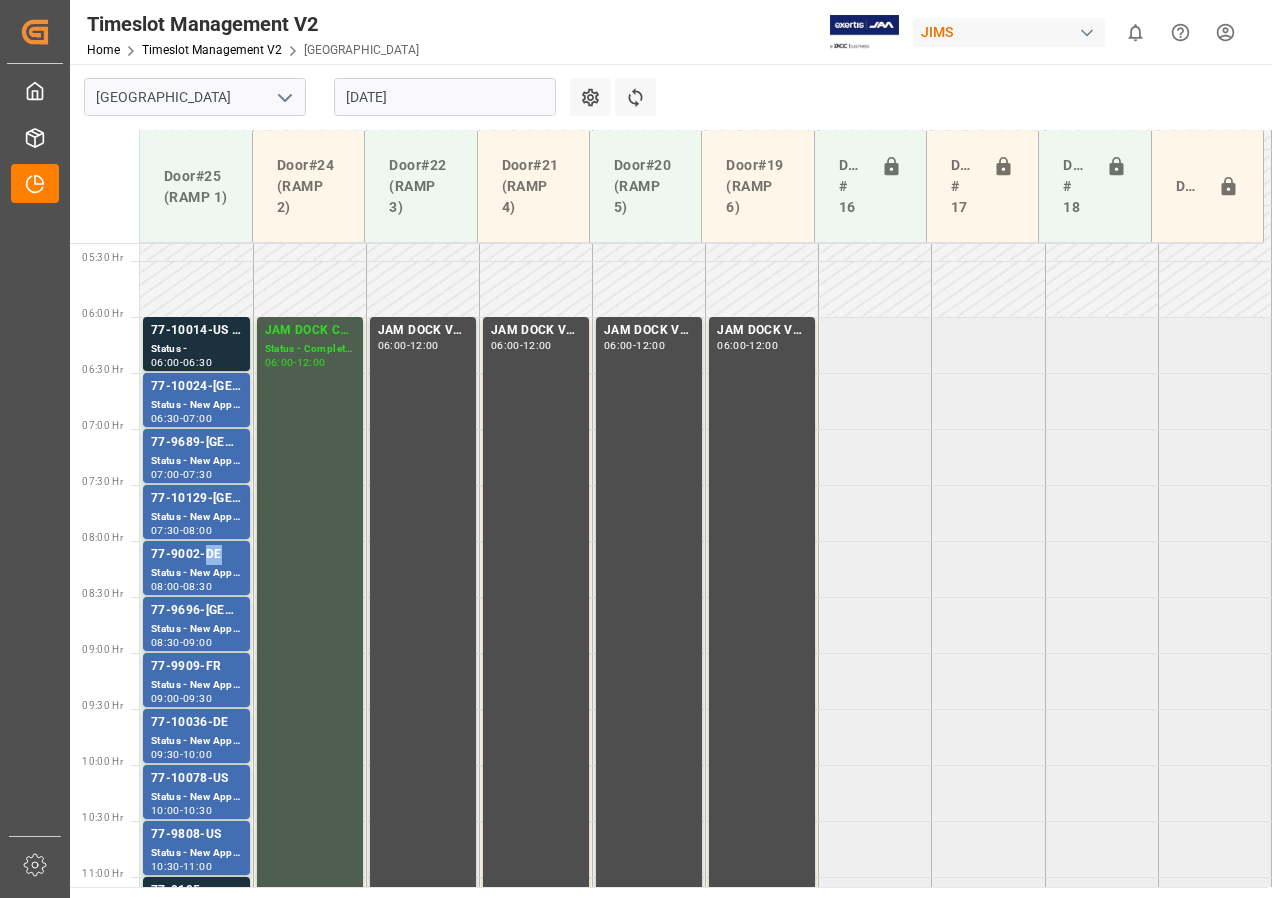 click on "77-9002-DE" at bounding box center [196, 555] 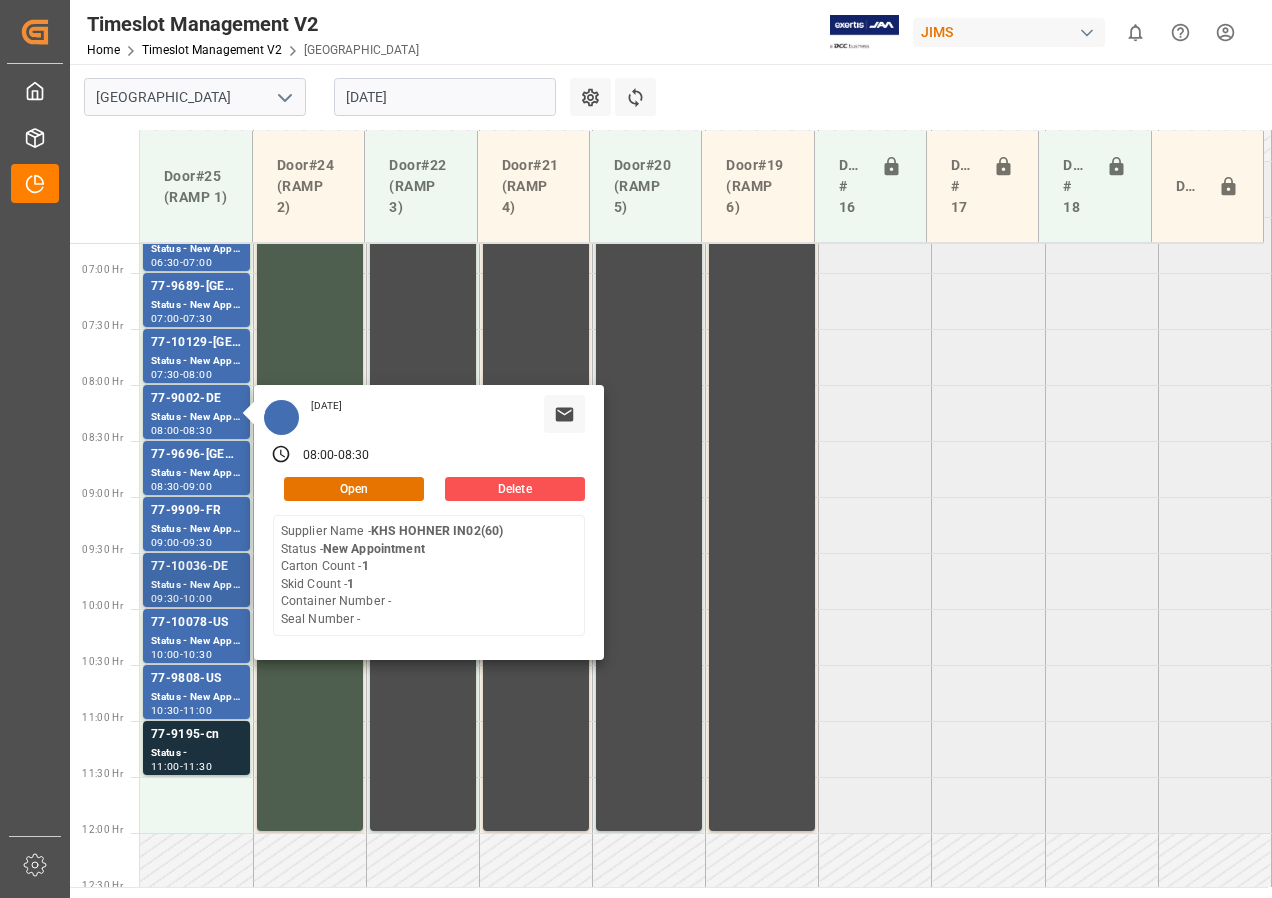 scroll, scrollTop: 798, scrollLeft: 0, axis: vertical 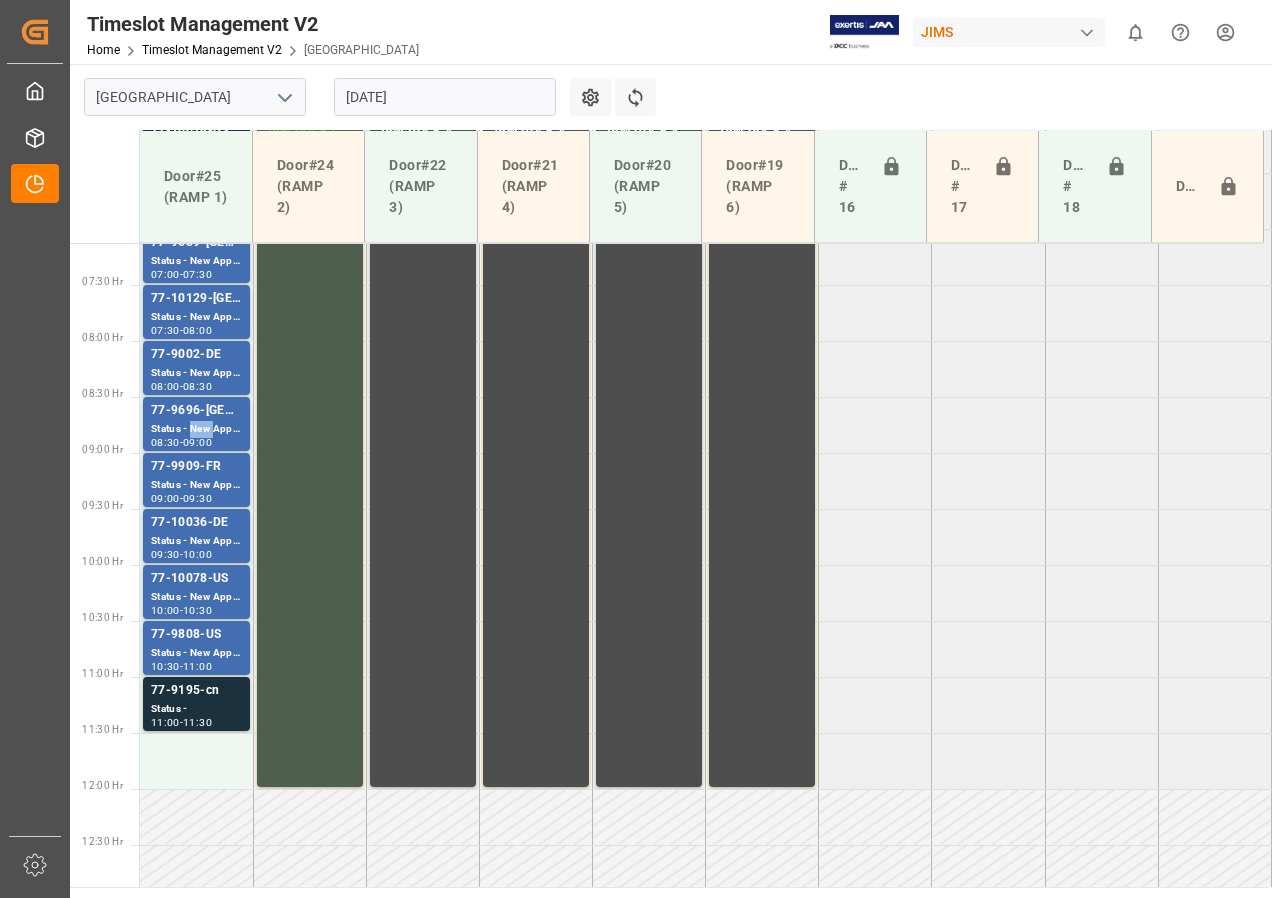click on "Status - New Appointment" at bounding box center [196, 429] 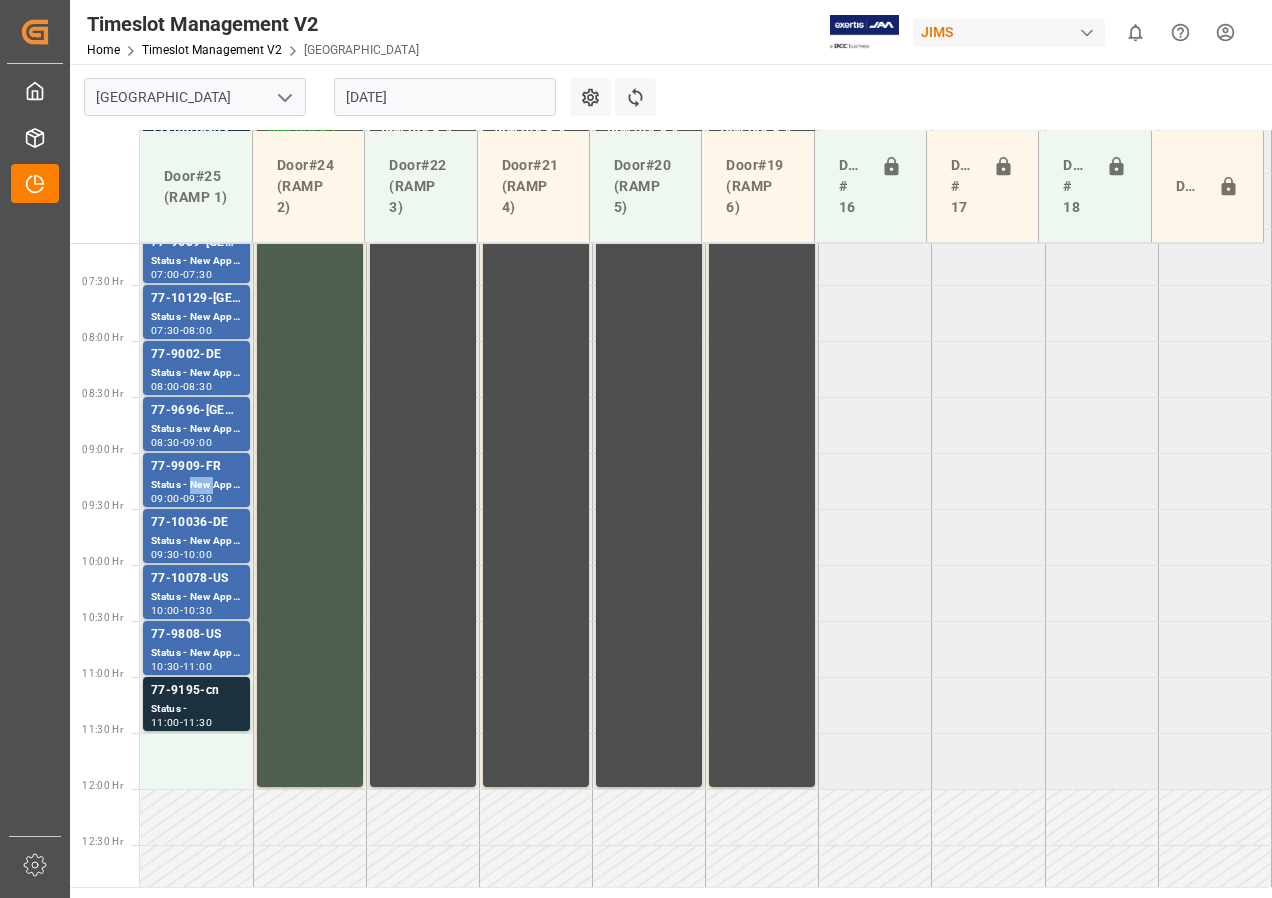 click on "Status - New Appointment" at bounding box center [196, 485] 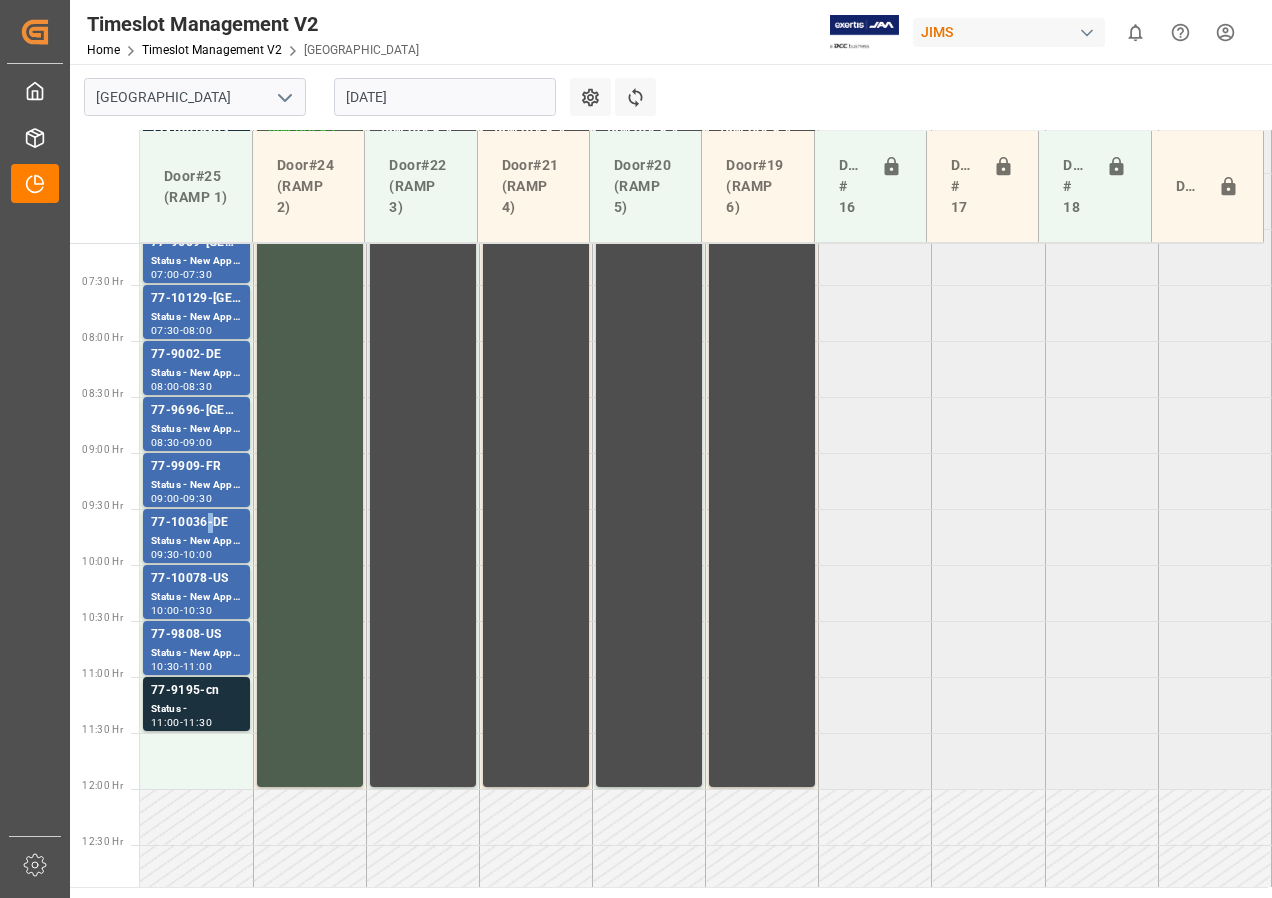 click on "77-10036-DE" at bounding box center (196, 523) 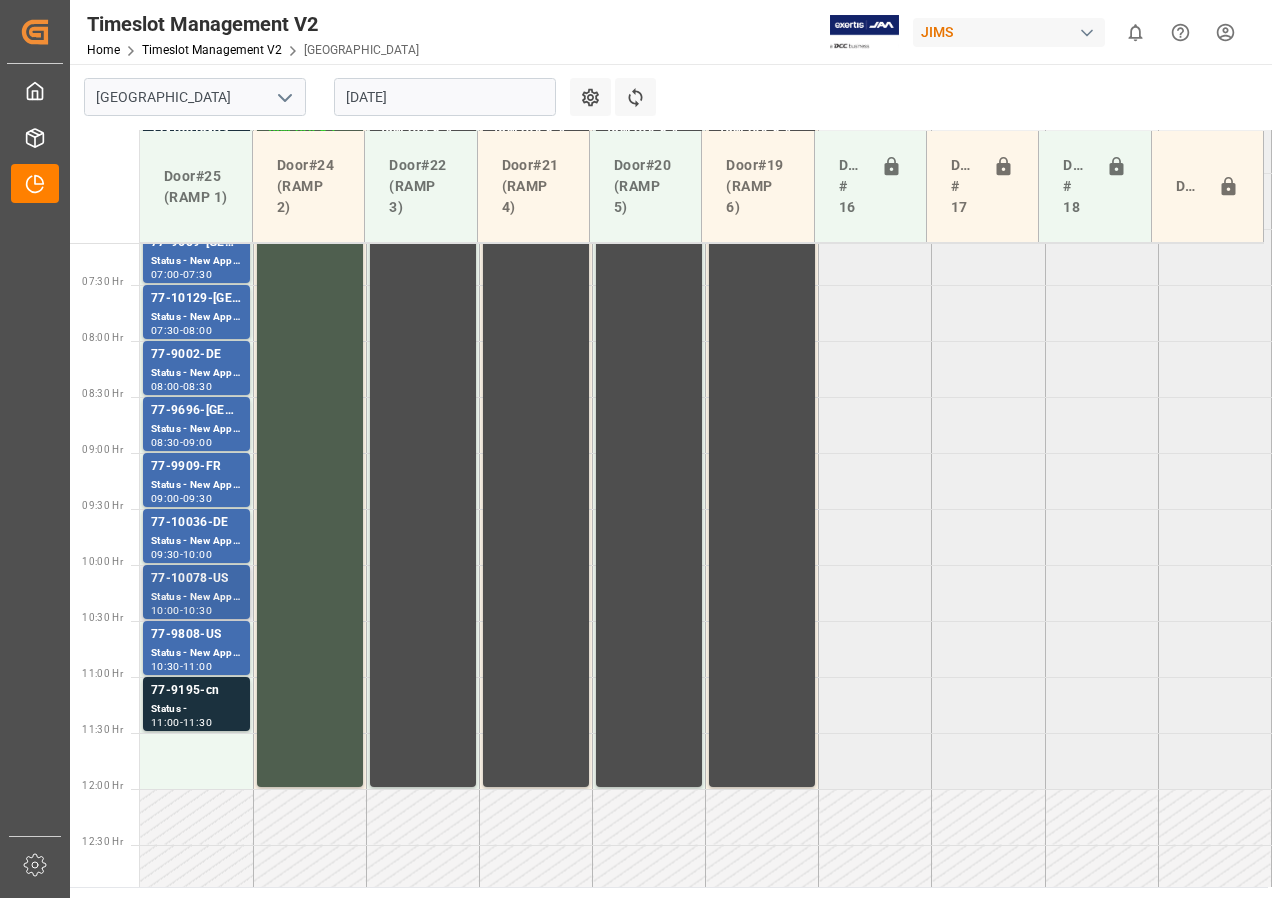 click on "Status - New Appointment" at bounding box center (196, 597) 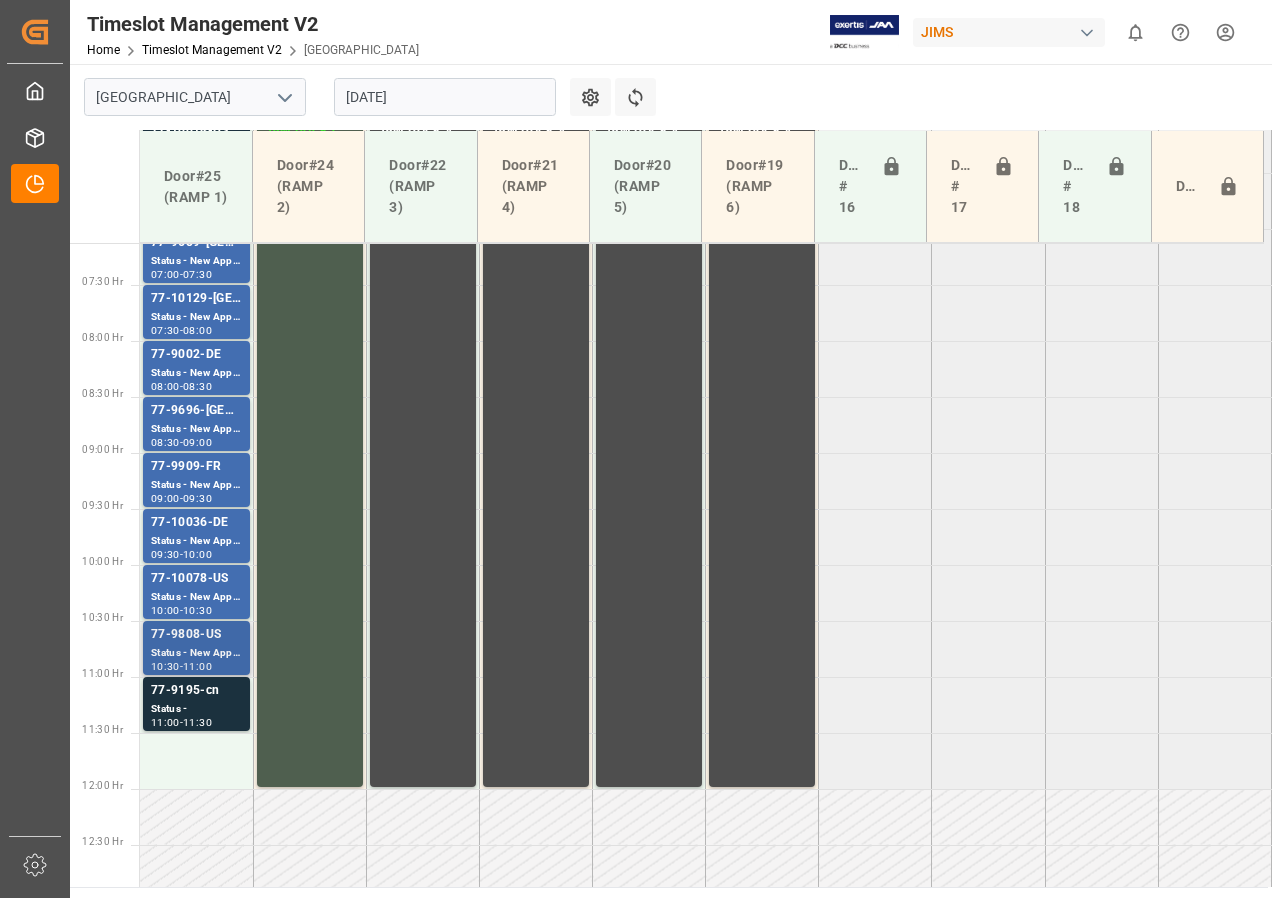 click on "77-9808-US" at bounding box center (196, 635) 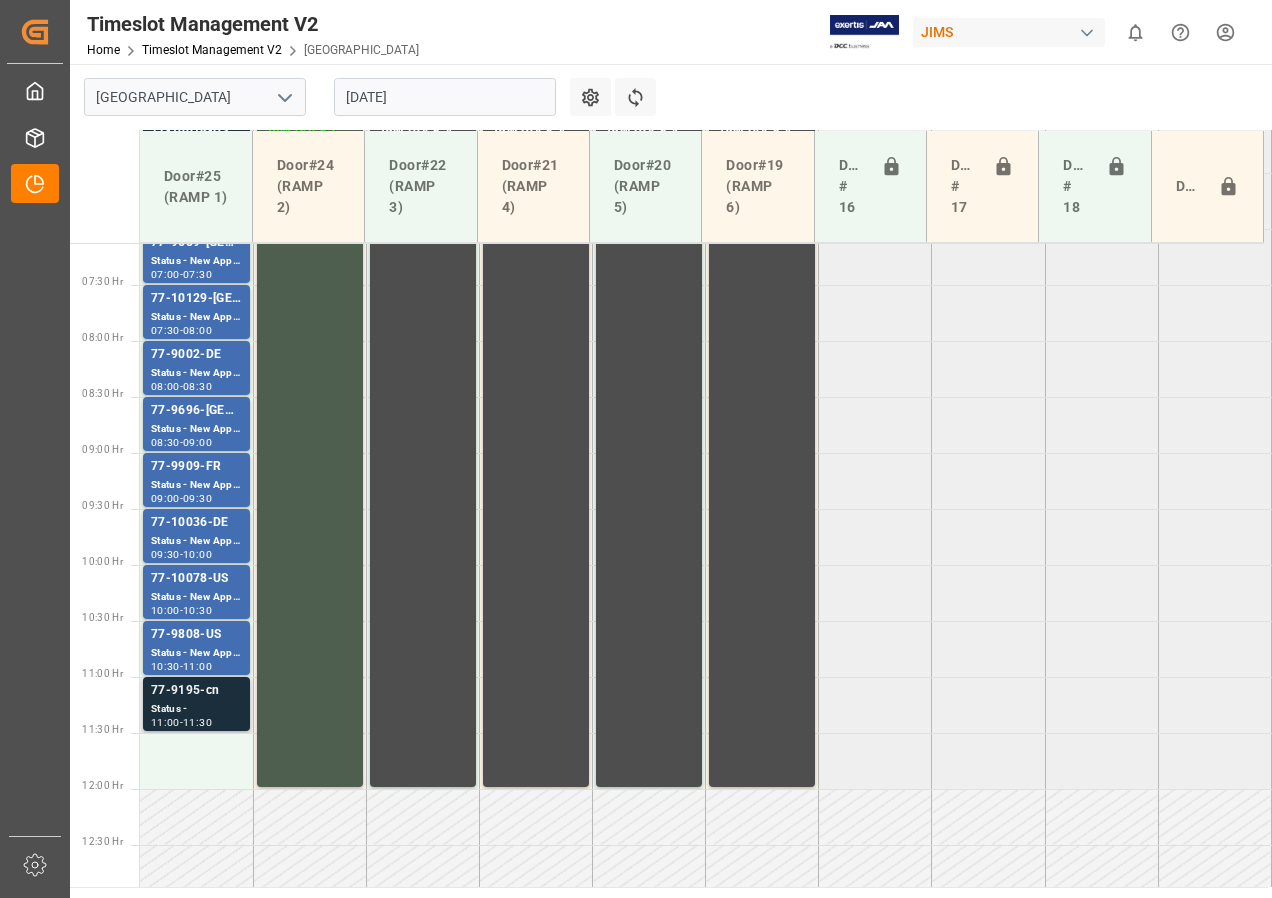 click on "77-9195-cn" at bounding box center [196, 691] 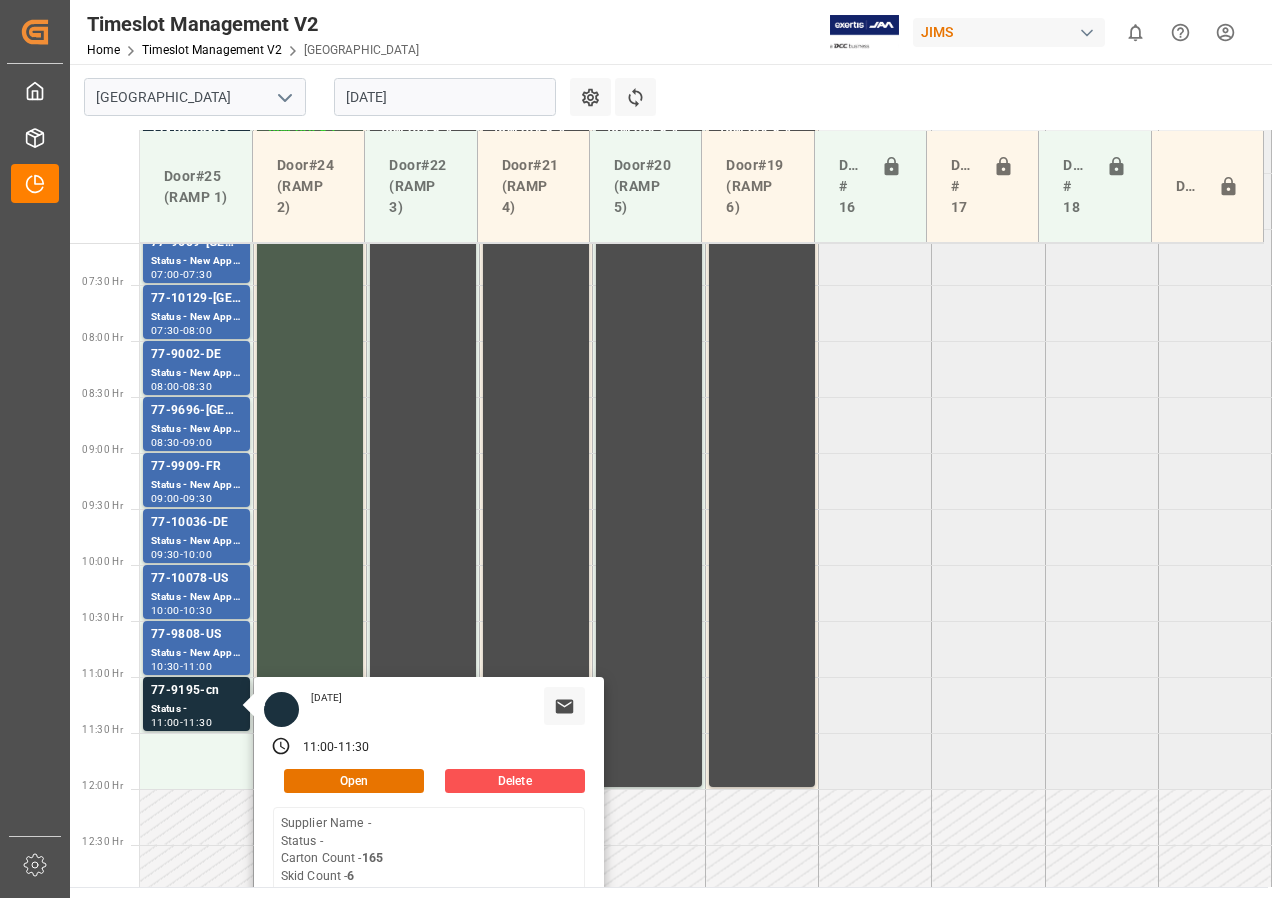 scroll, scrollTop: 998, scrollLeft: 0, axis: vertical 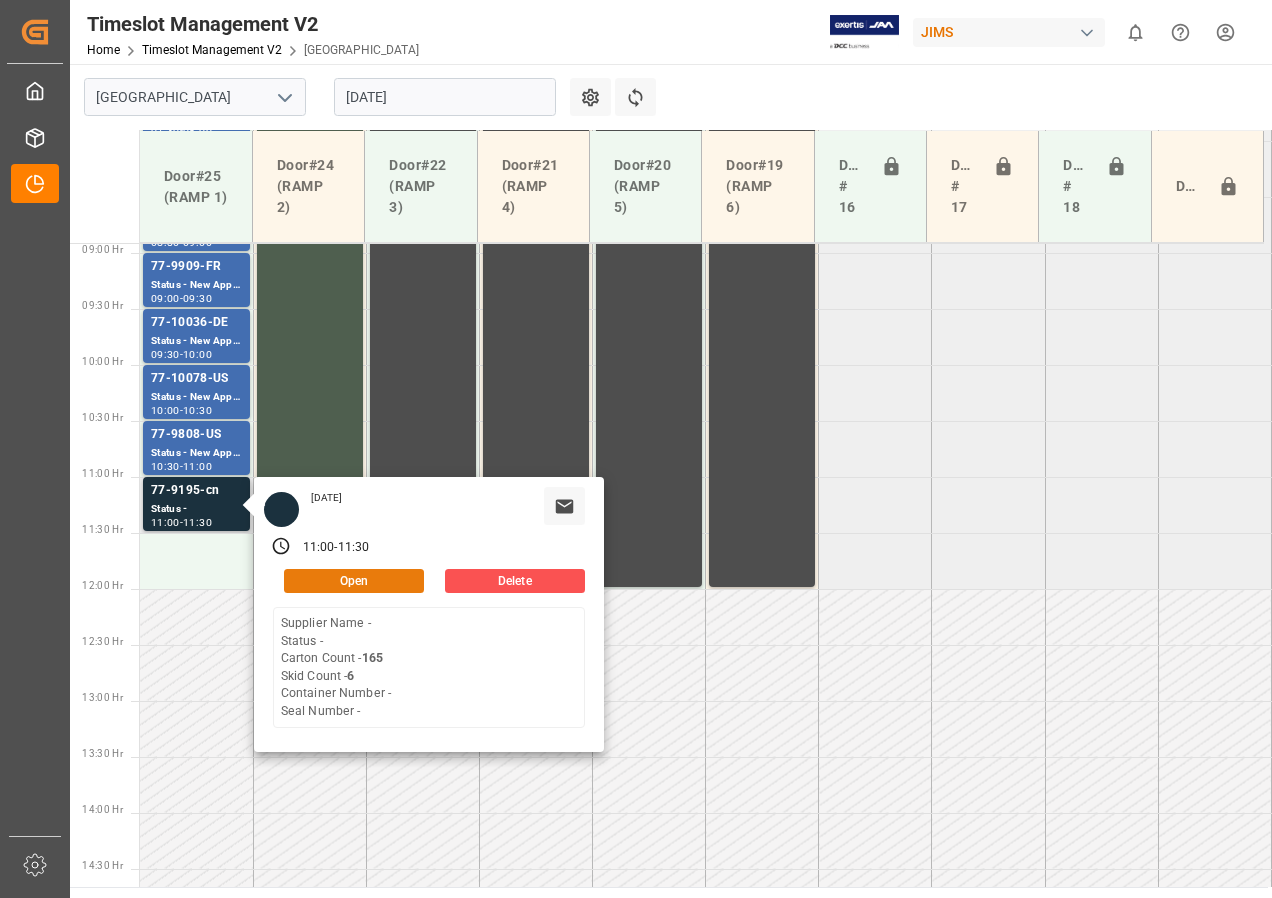 click on "Open" at bounding box center (354, 581) 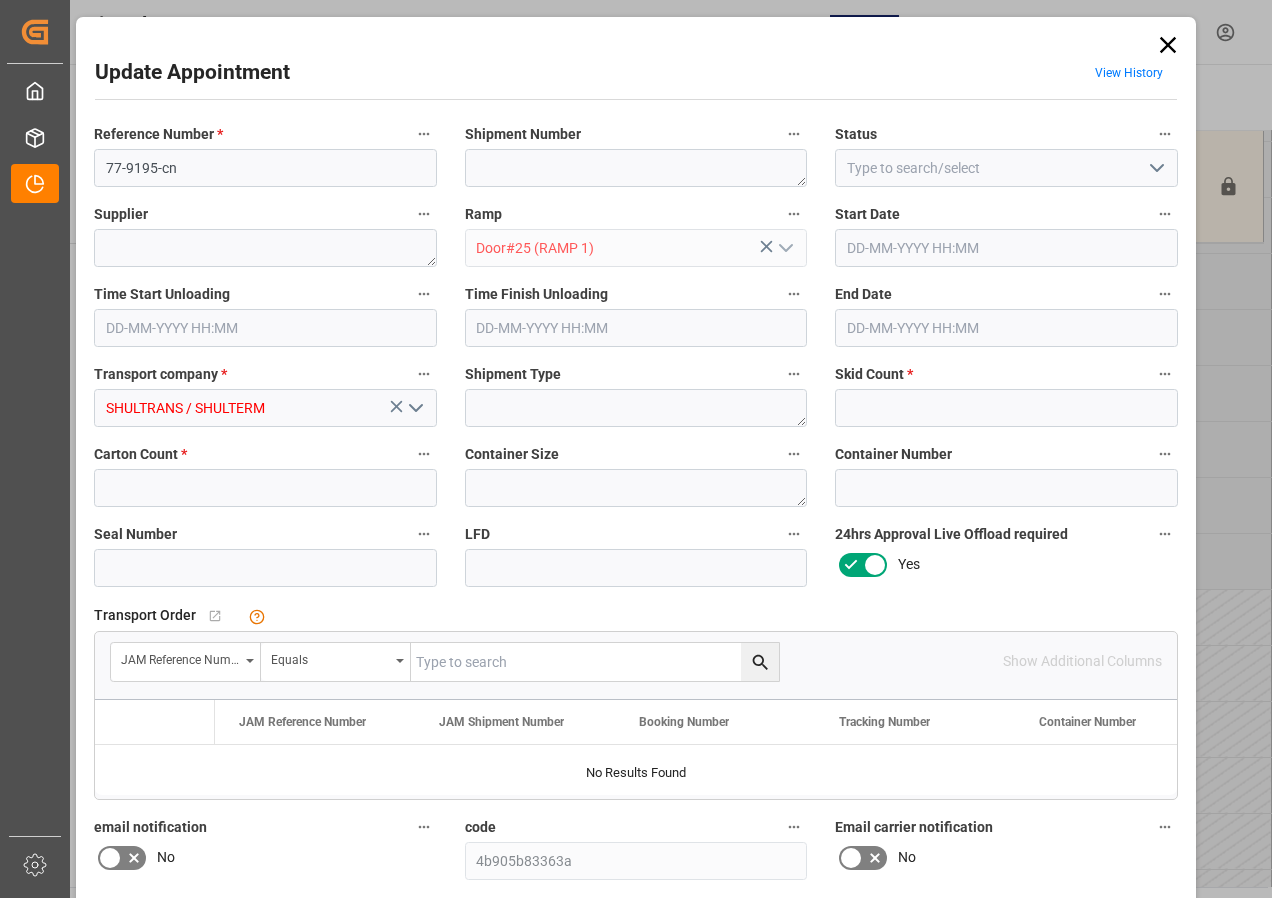 type on "6" 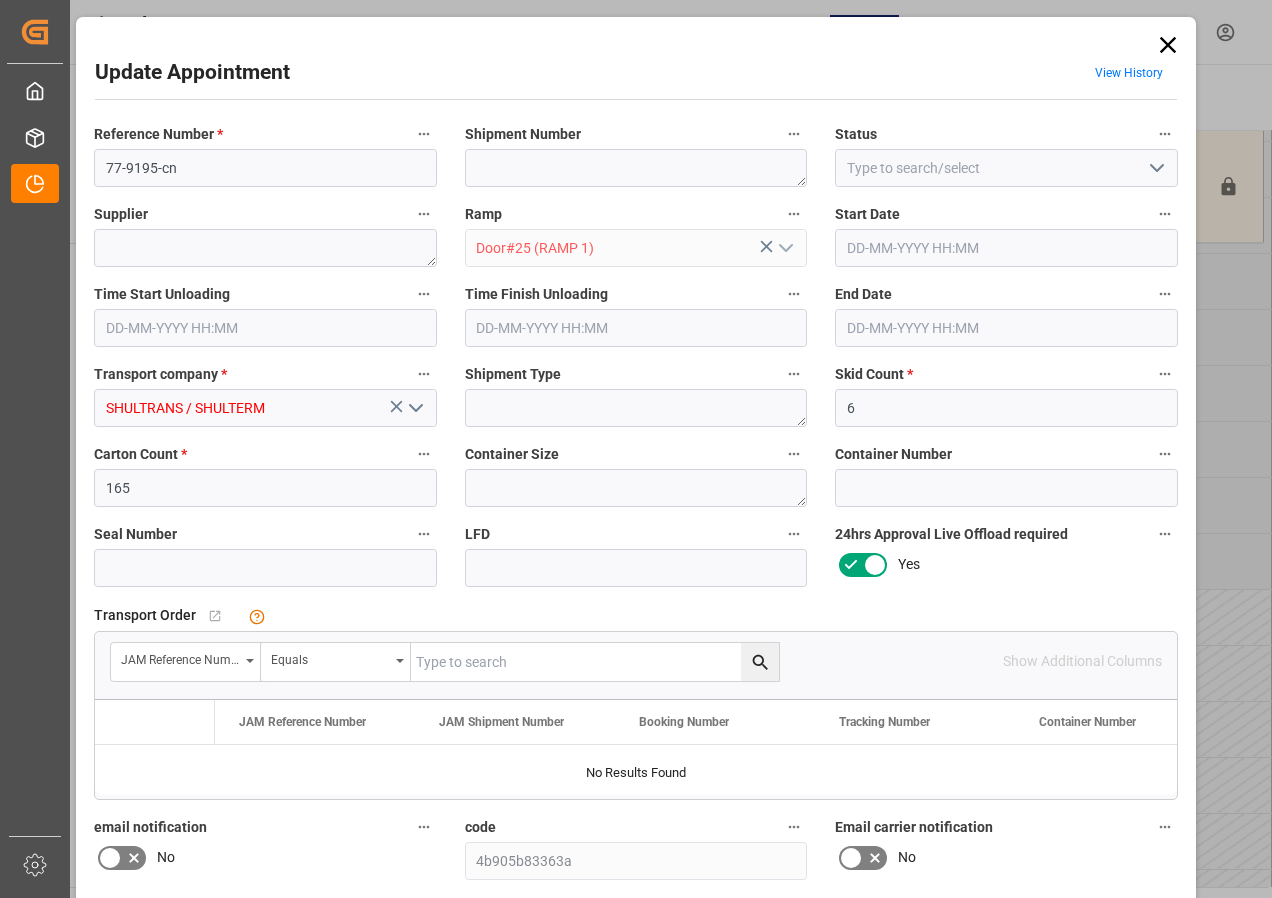 type on "[DATE] 11:00" 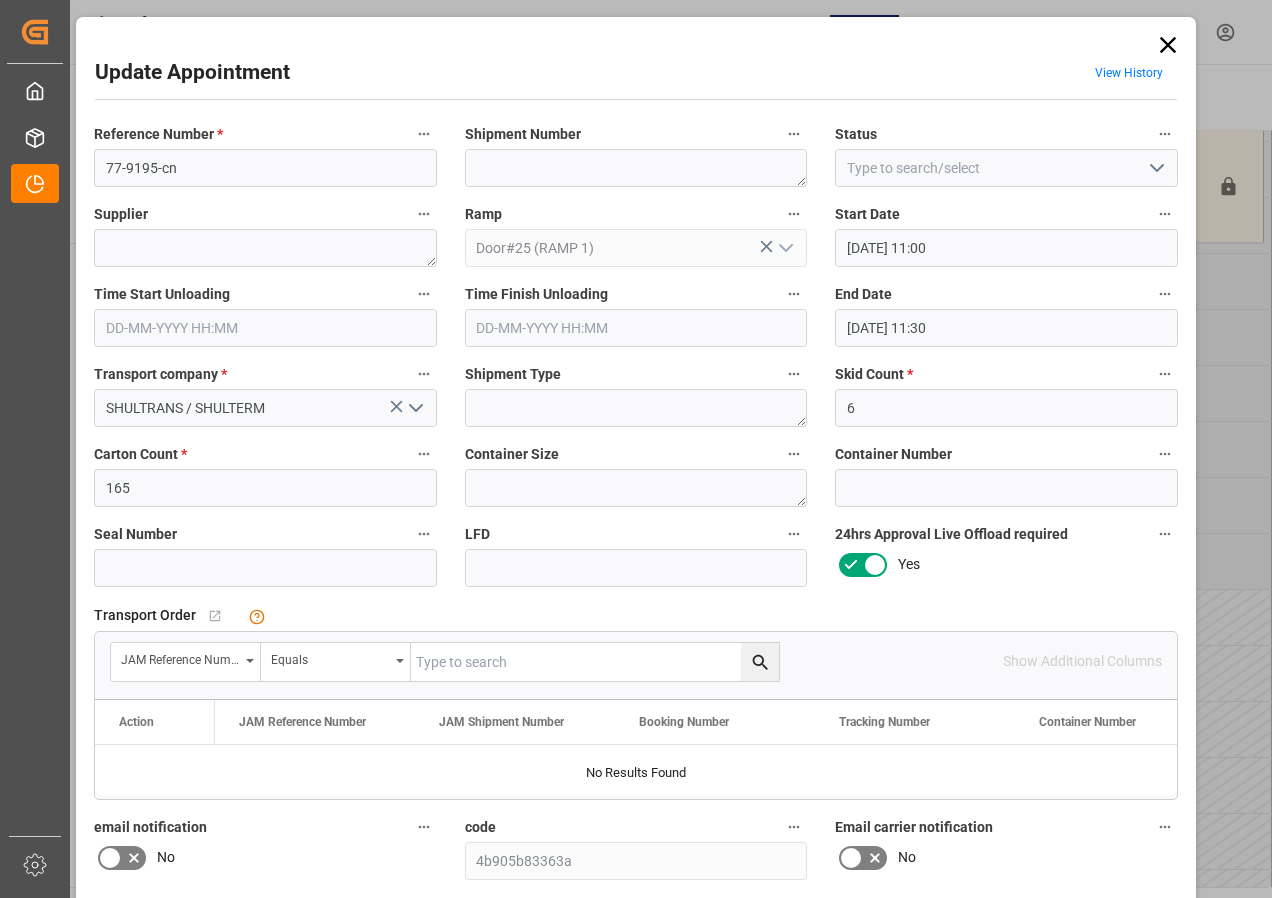 click at bounding box center [595, 662] 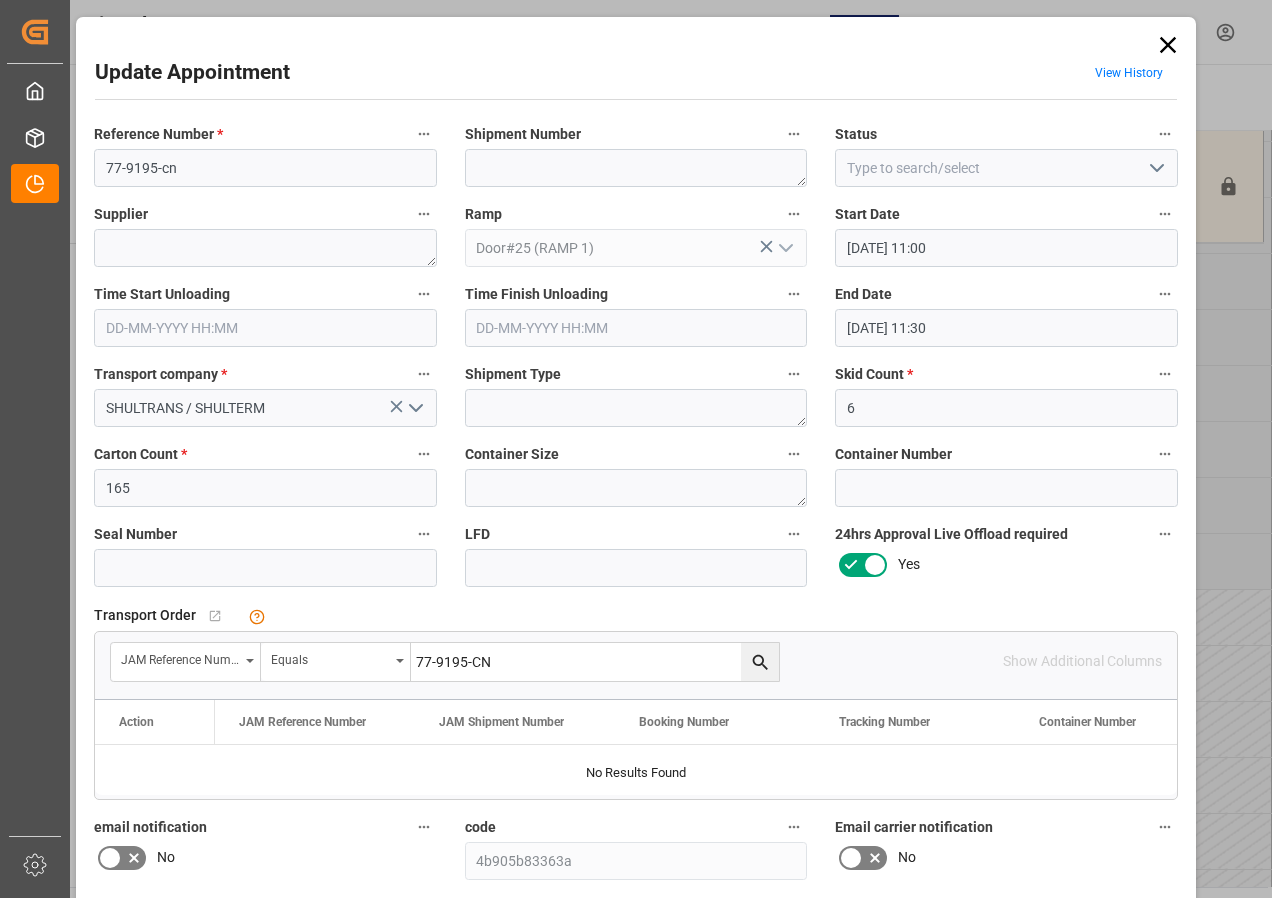 click 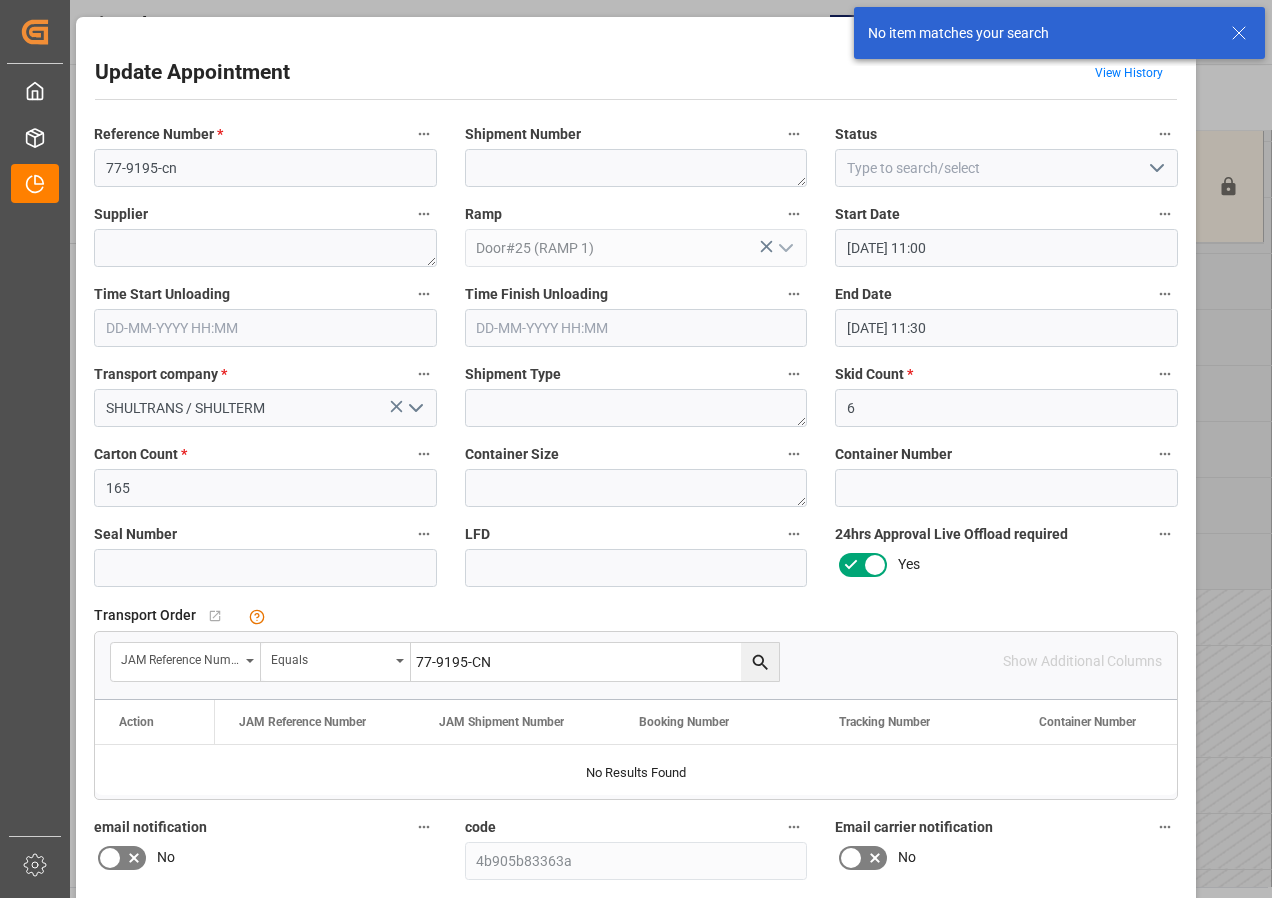 click on "77-9195-CN" at bounding box center [595, 662] 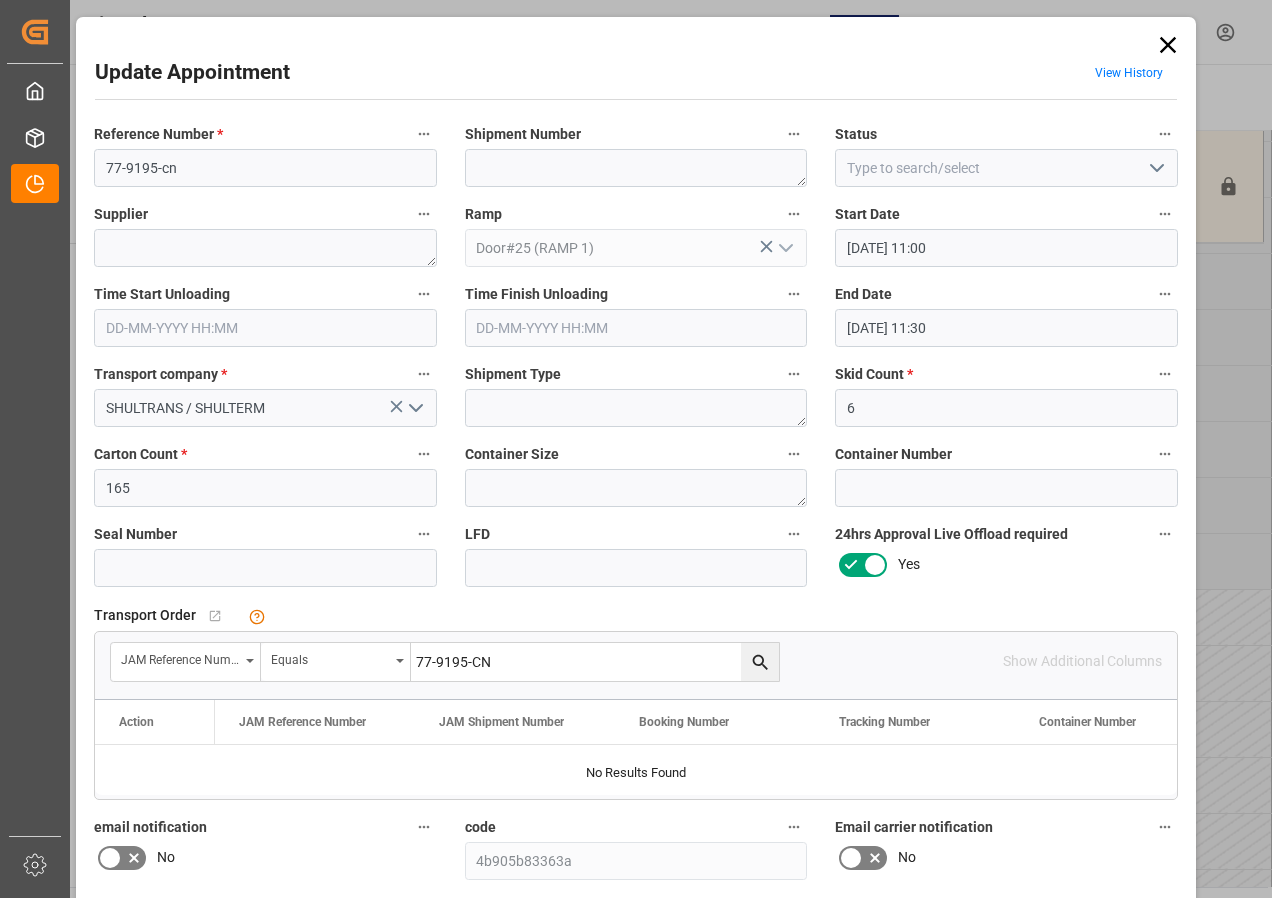 drag, startPoint x: 414, startPoint y: 659, endPoint x: 534, endPoint y: 659, distance: 120 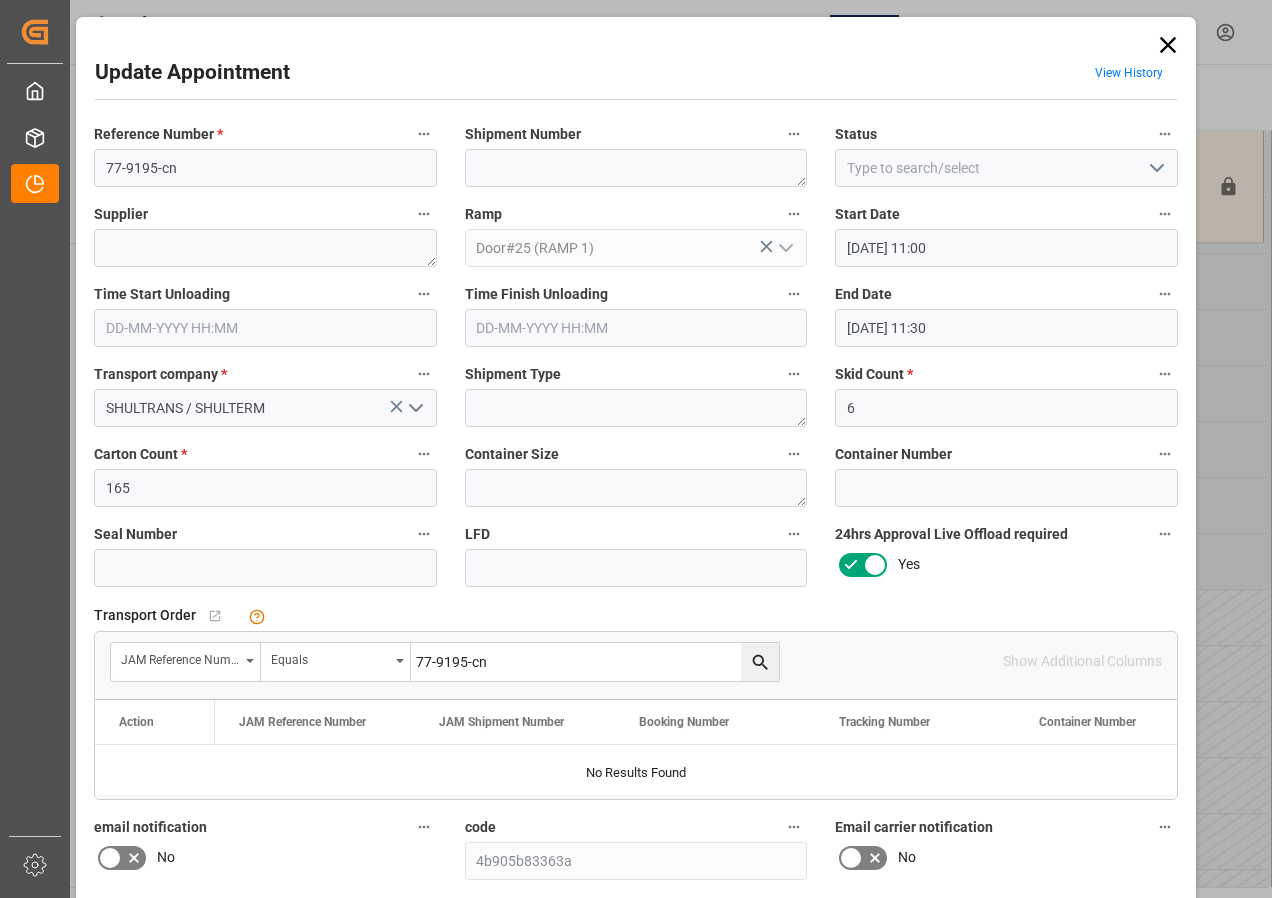 type on "77-9195-cn" 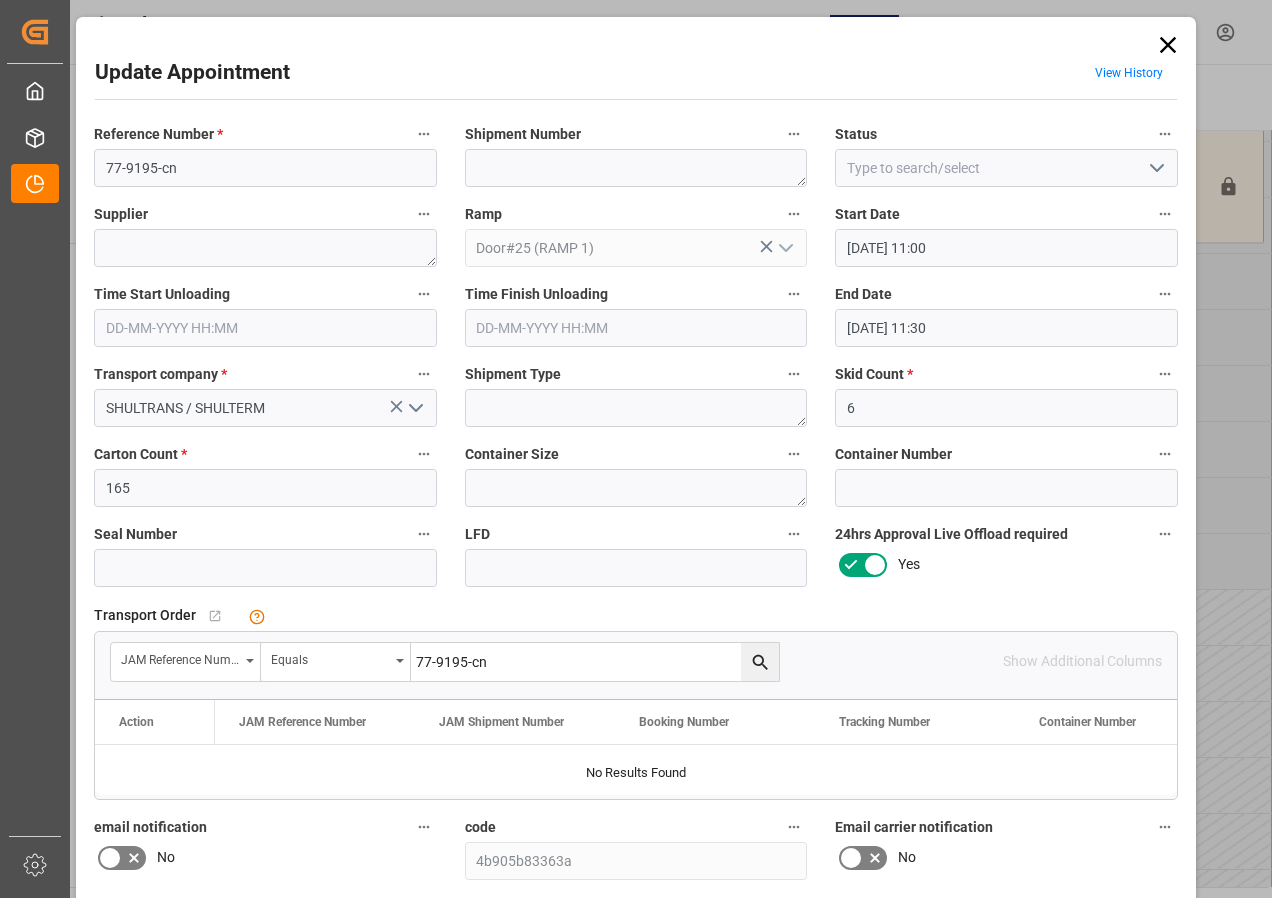click 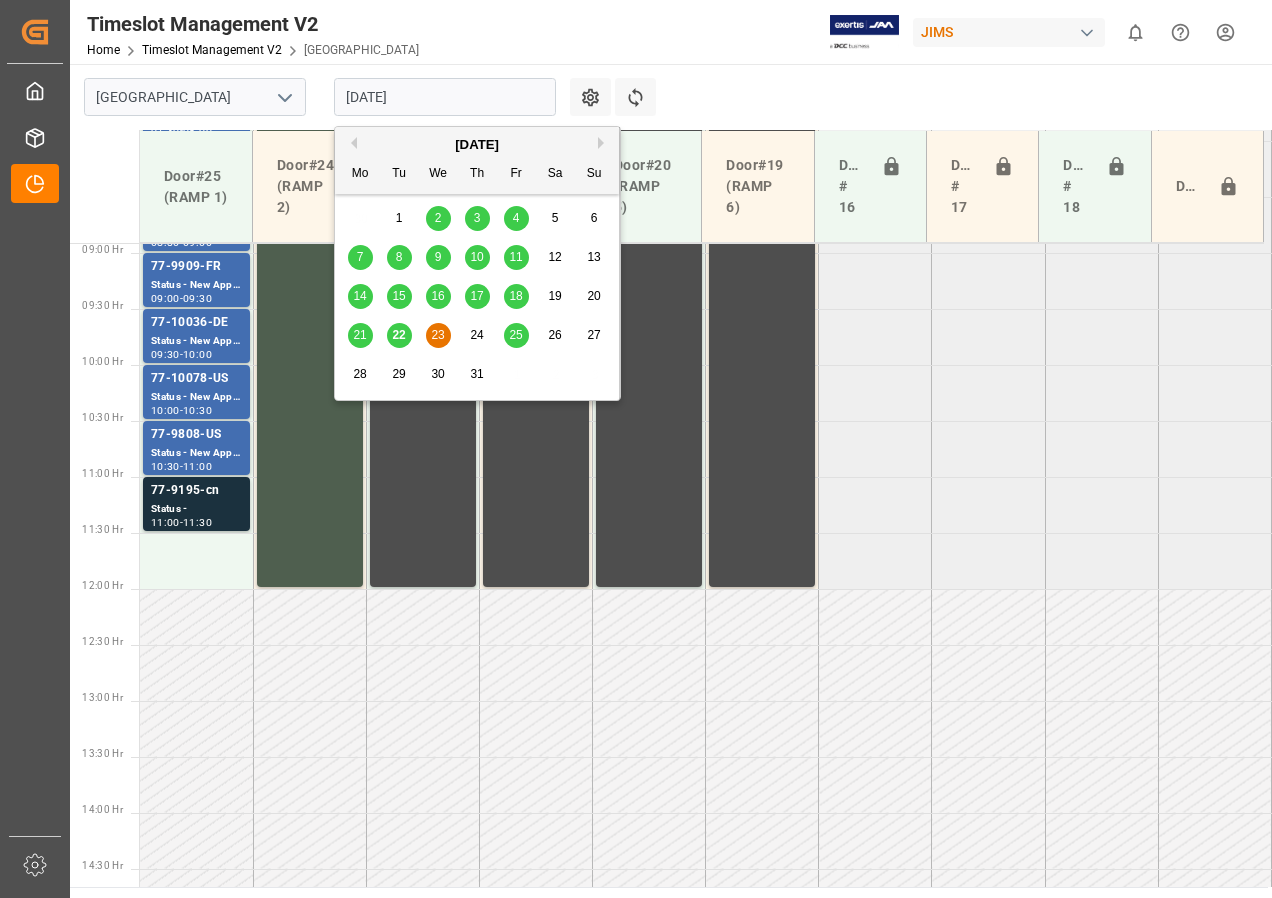 click on "[DATE]" at bounding box center (445, 97) 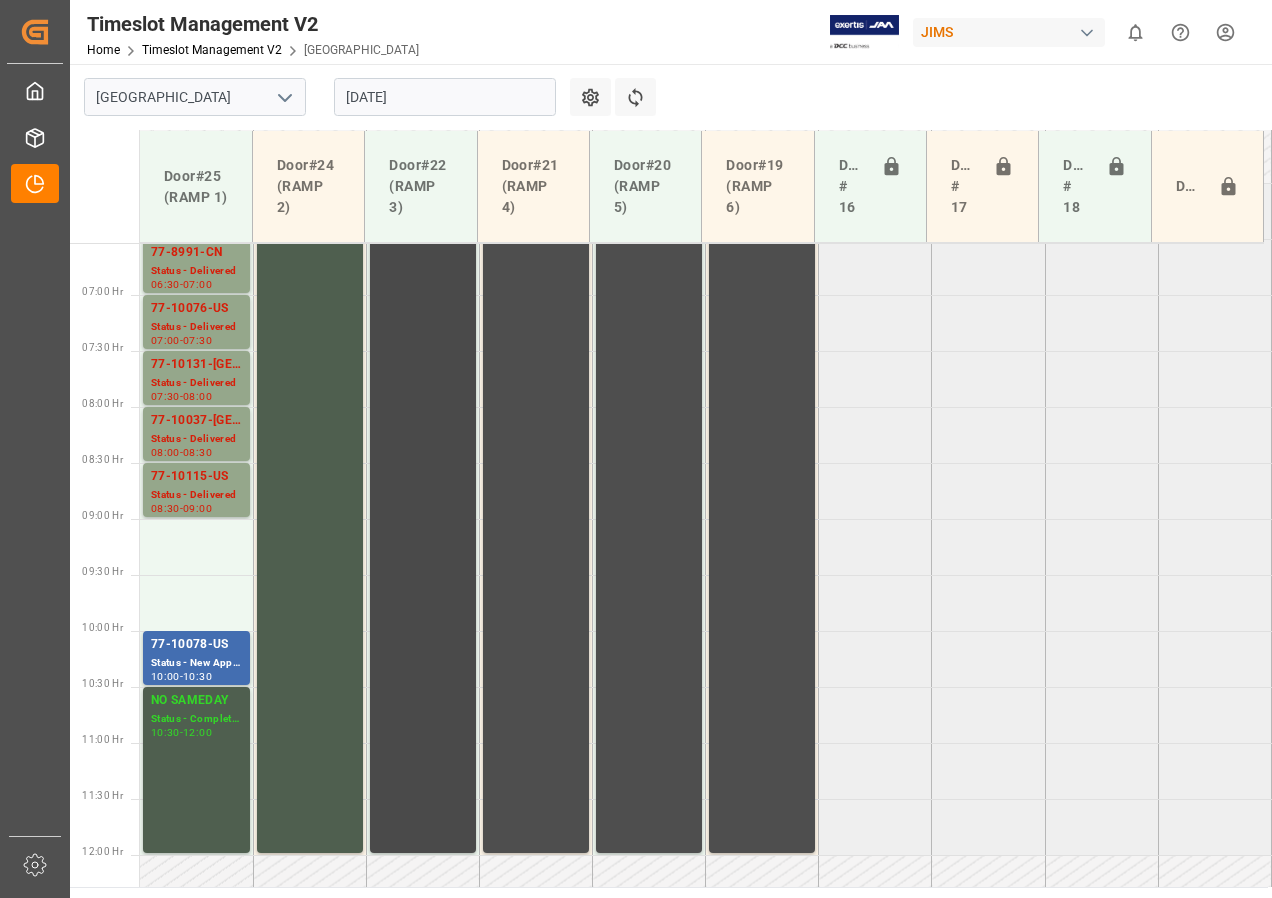 scroll, scrollTop: 685, scrollLeft: 0, axis: vertical 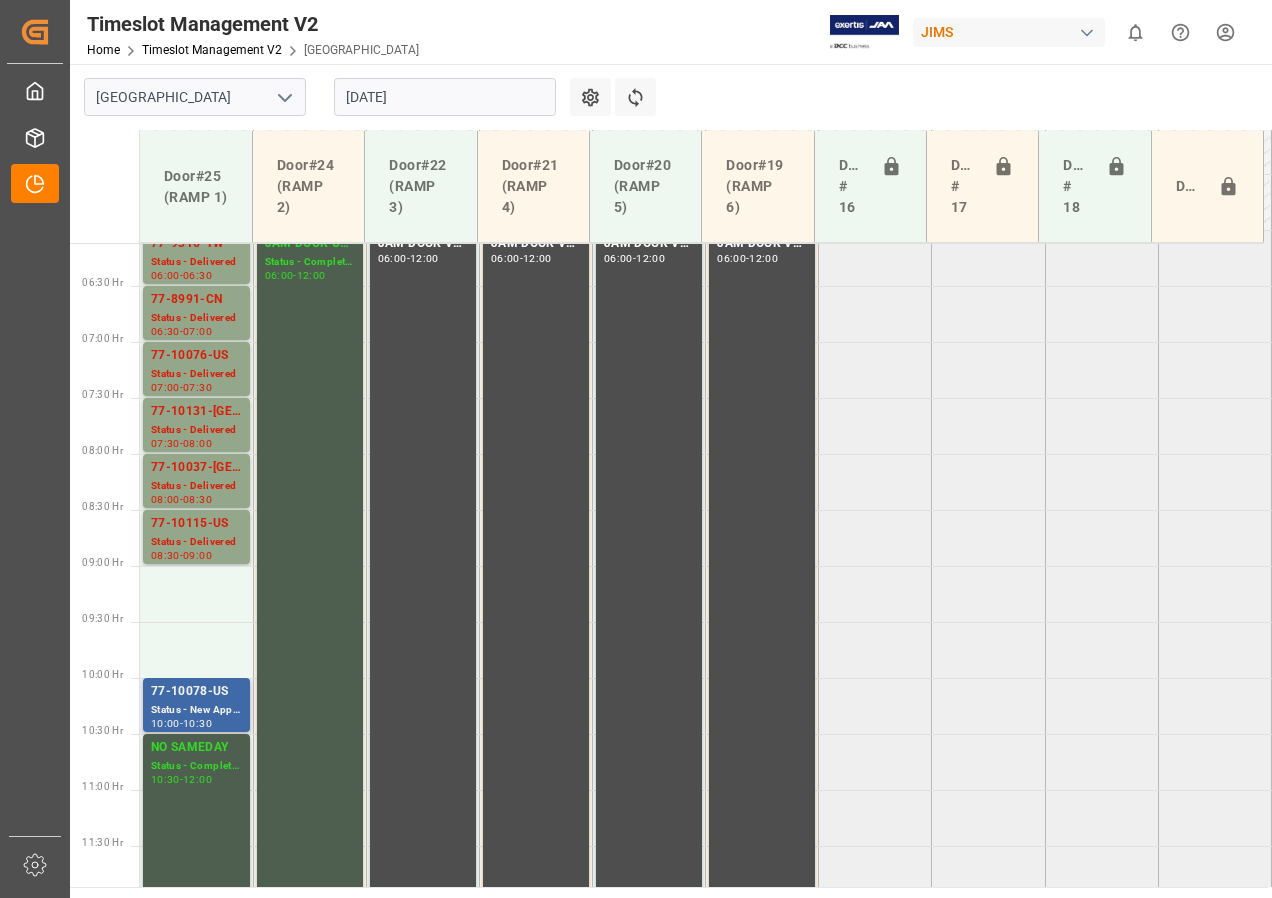 click on "77-10078-US" at bounding box center (196, 692) 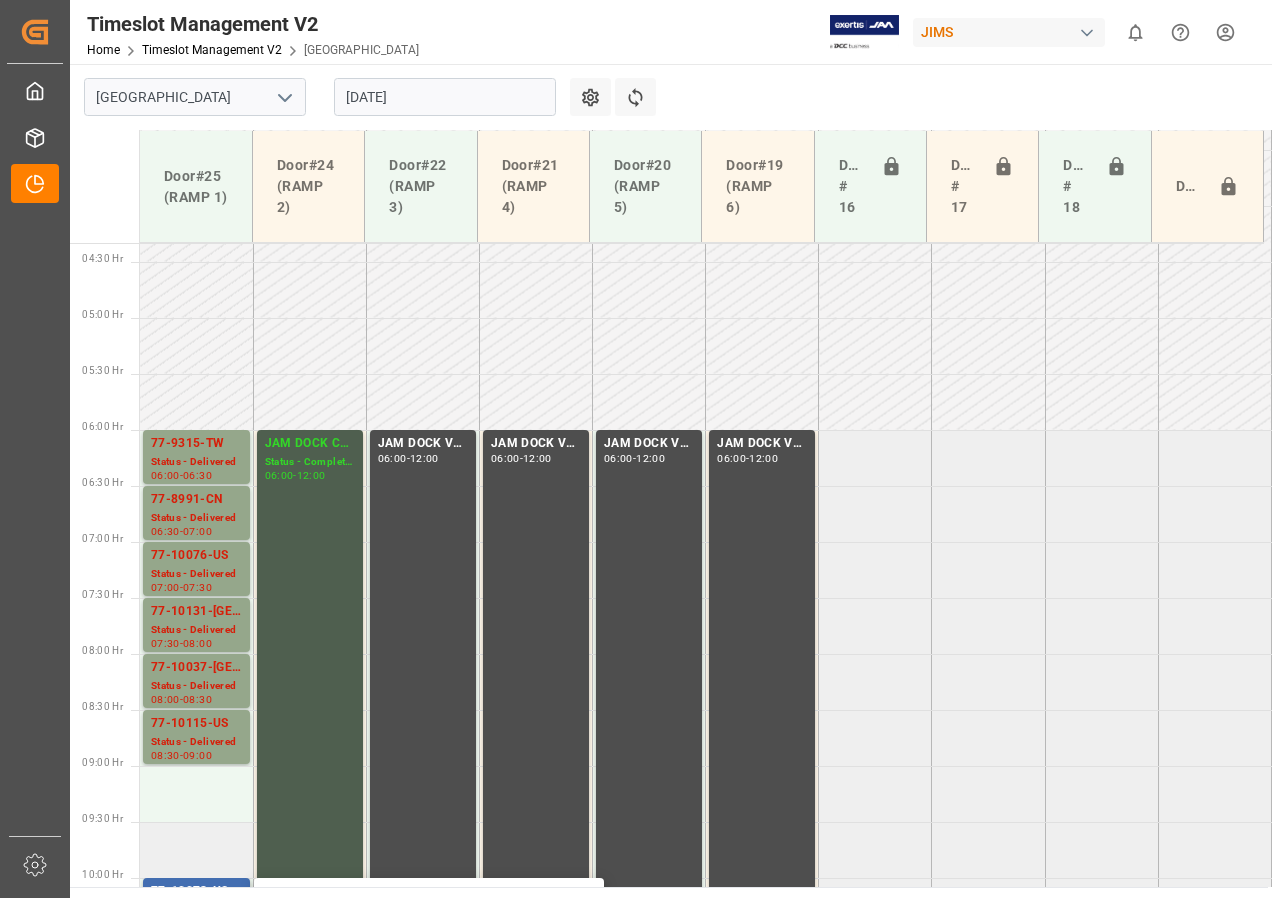 scroll, scrollTop: 685, scrollLeft: 0, axis: vertical 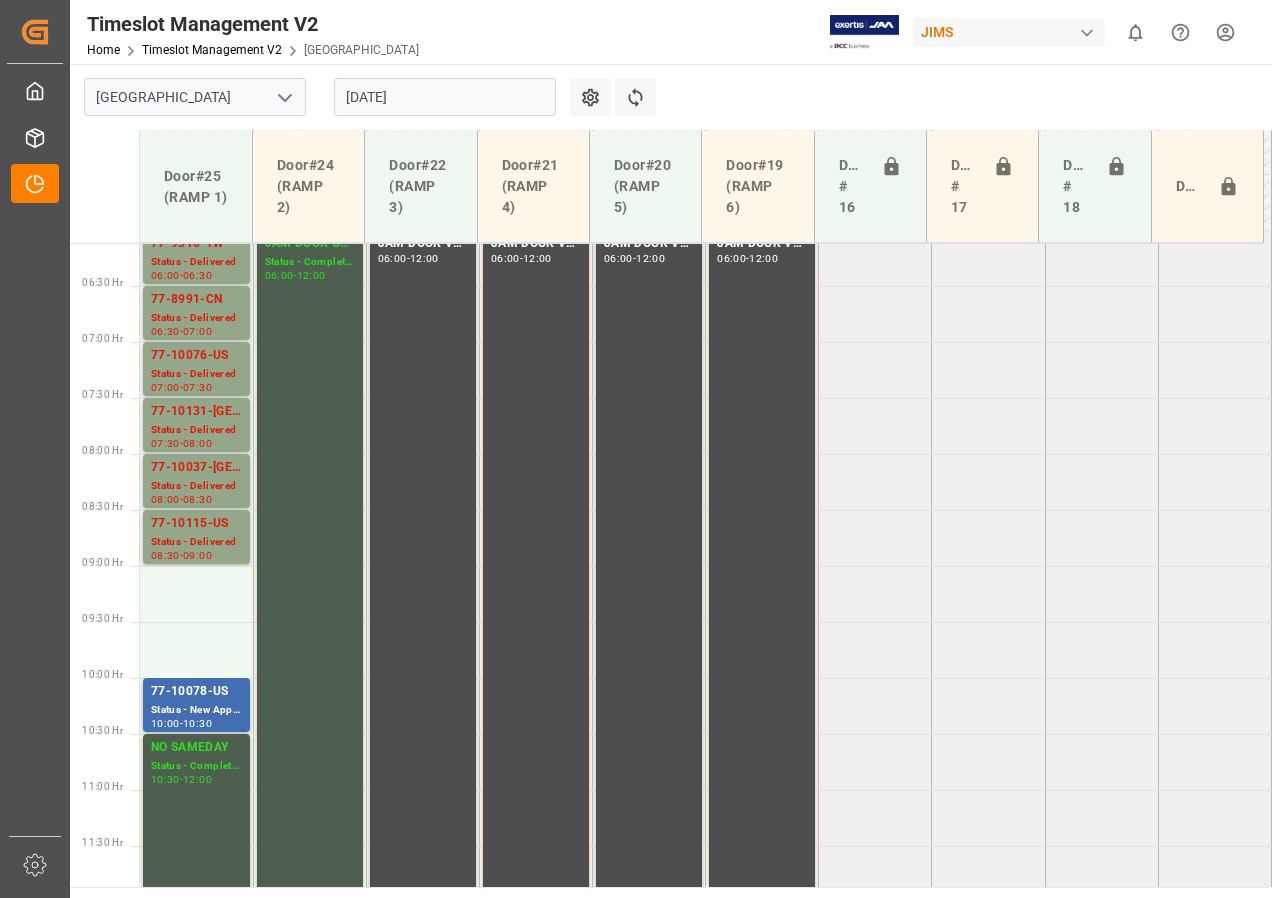 click on "Status - New Appointment" at bounding box center (196, 710) 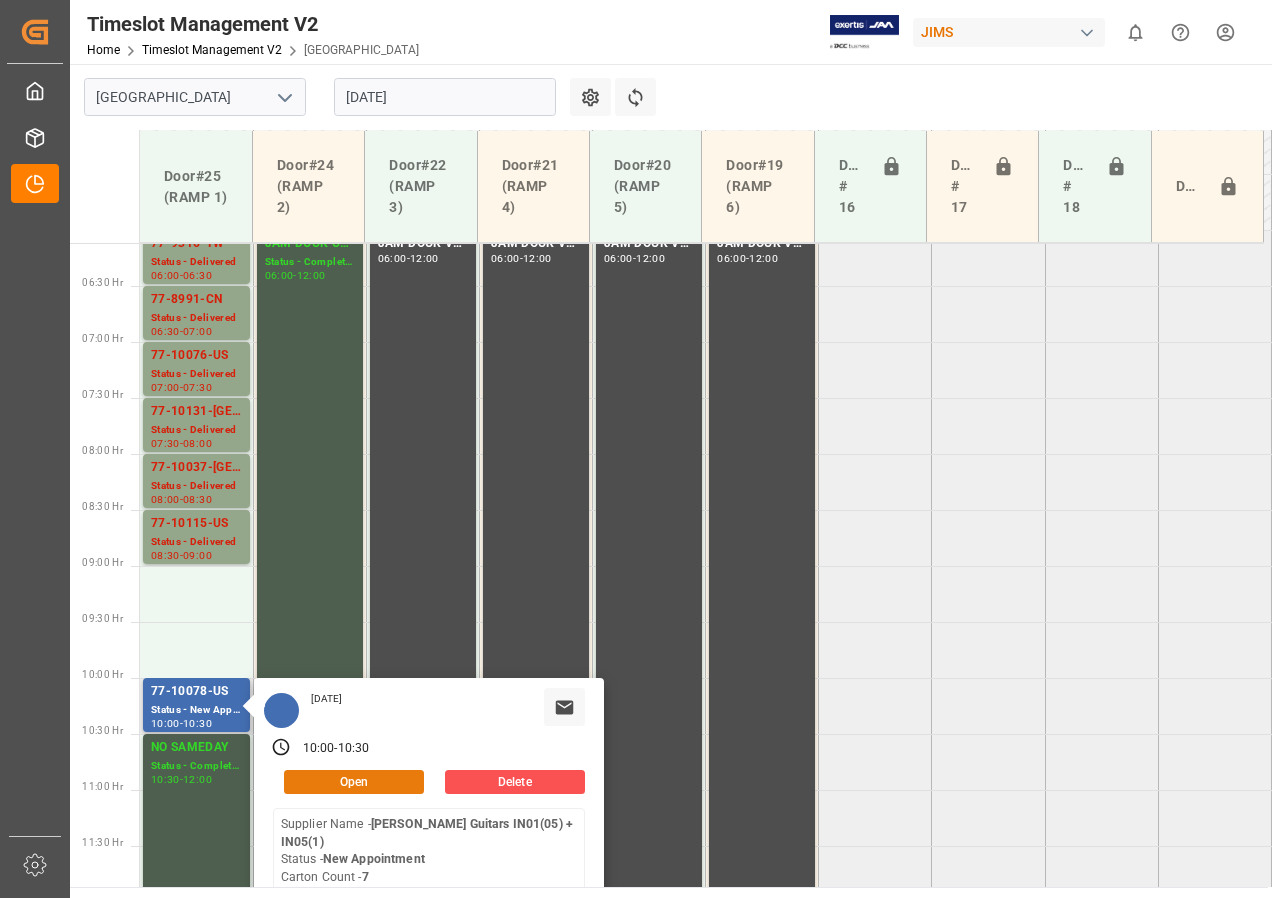 click on "Open" at bounding box center [354, 782] 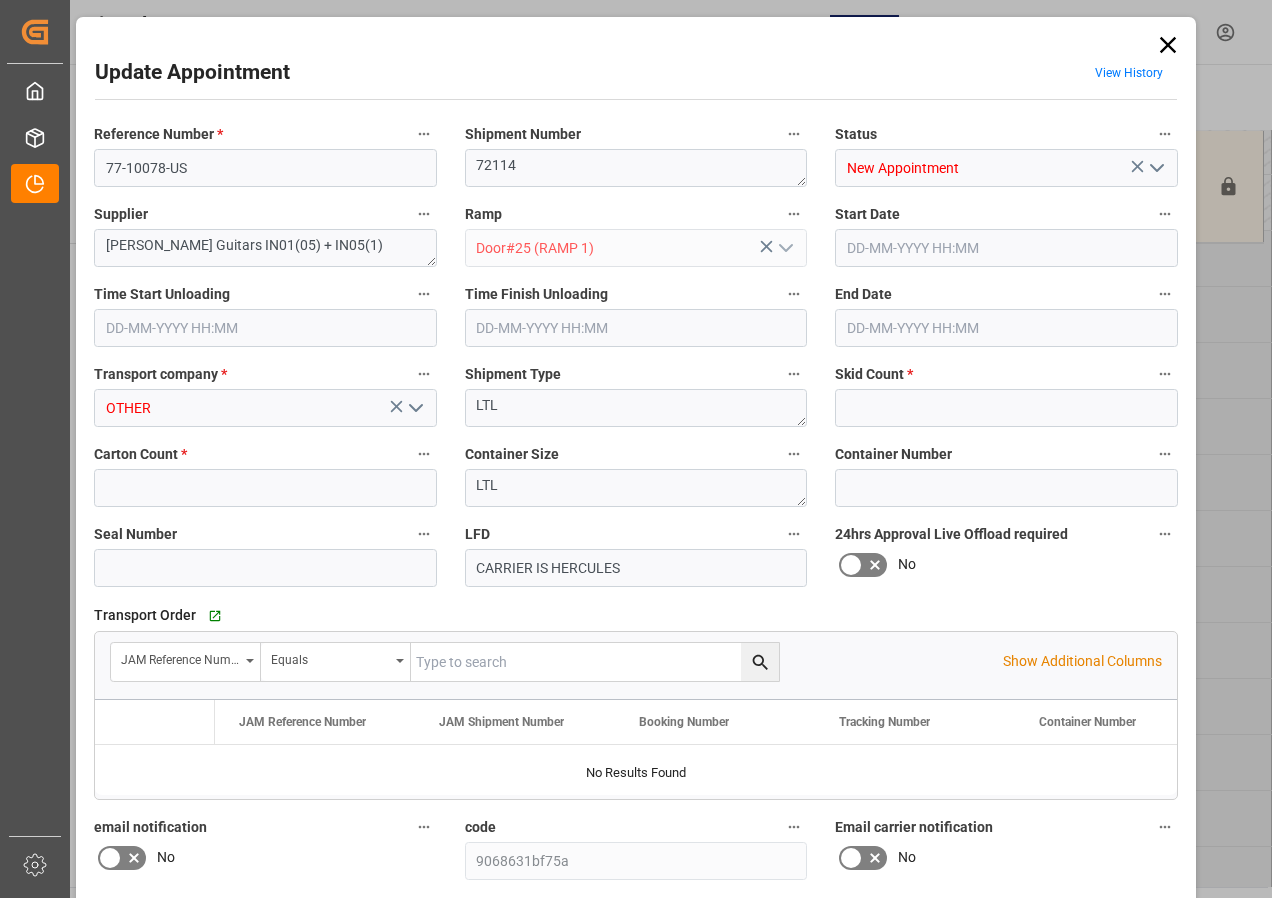 type on "1" 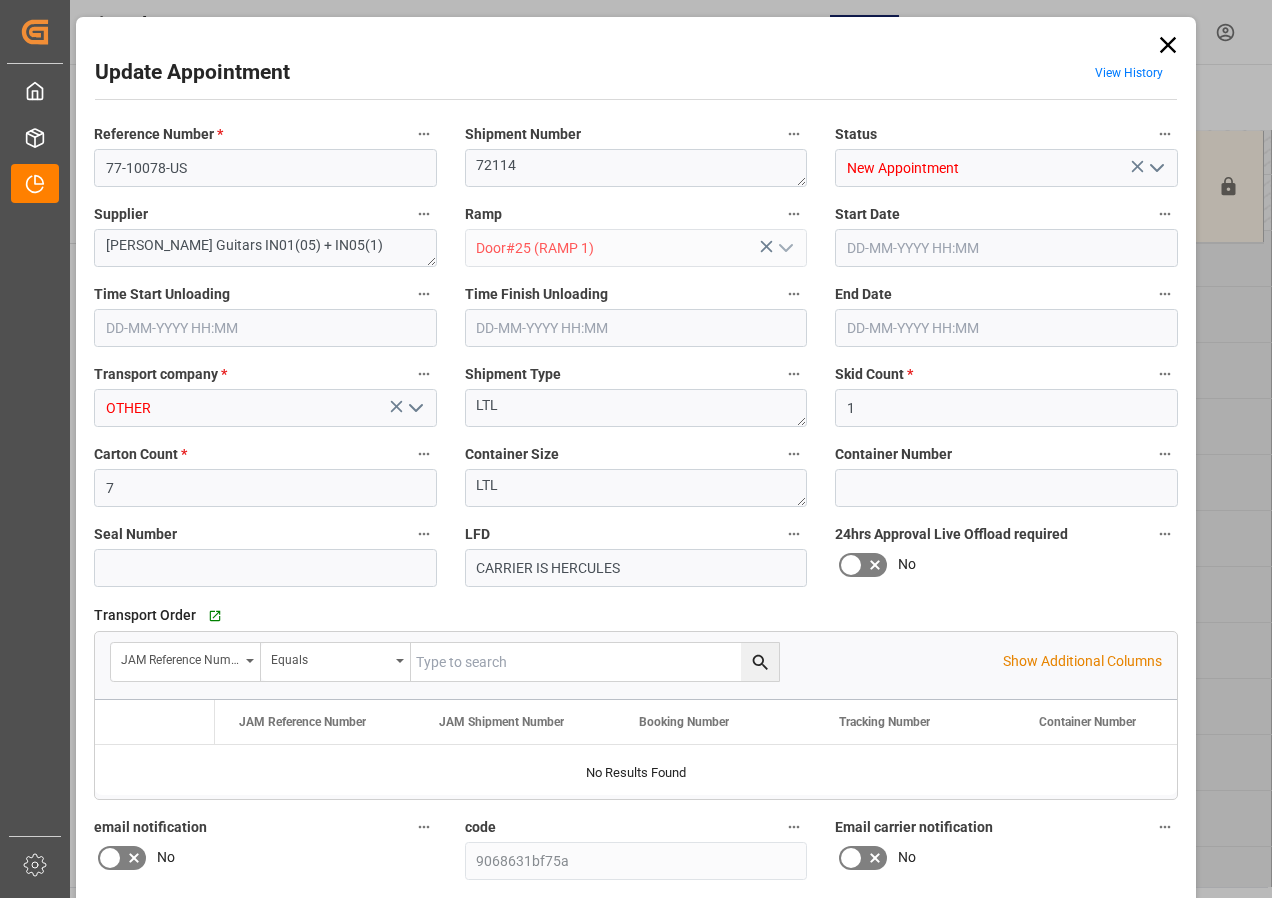 type on "[DATE] 09:00" 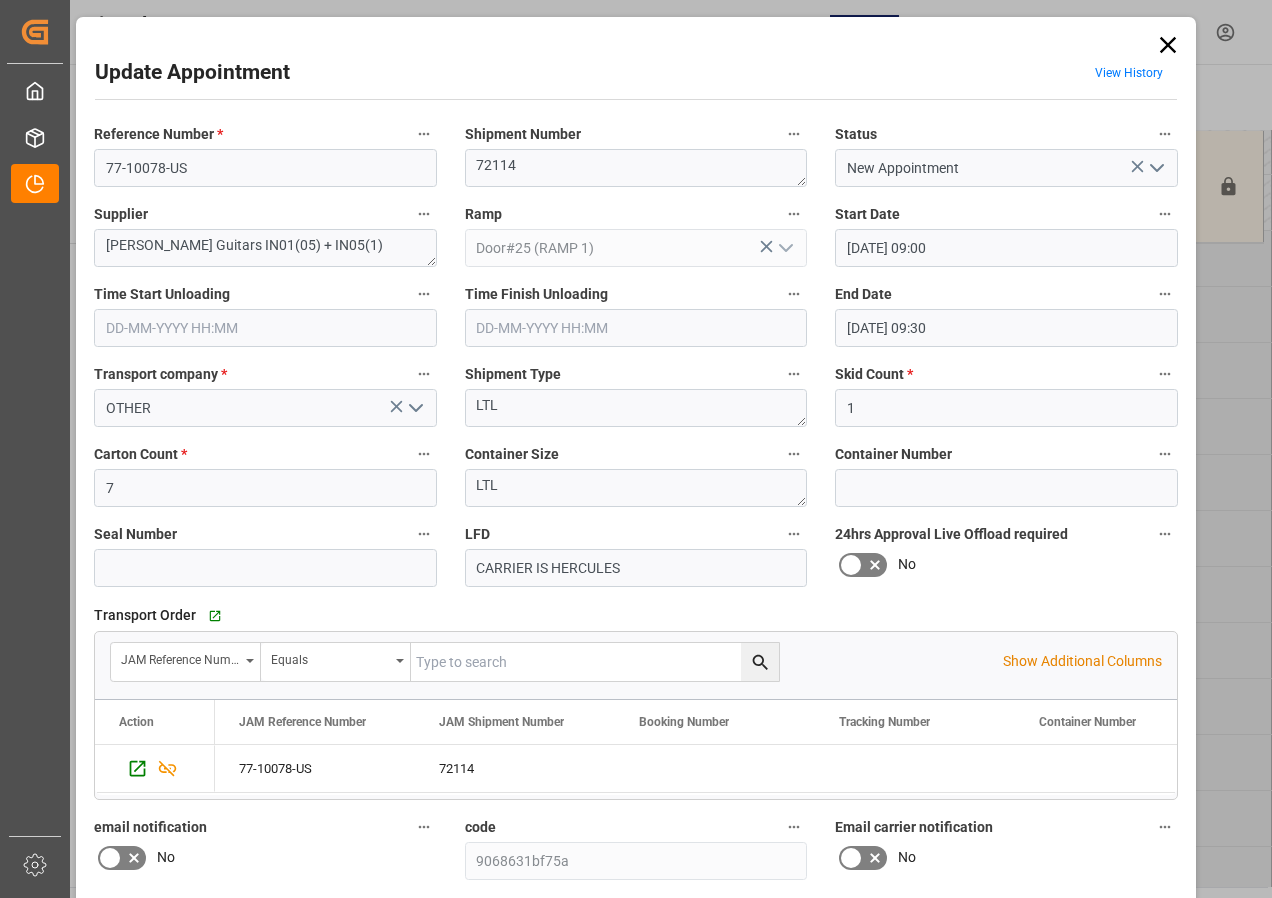 click 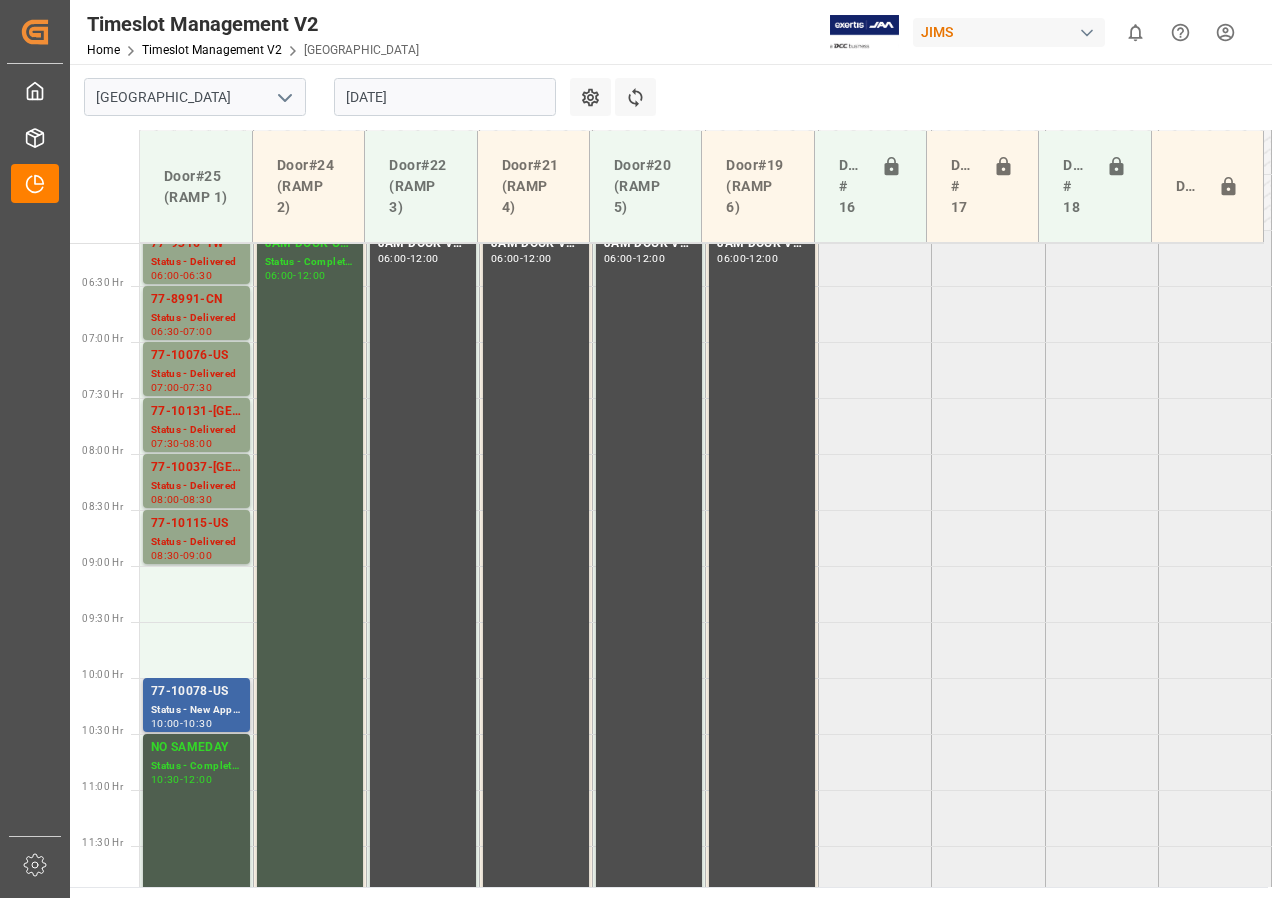 click on "77-10078-US" at bounding box center (196, 692) 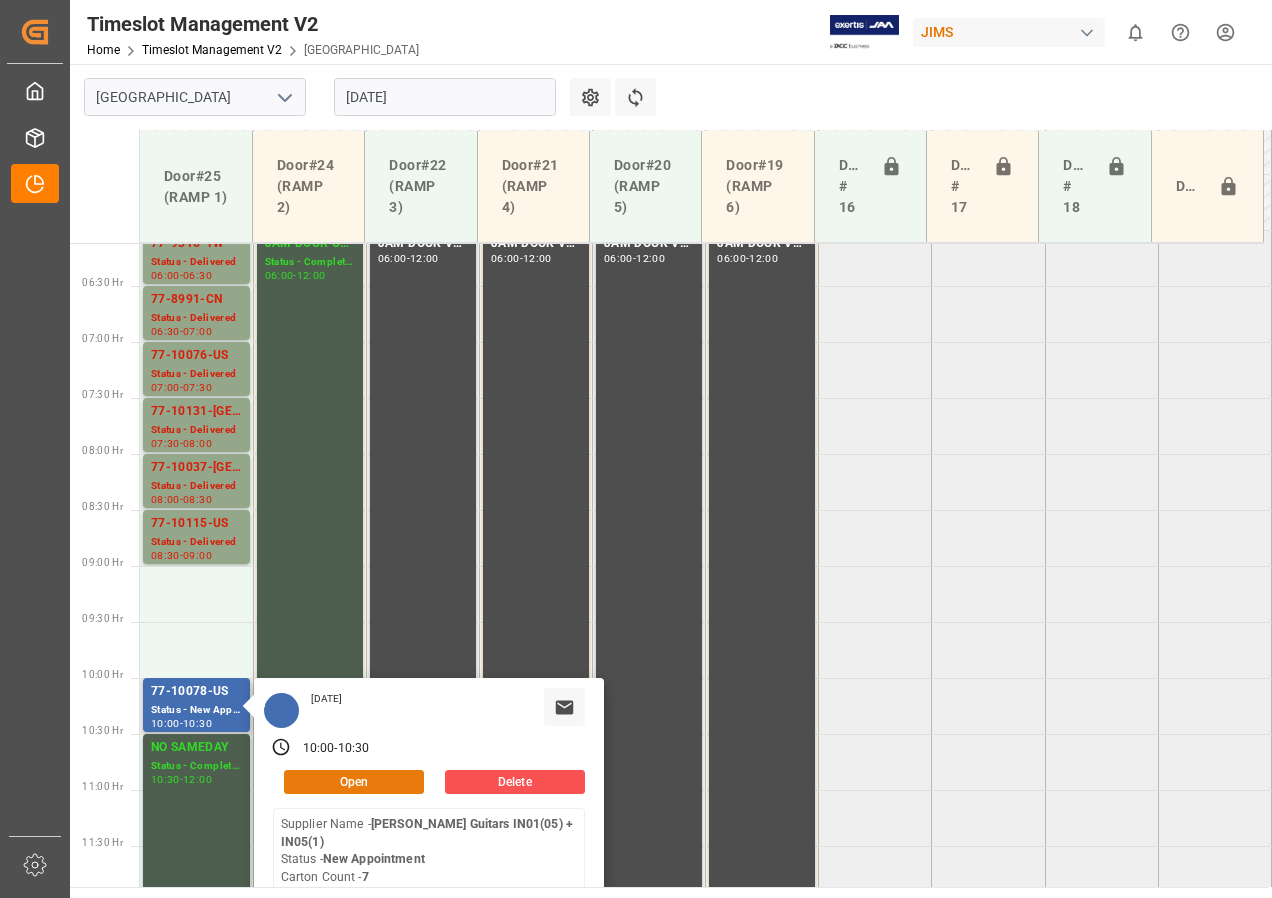 click on "Open" at bounding box center [354, 782] 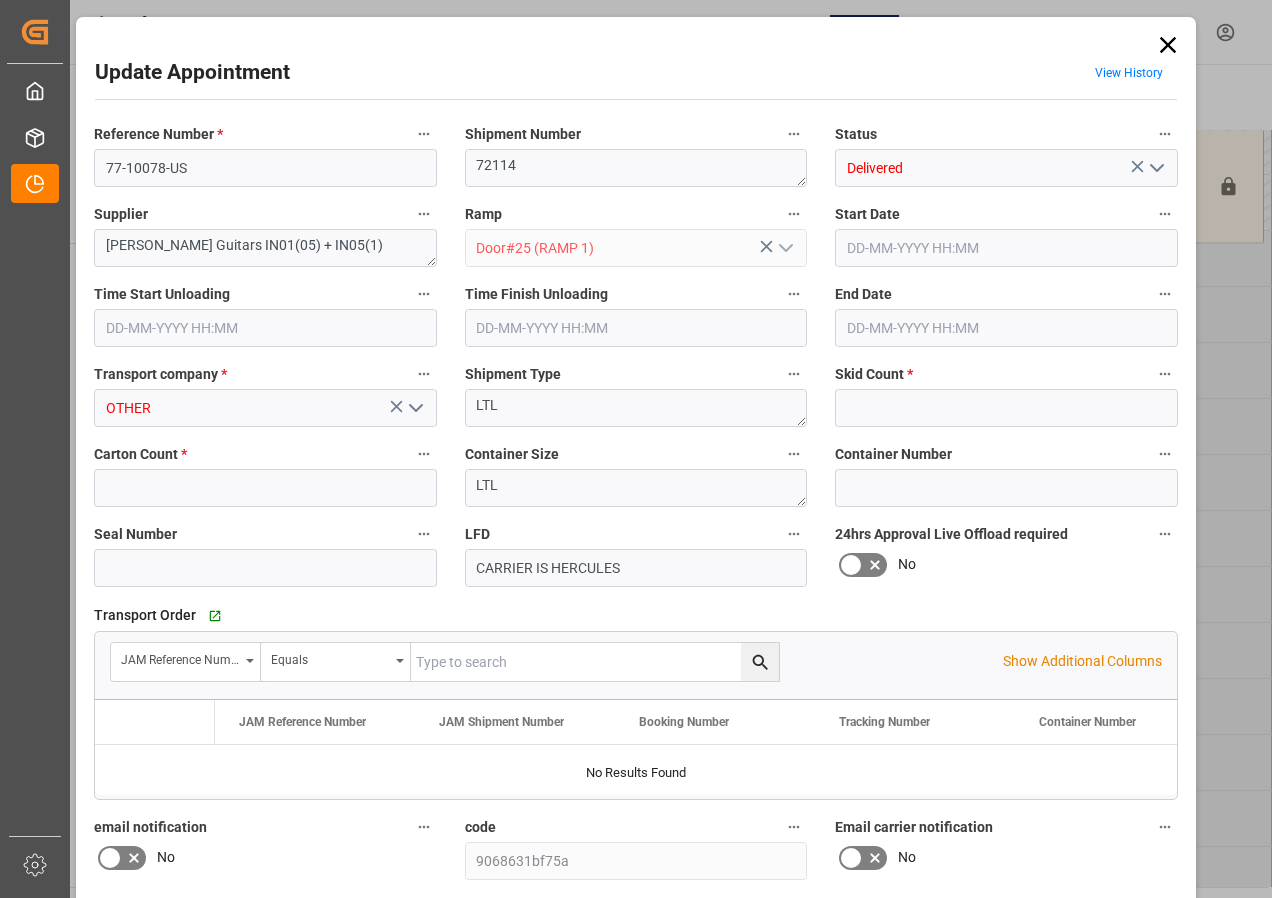 type on "1" 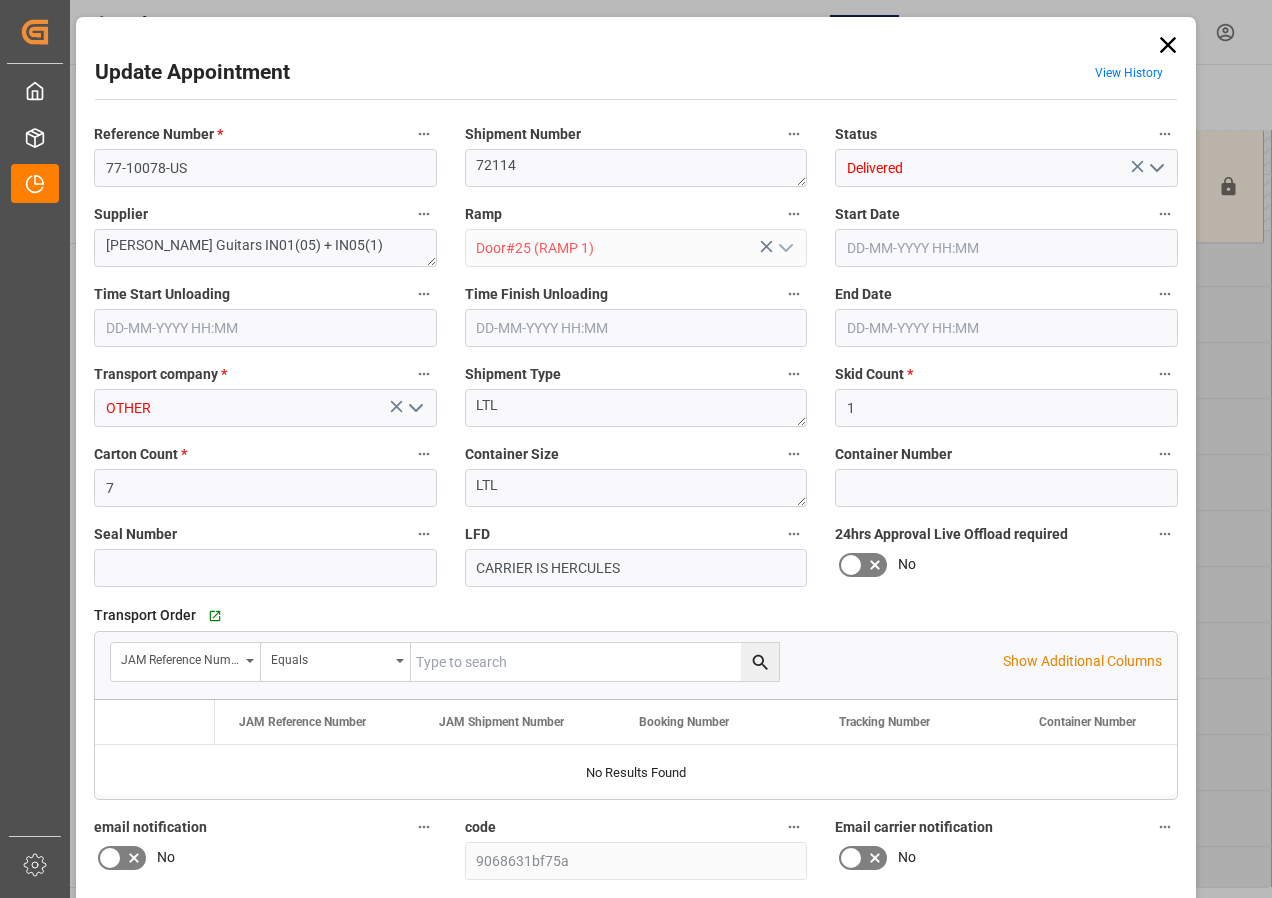 type on "[DATE] 09:00" 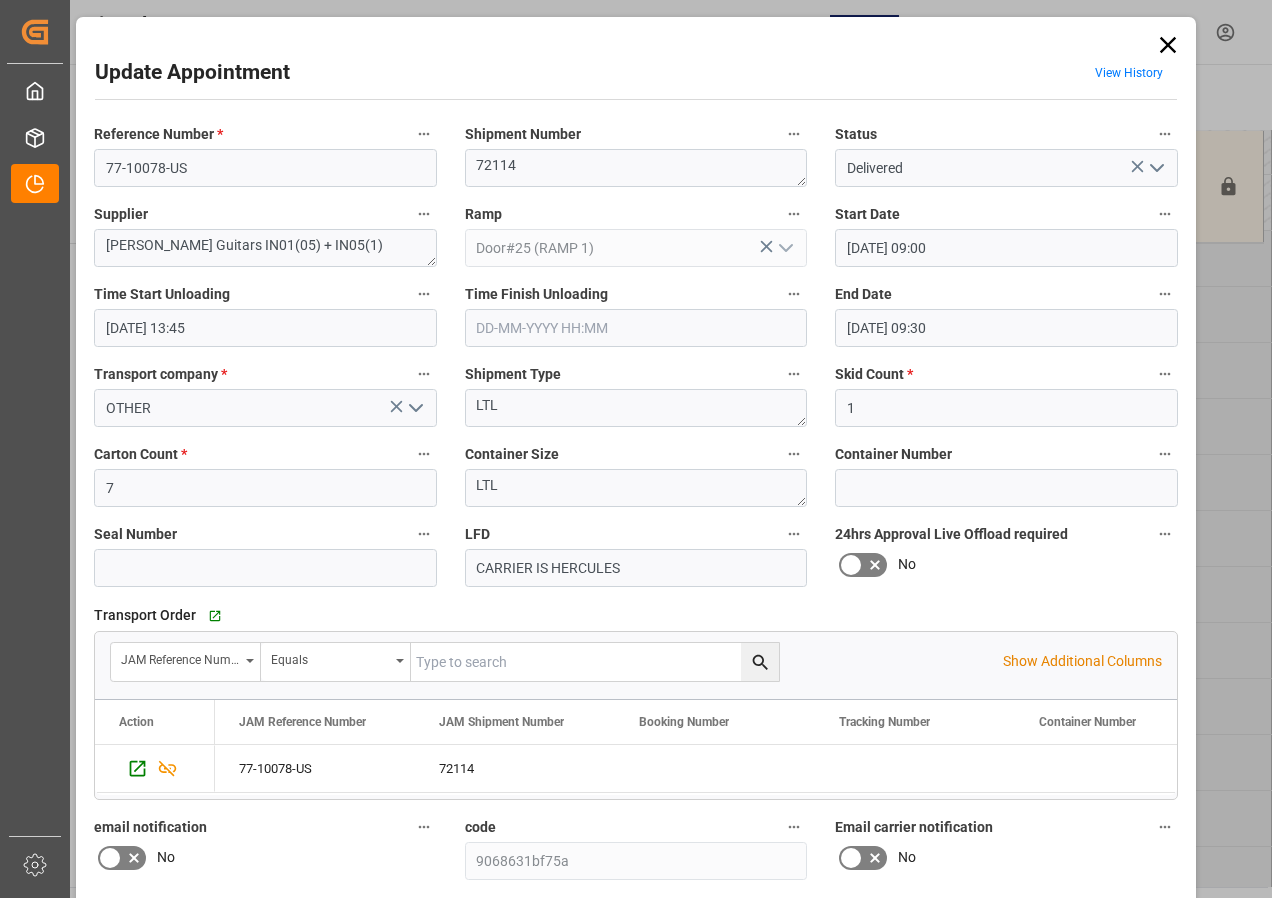 click 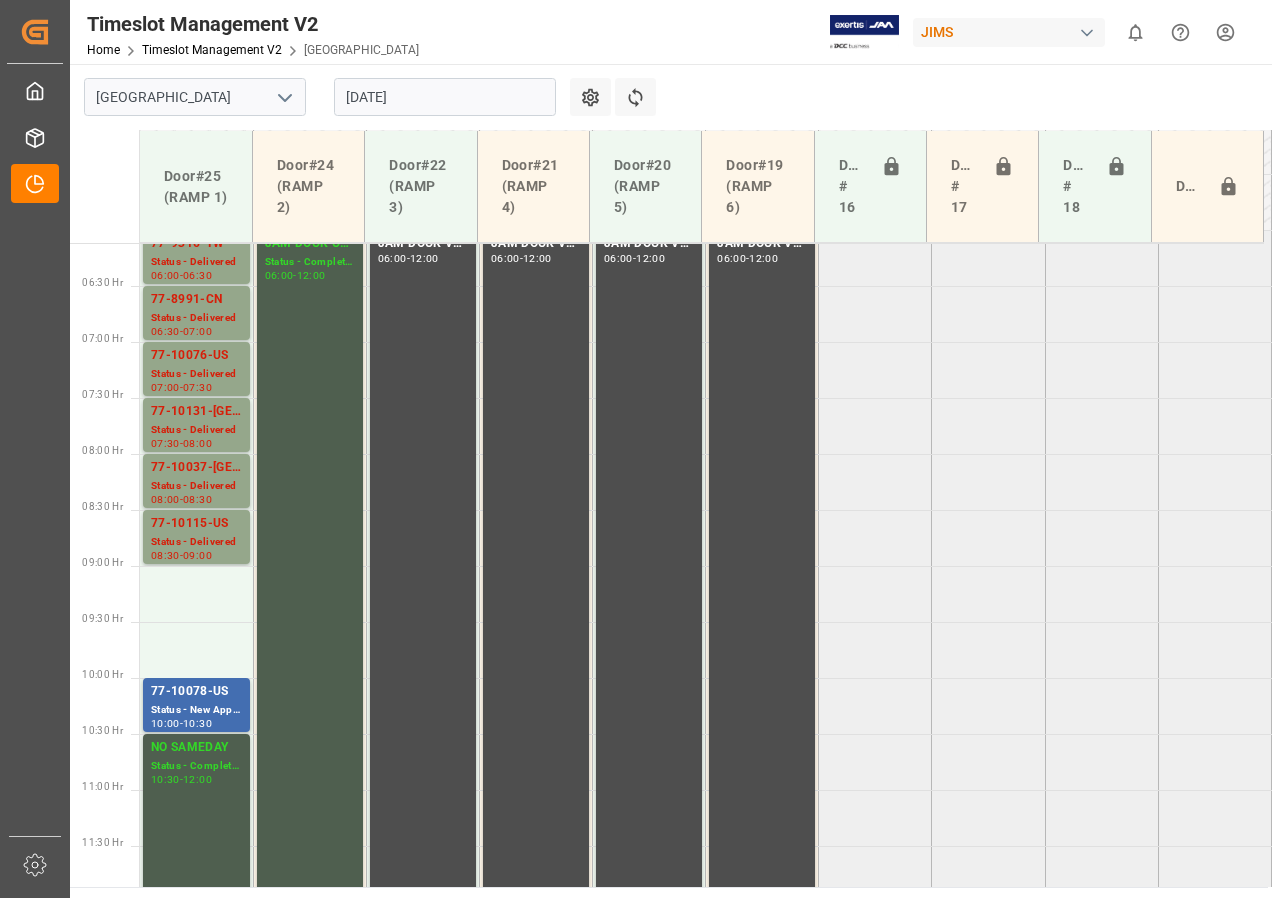 click on "[DATE]" at bounding box center (445, 97) 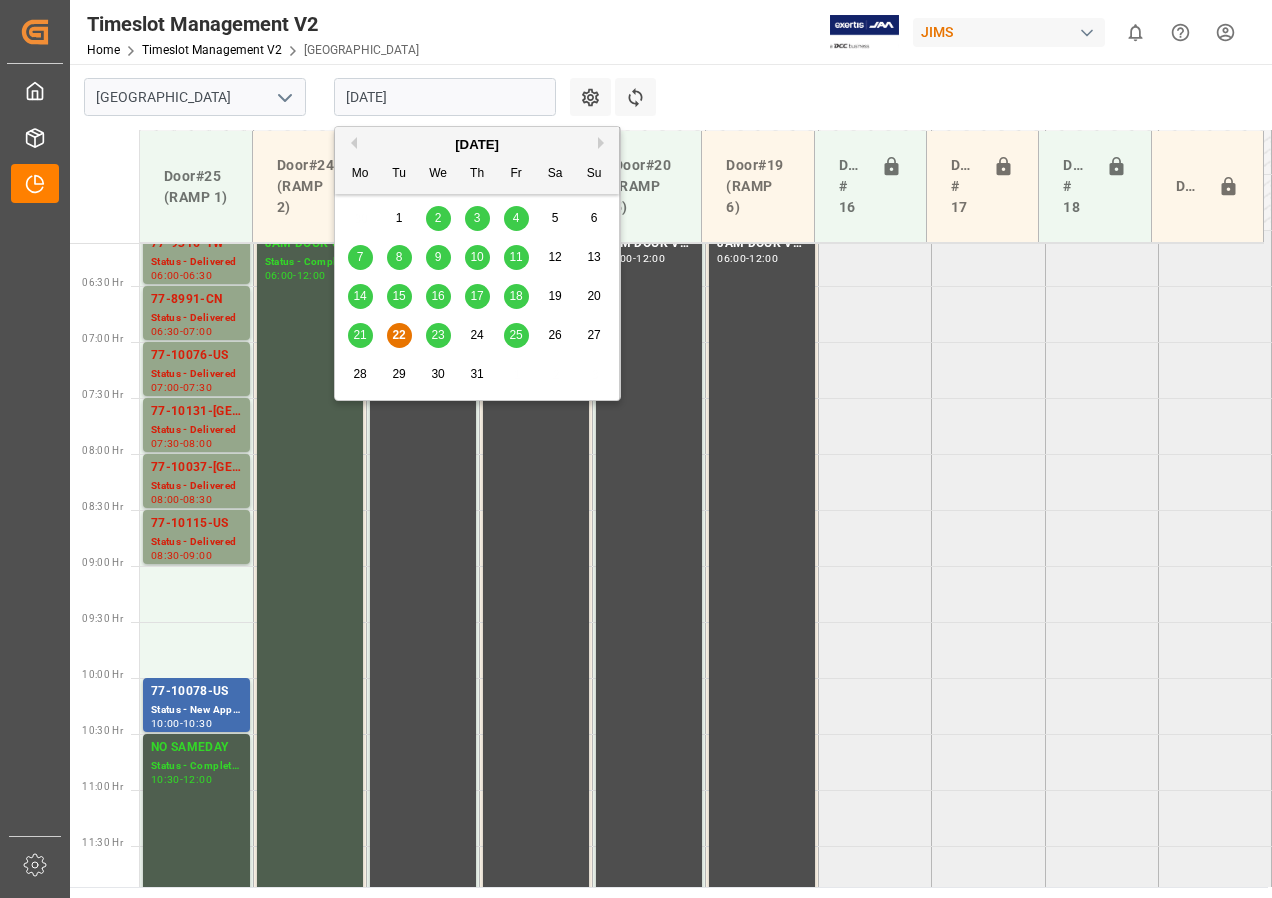 click on "23" at bounding box center [437, 335] 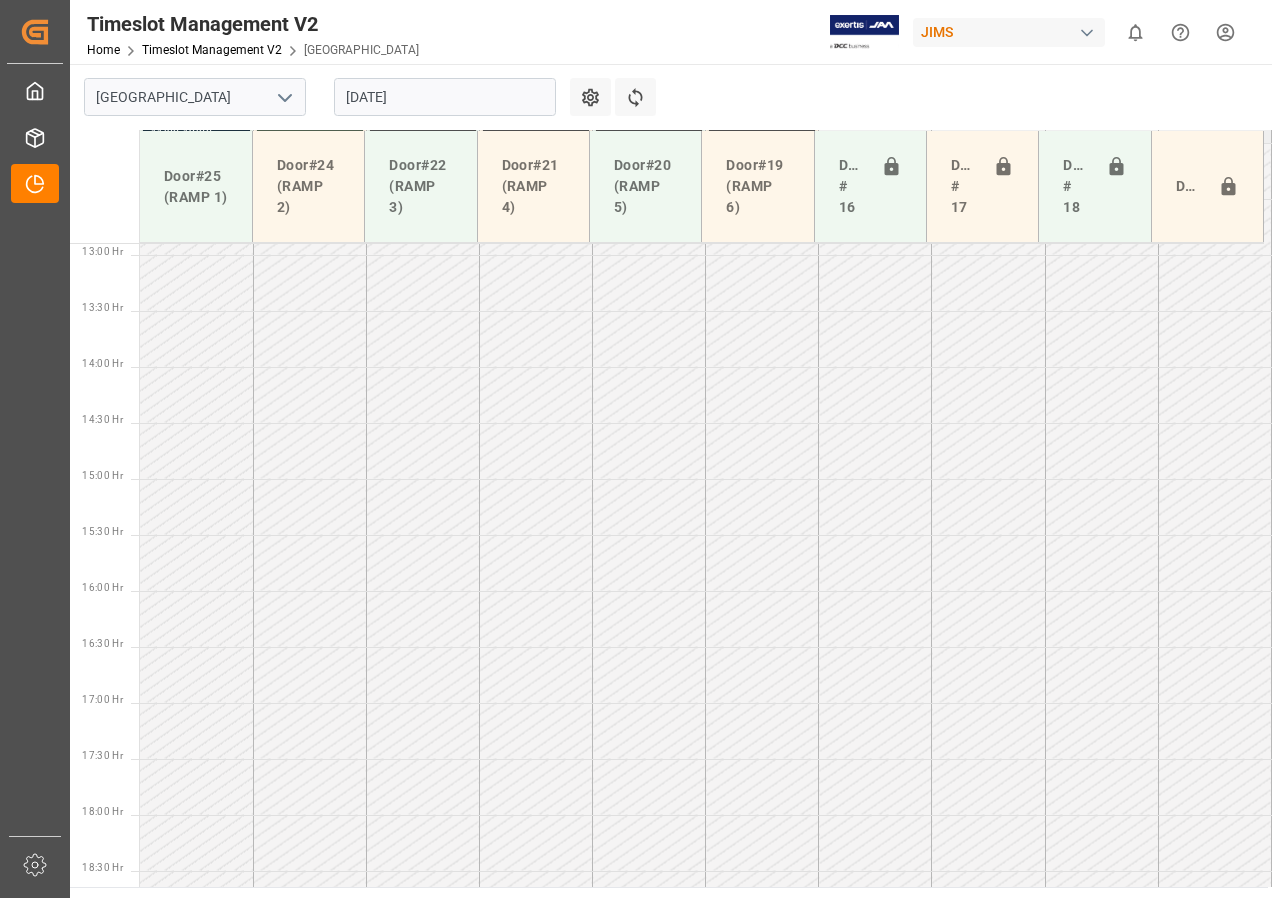 scroll, scrollTop: 1485, scrollLeft: 0, axis: vertical 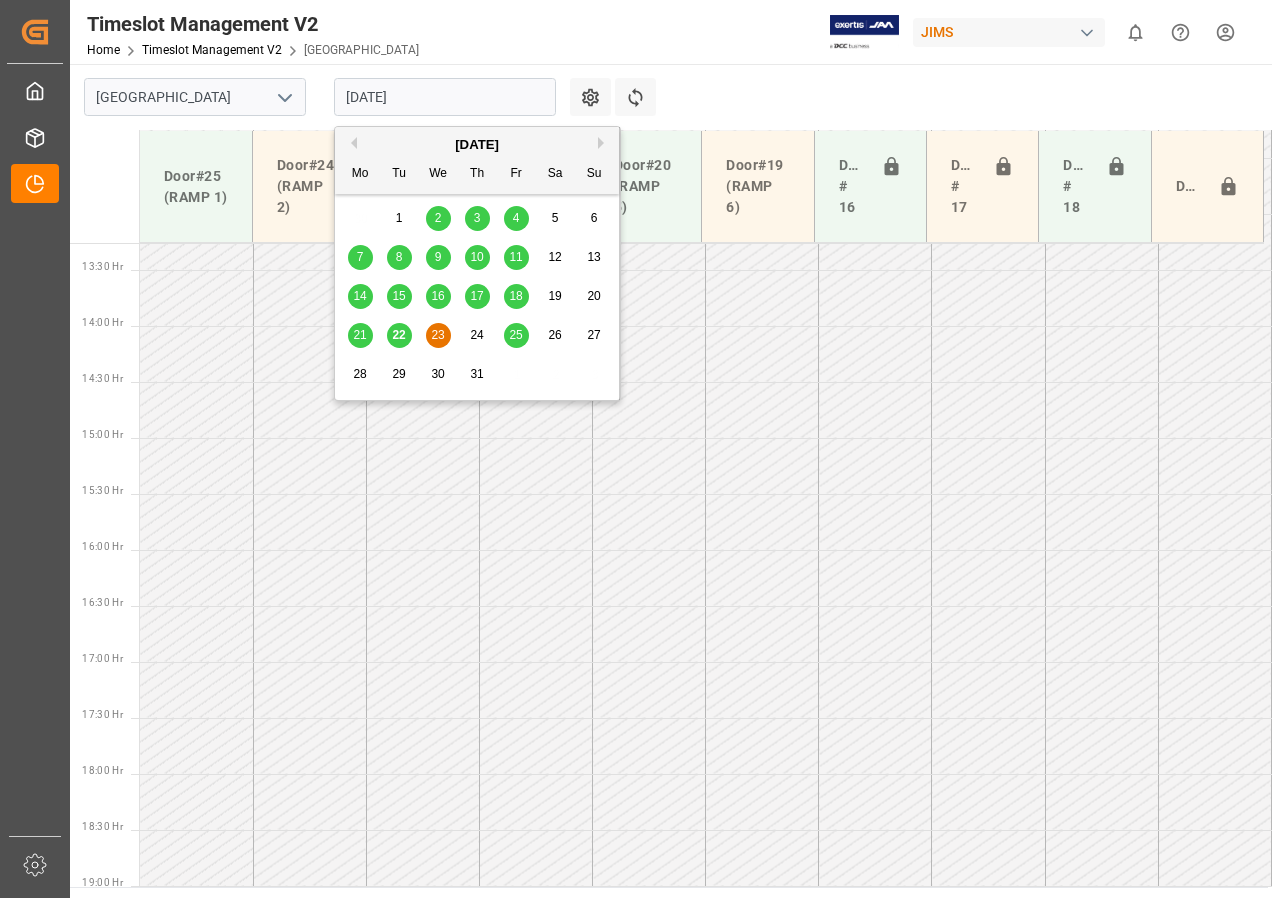 click on "[DATE]" at bounding box center (445, 97) 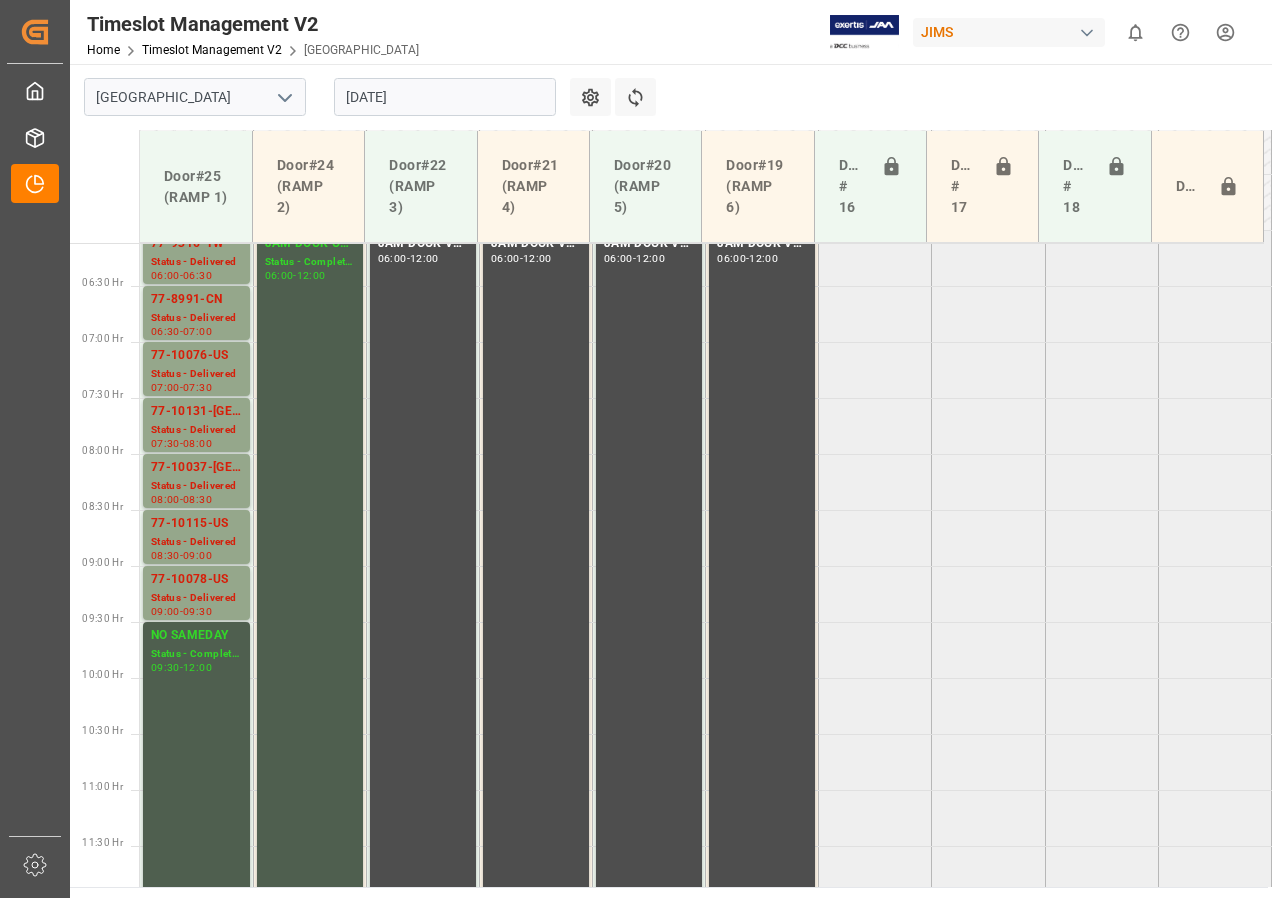 scroll, scrollTop: 585, scrollLeft: 0, axis: vertical 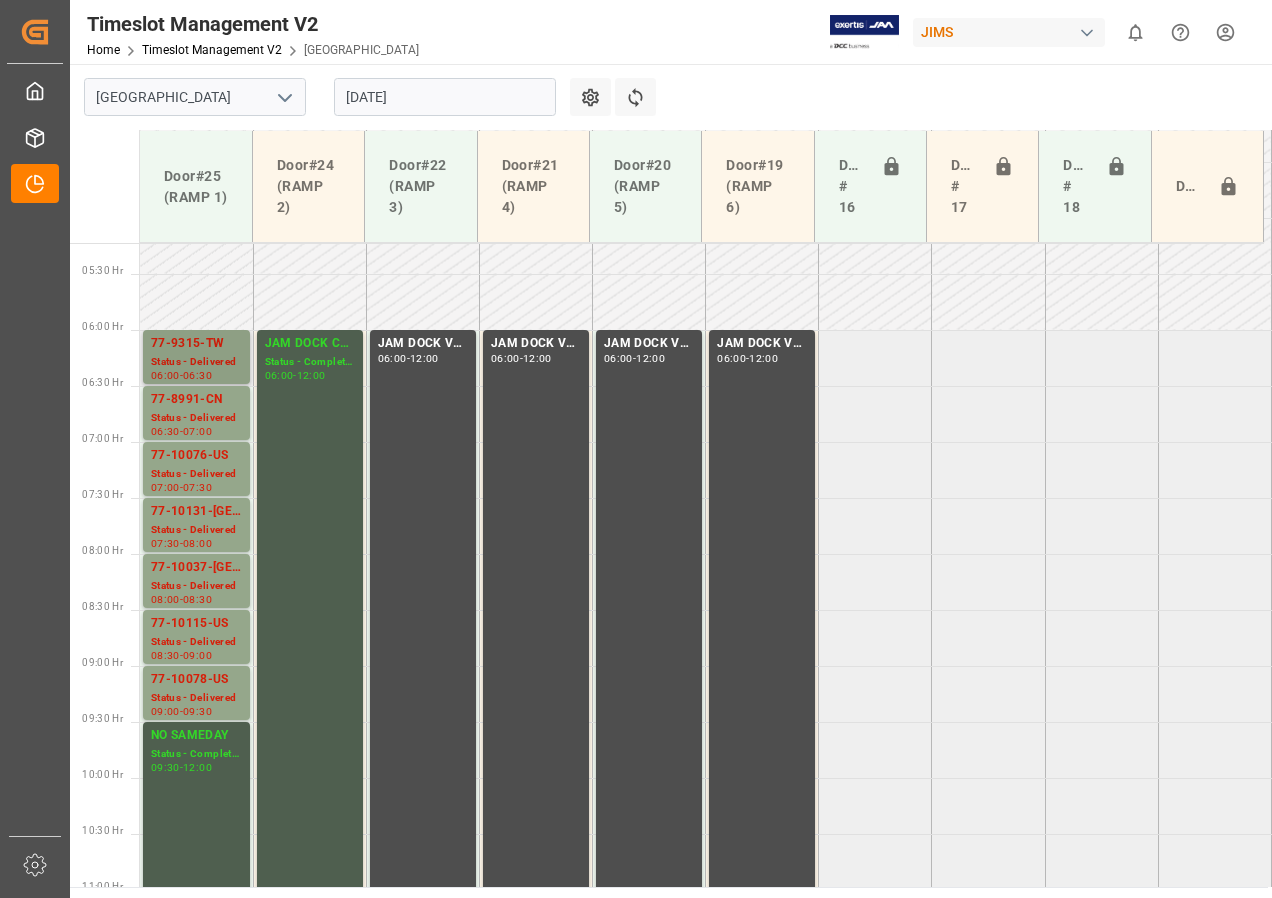 click on "77-9315-TW" at bounding box center [196, 344] 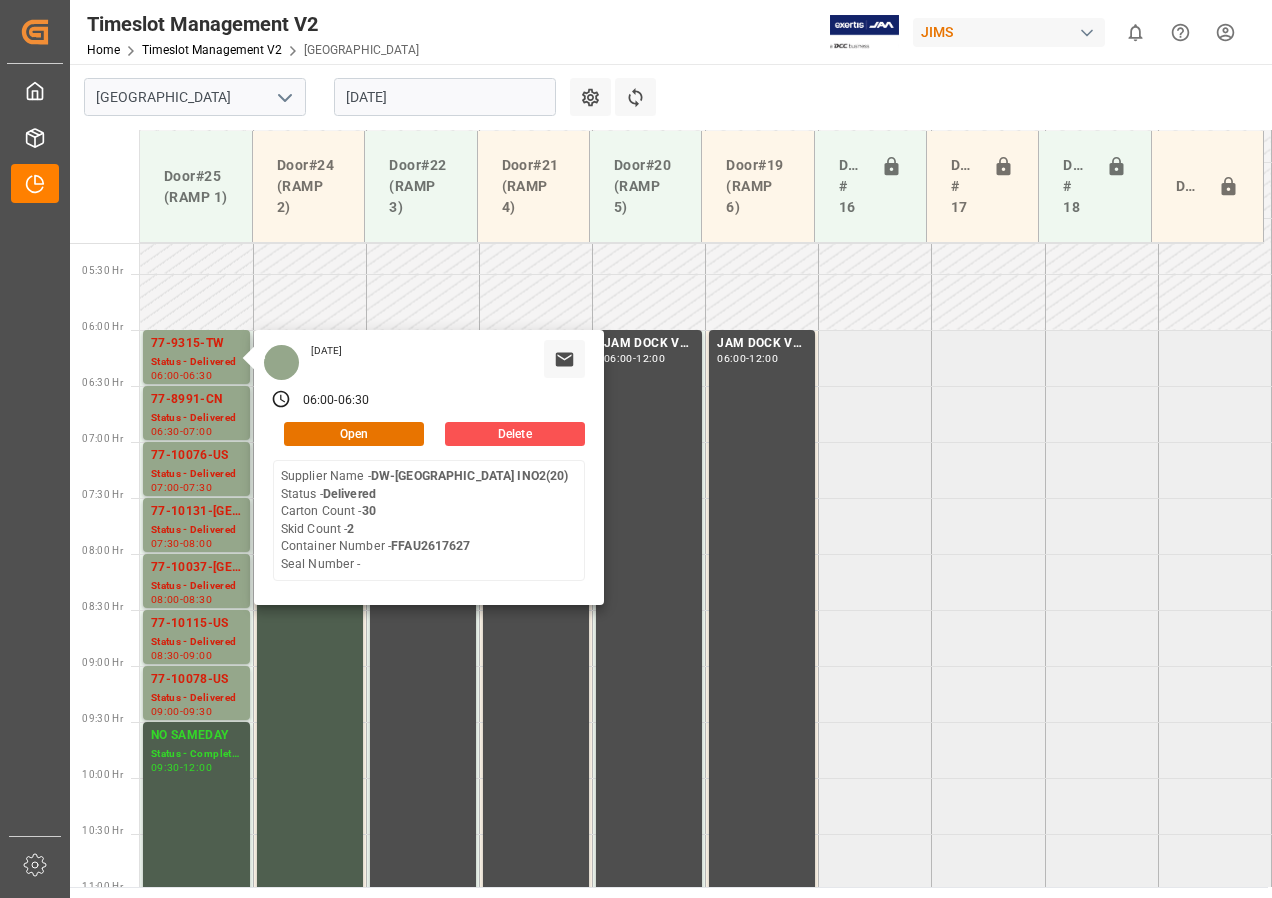 click on "[DATE]" at bounding box center [445, 97] 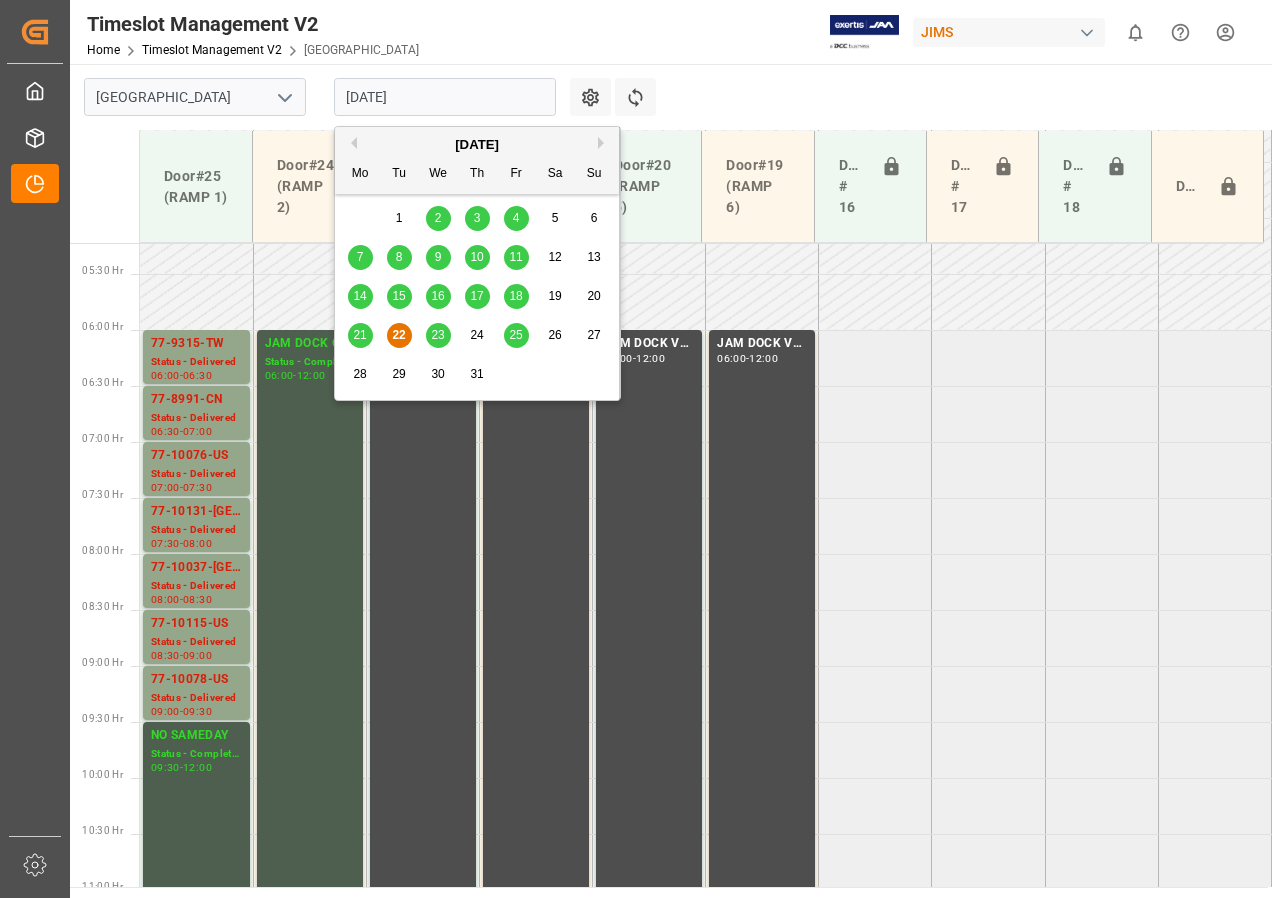 click on "23" at bounding box center (437, 335) 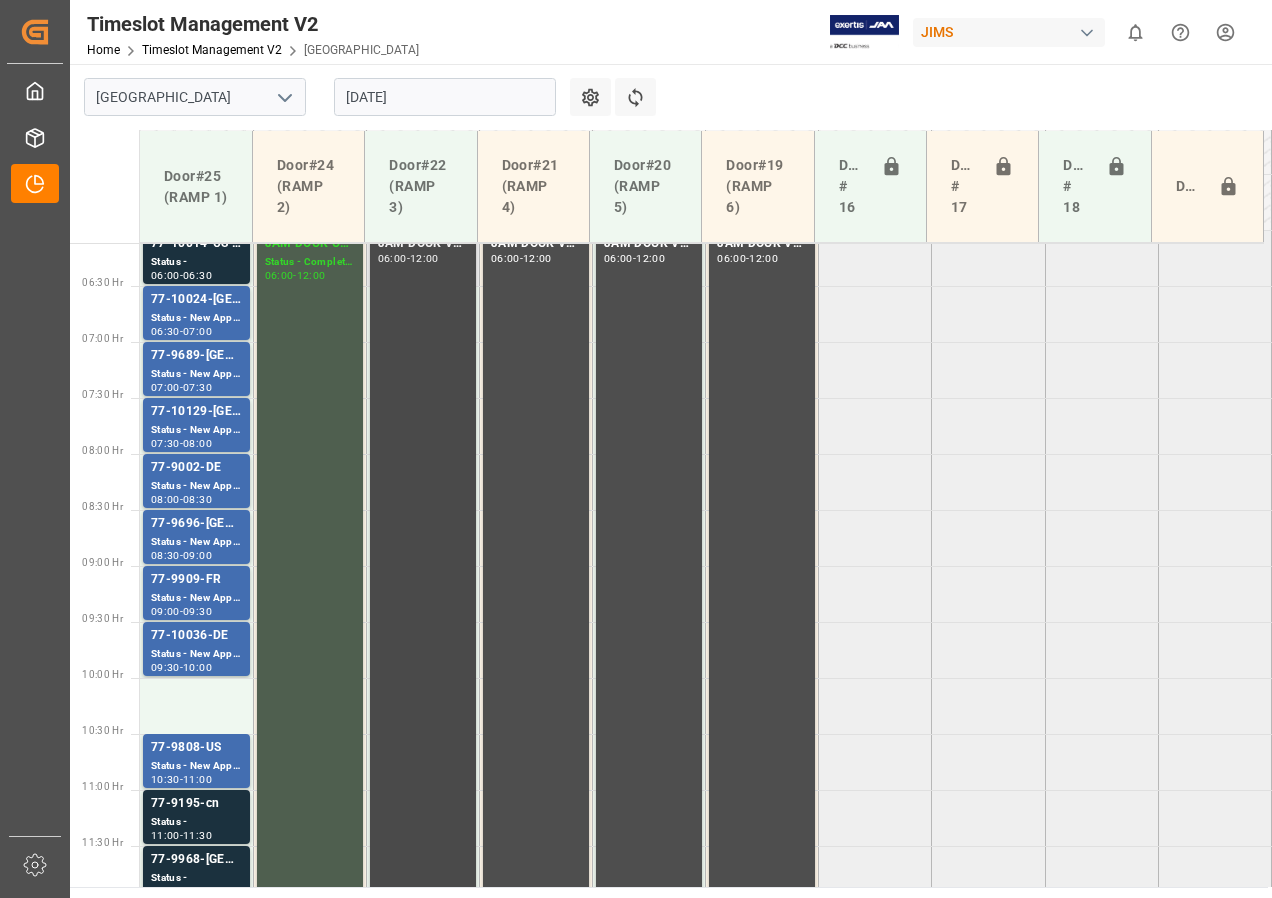 scroll, scrollTop: 785, scrollLeft: 0, axis: vertical 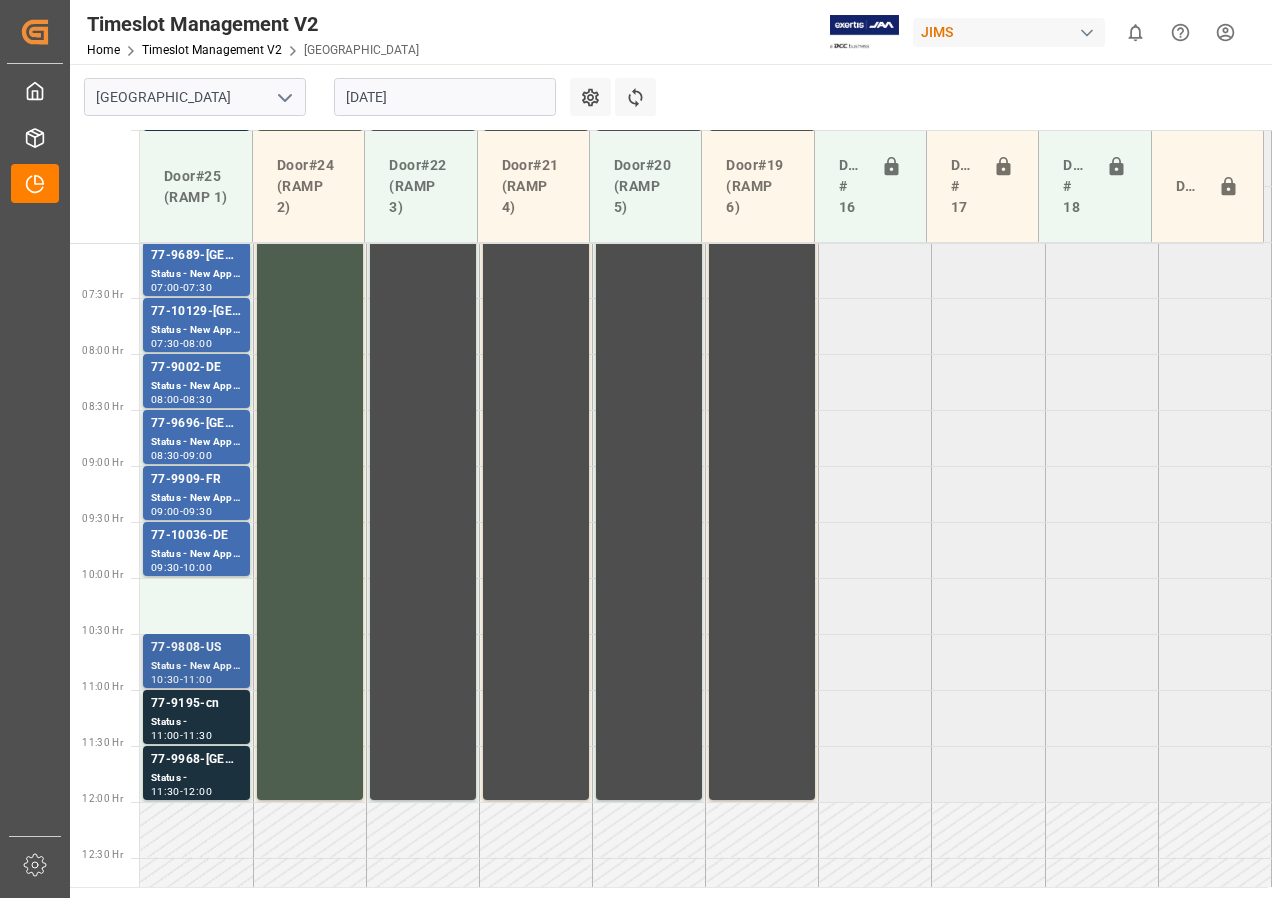 click on "77-9808-US" at bounding box center [196, 648] 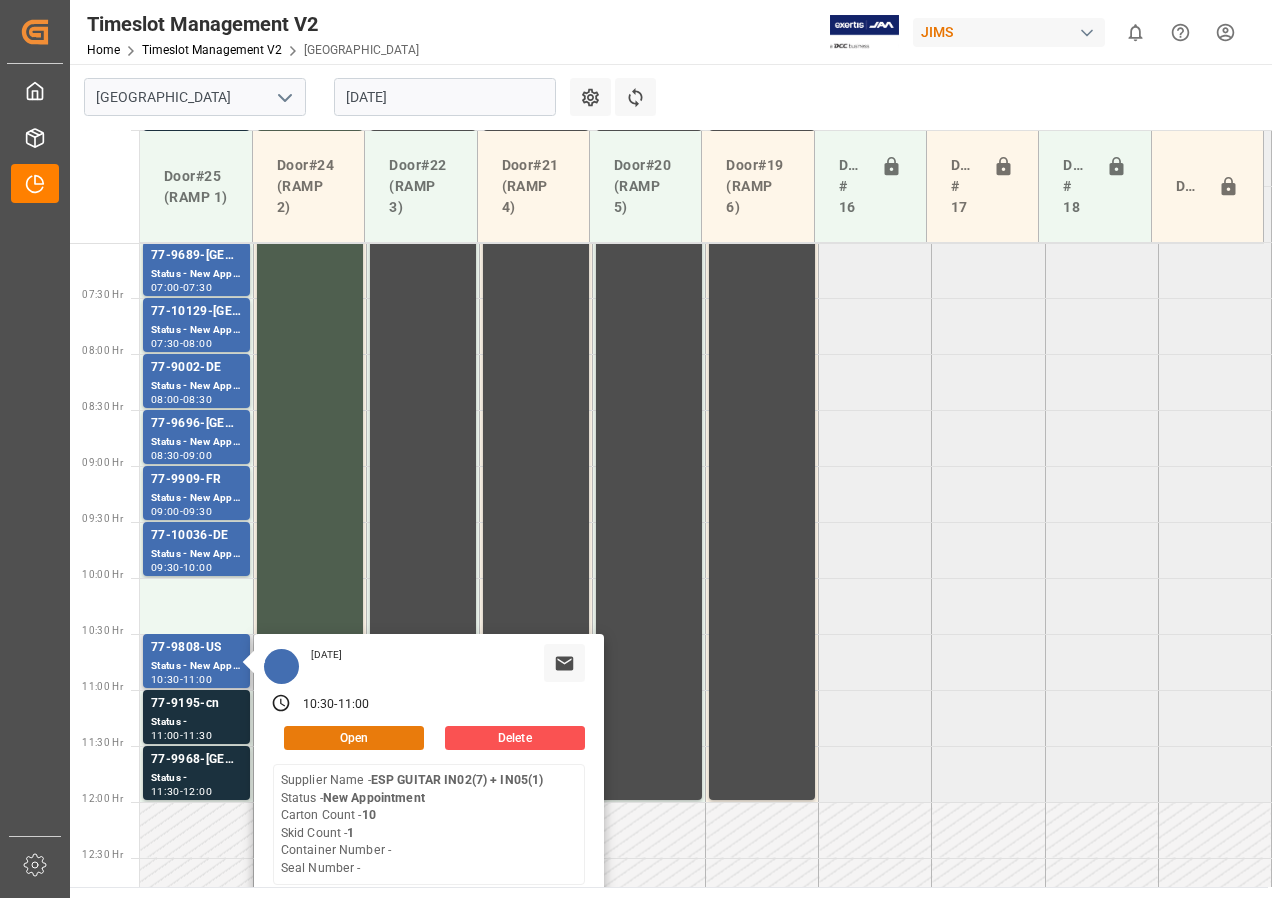 click on "Open" at bounding box center (354, 738) 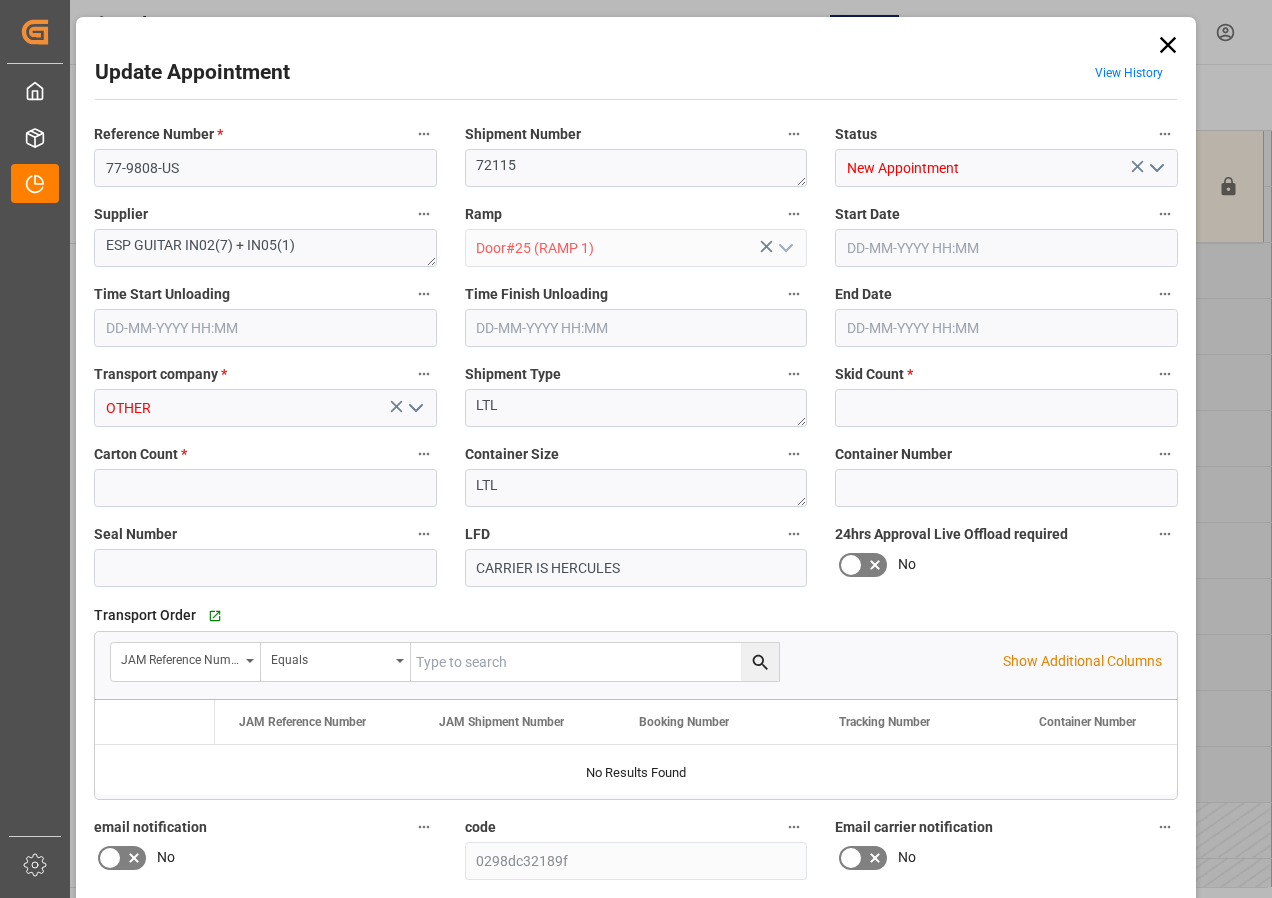type on "1" 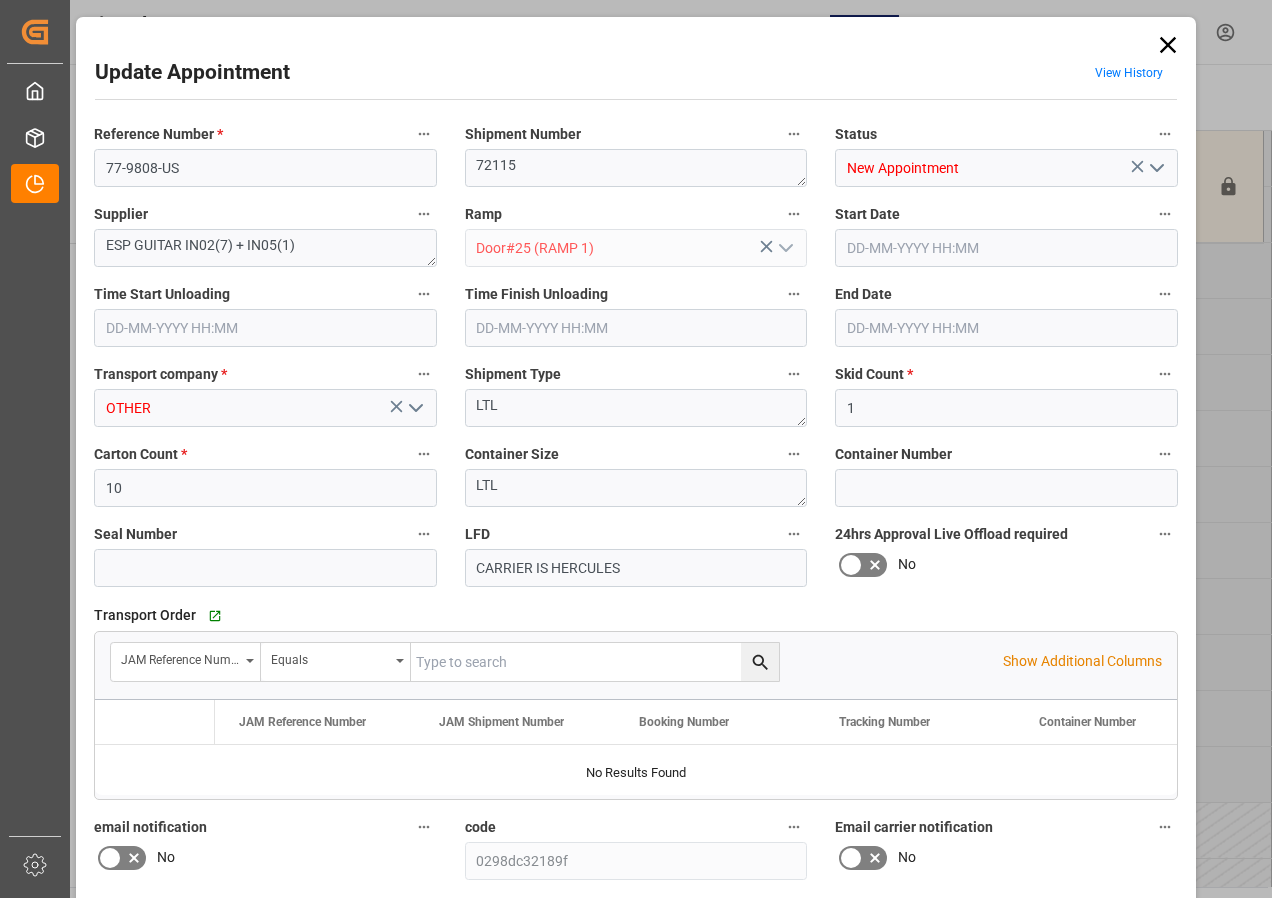 type on "[DATE] 10:30" 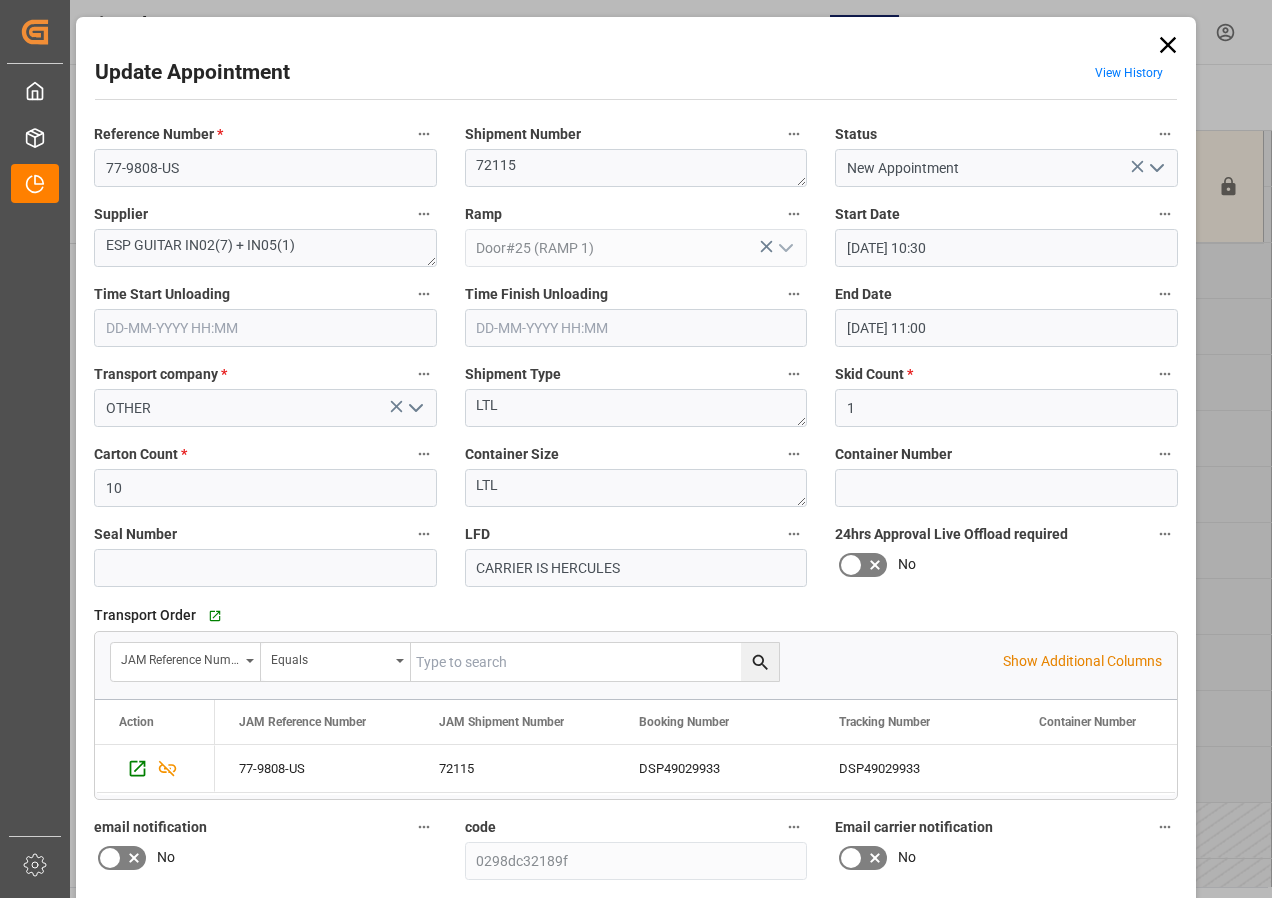 click 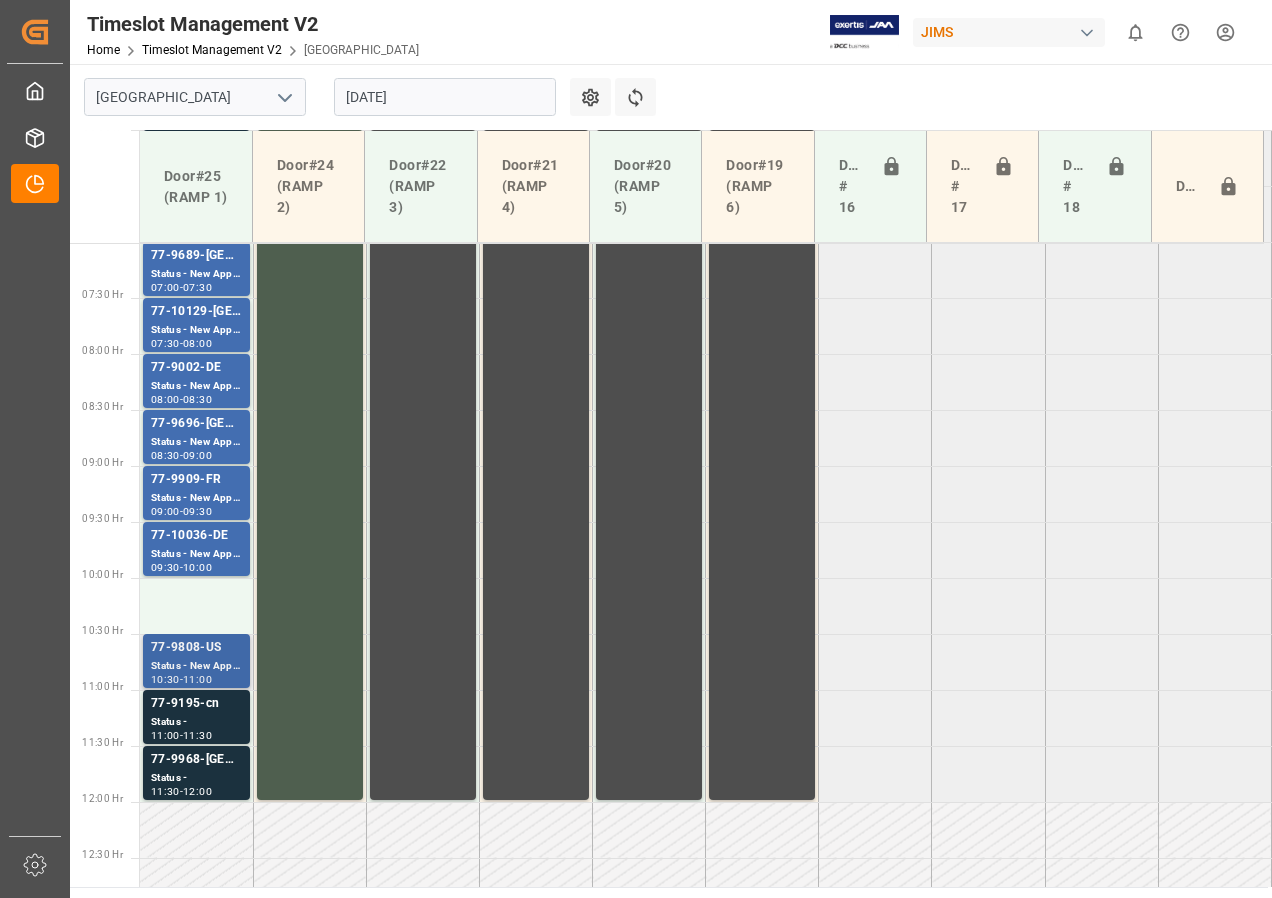click on "77-9808-US" at bounding box center [196, 648] 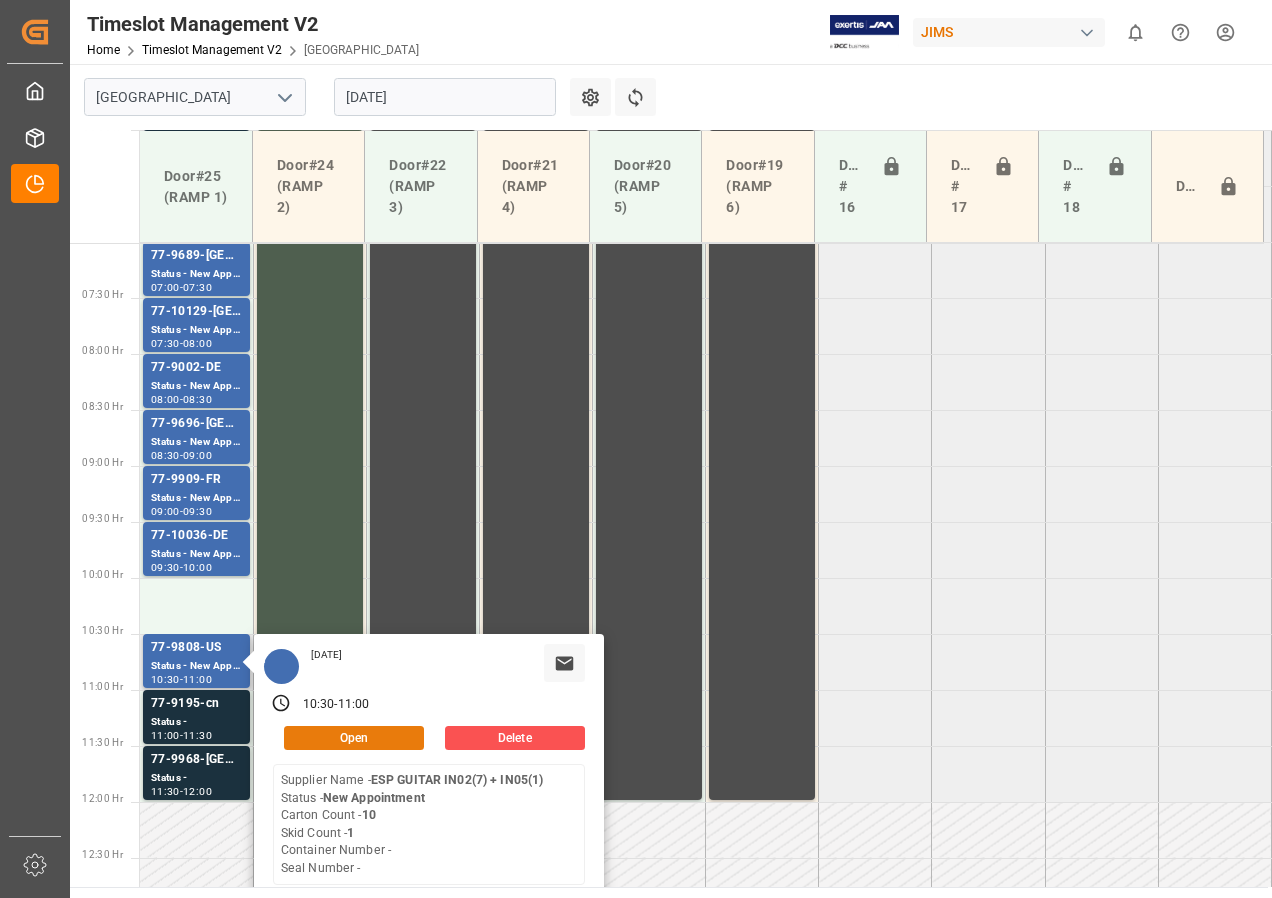 click on "Open" at bounding box center [354, 738] 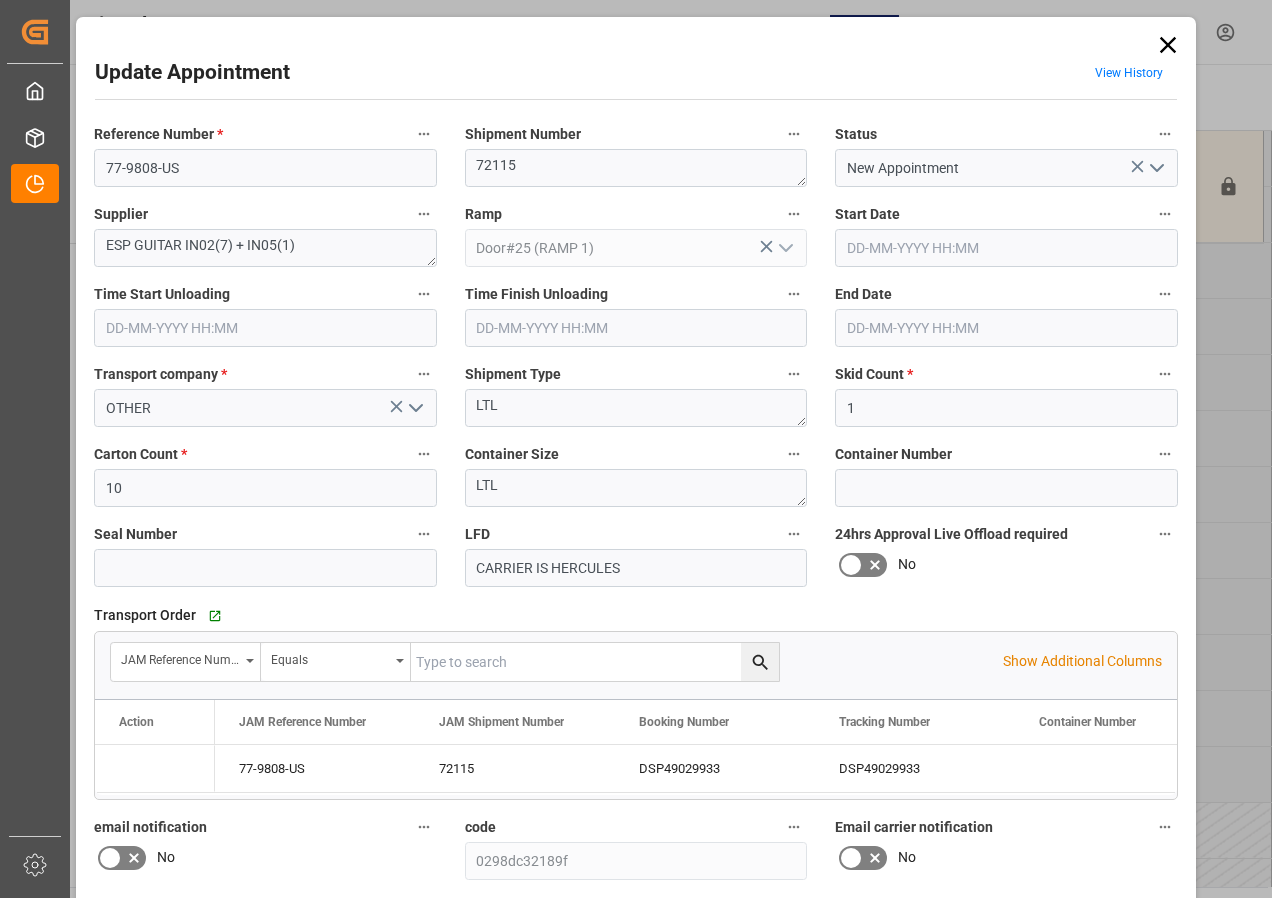 type on "[DATE] 10:30" 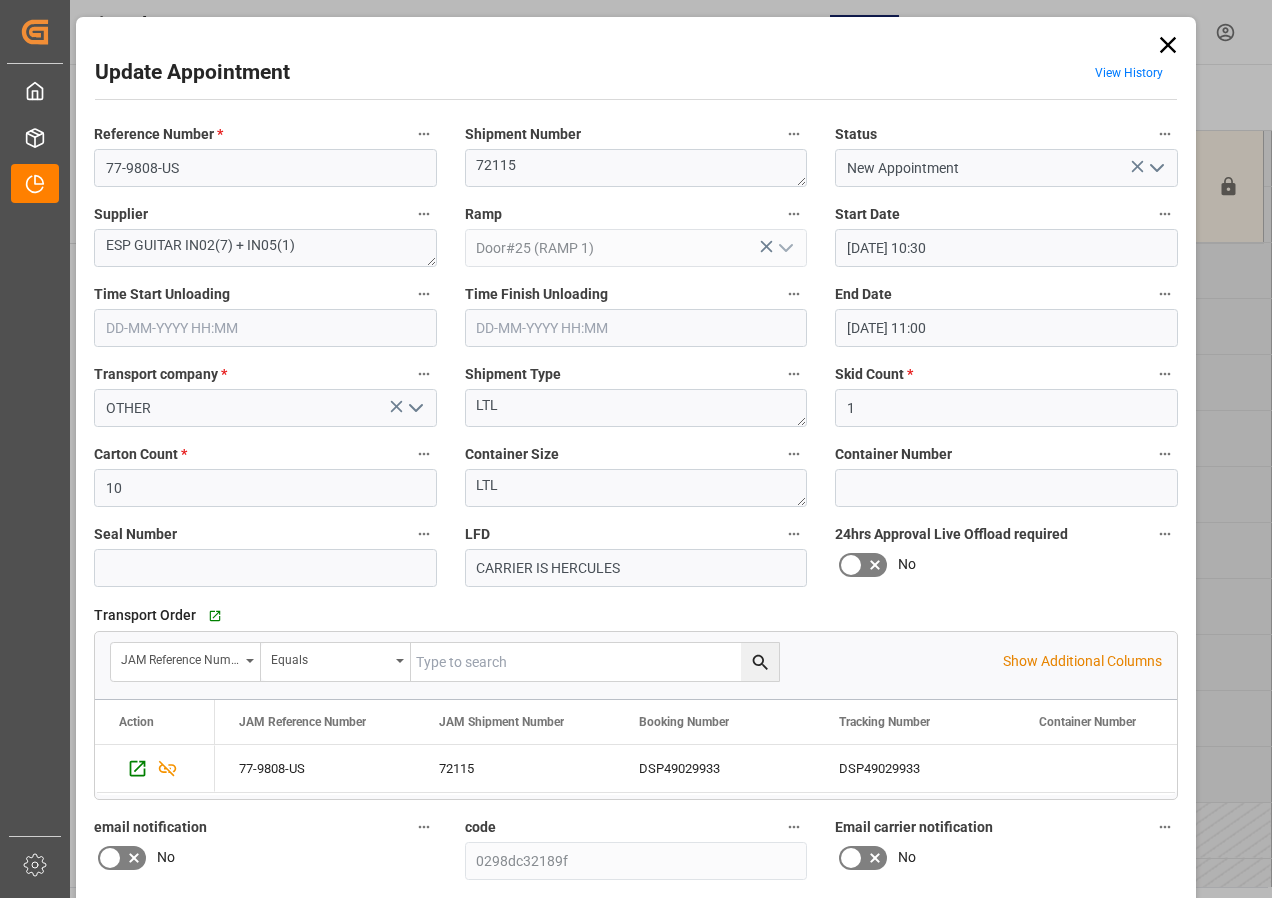 click on "[DATE] 10:30" at bounding box center (1006, 248) 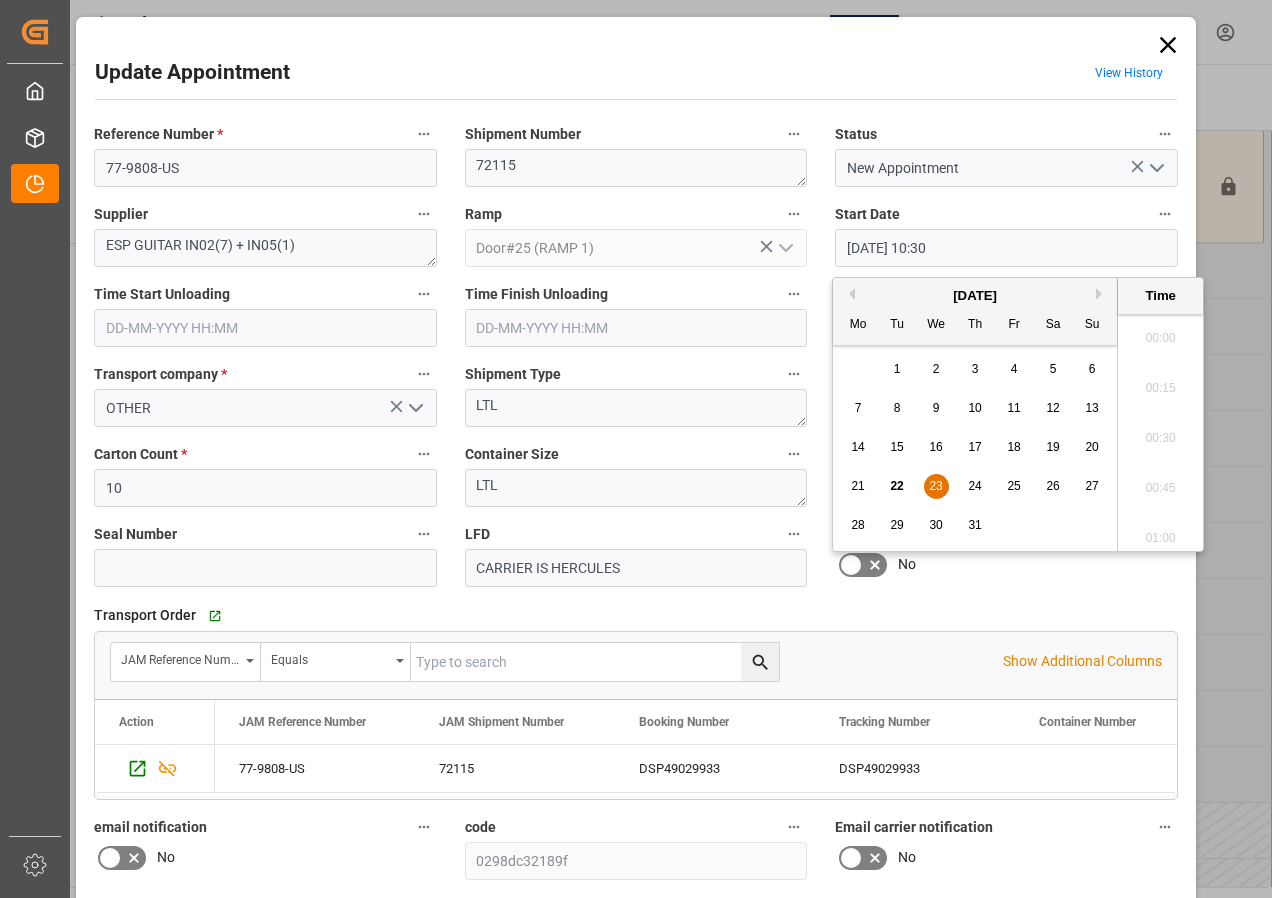 scroll, scrollTop: 2007, scrollLeft: 0, axis: vertical 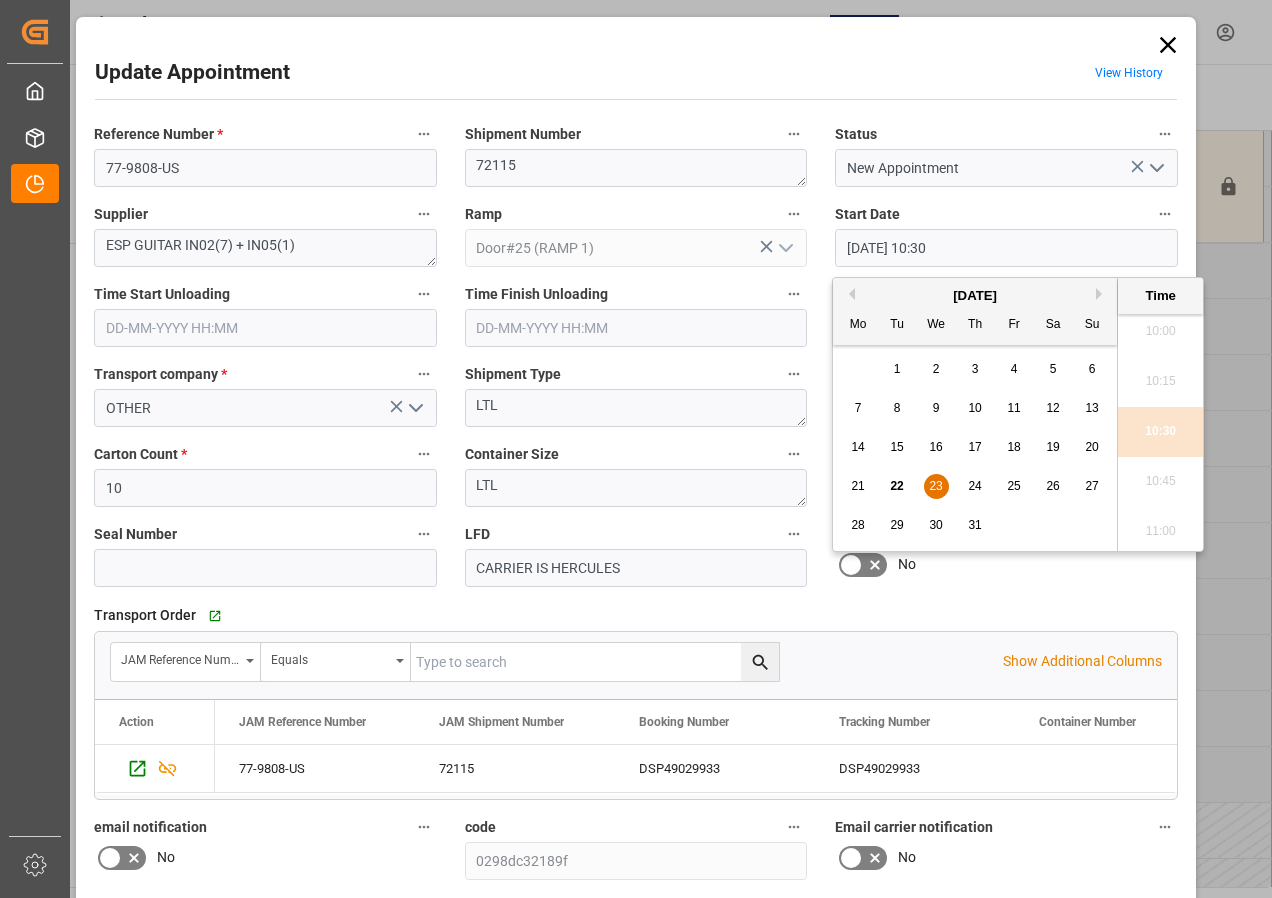 click on "23" at bounding box center (936, 487) 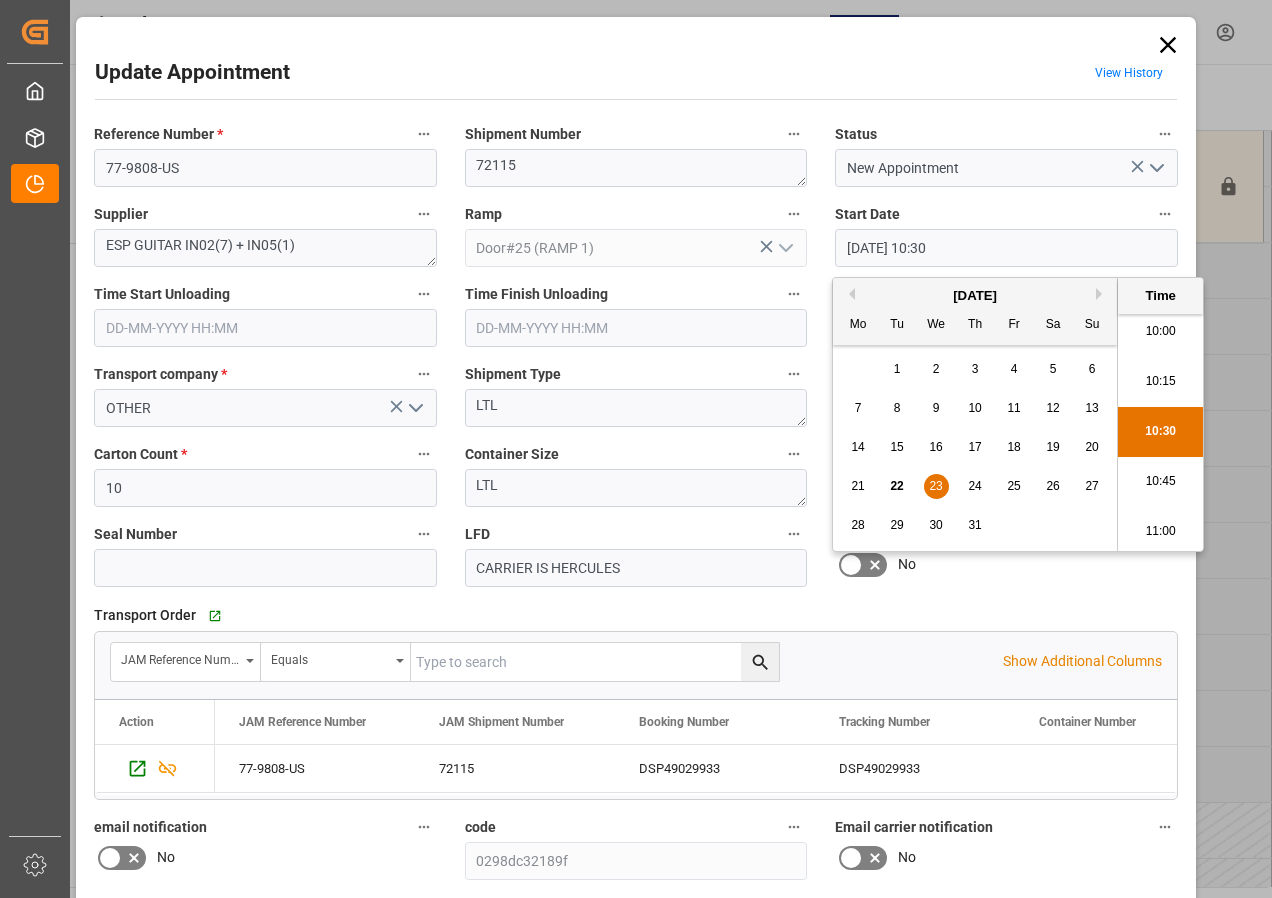 click on "10:00" at bounding box center [1160, 332] 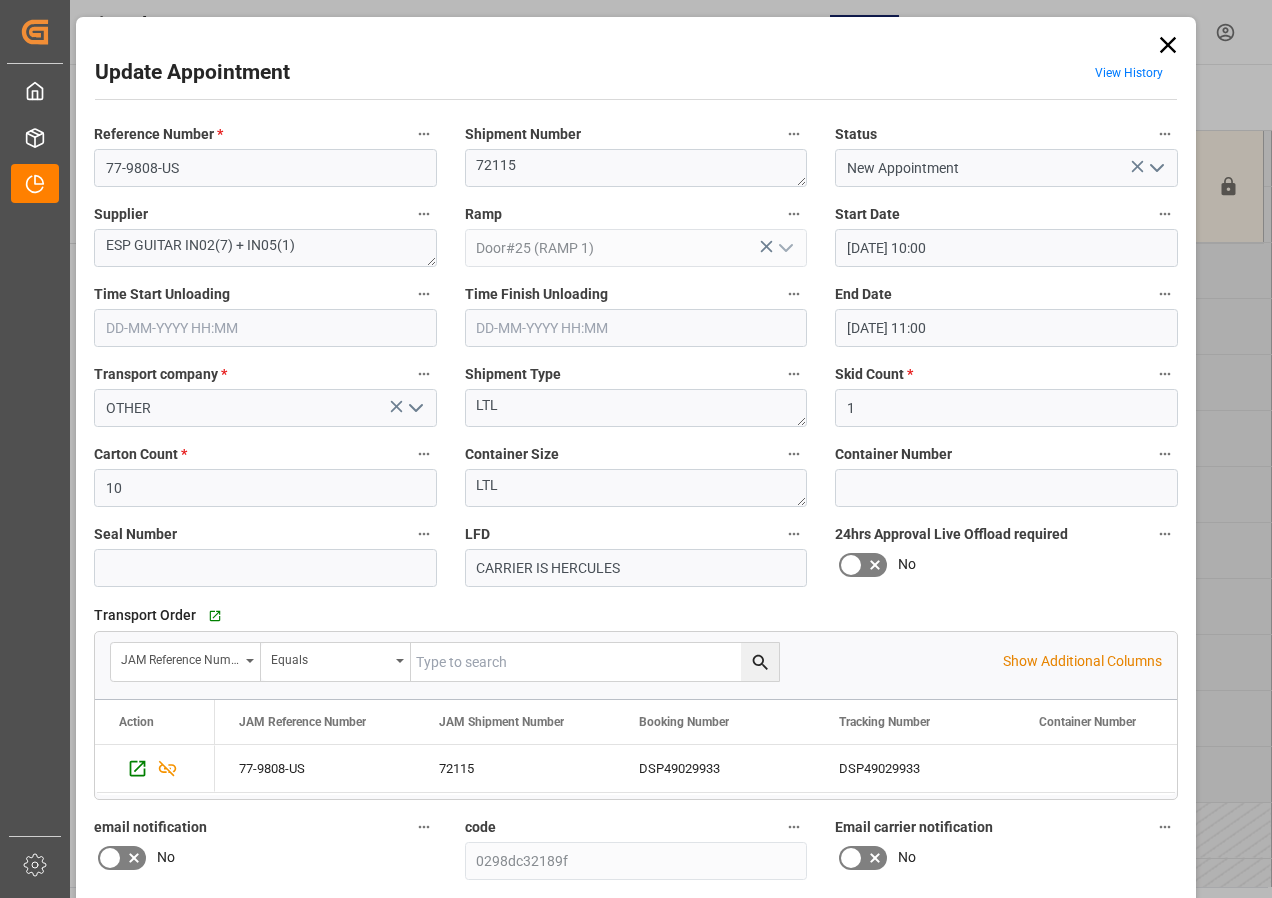 click on "[DATE] 11:00" at bounding box center [1006, 328] 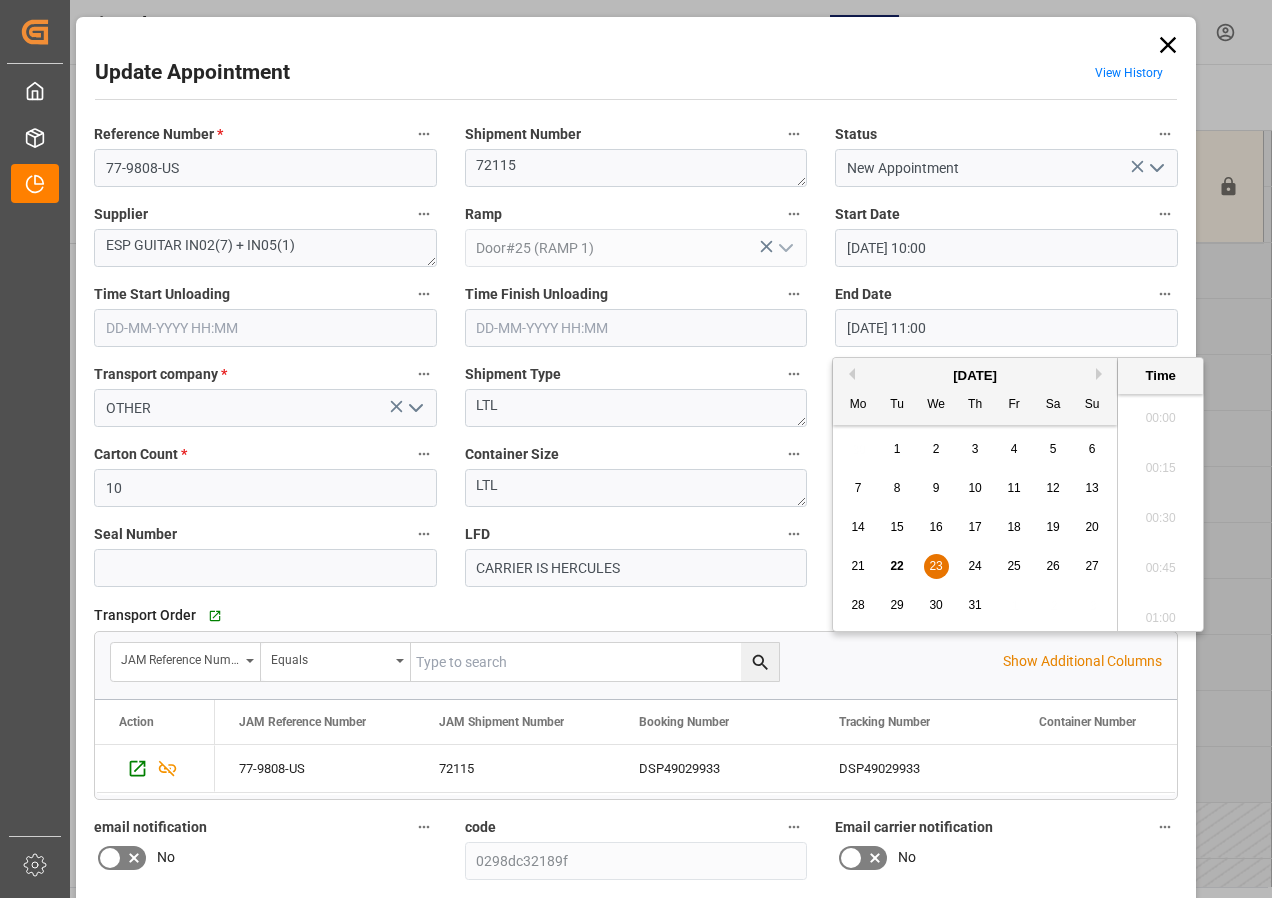 scroll, scrollTop: 2107, scrollLeft: 0, axis: vertical 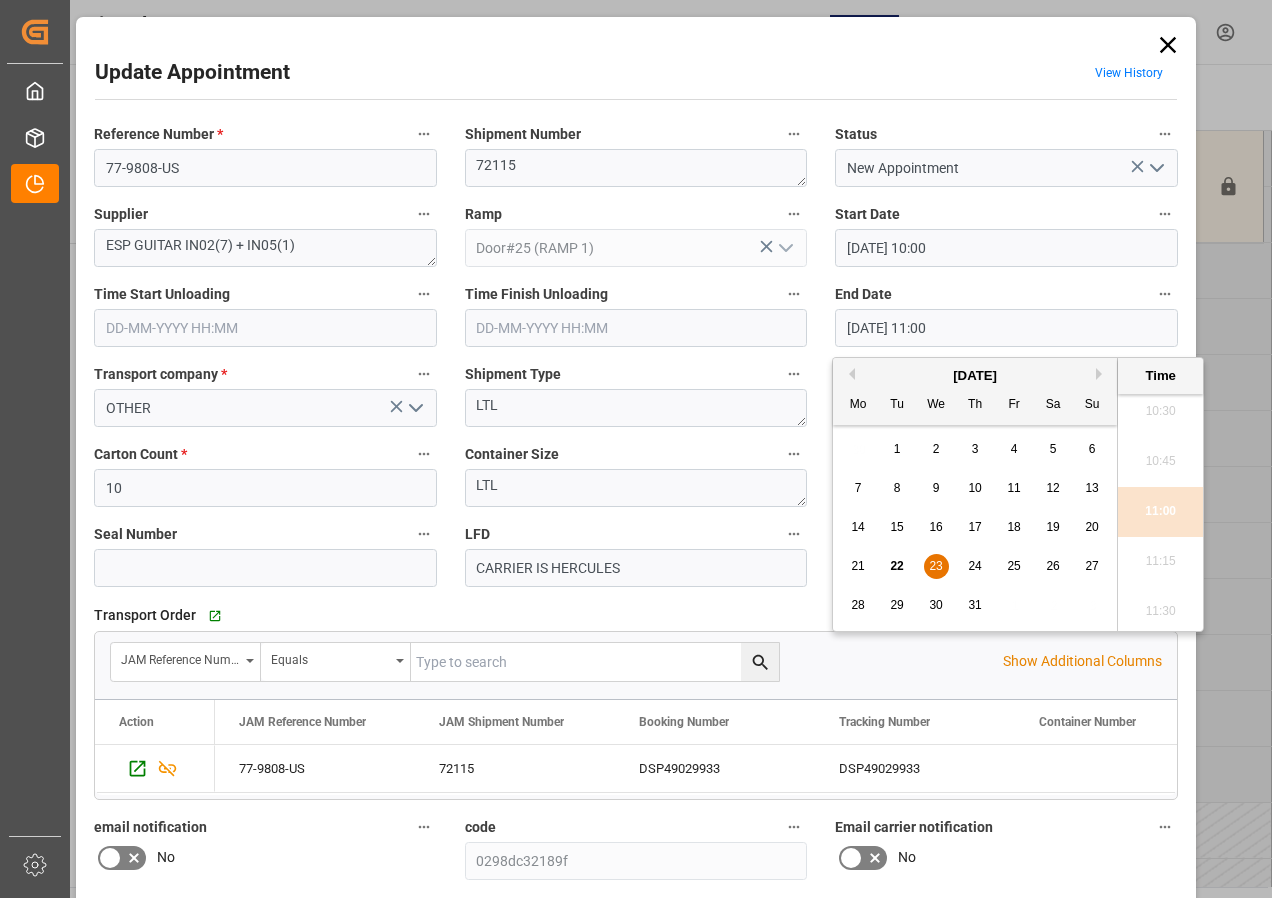 click on "23" at bounding box center (935, 566) 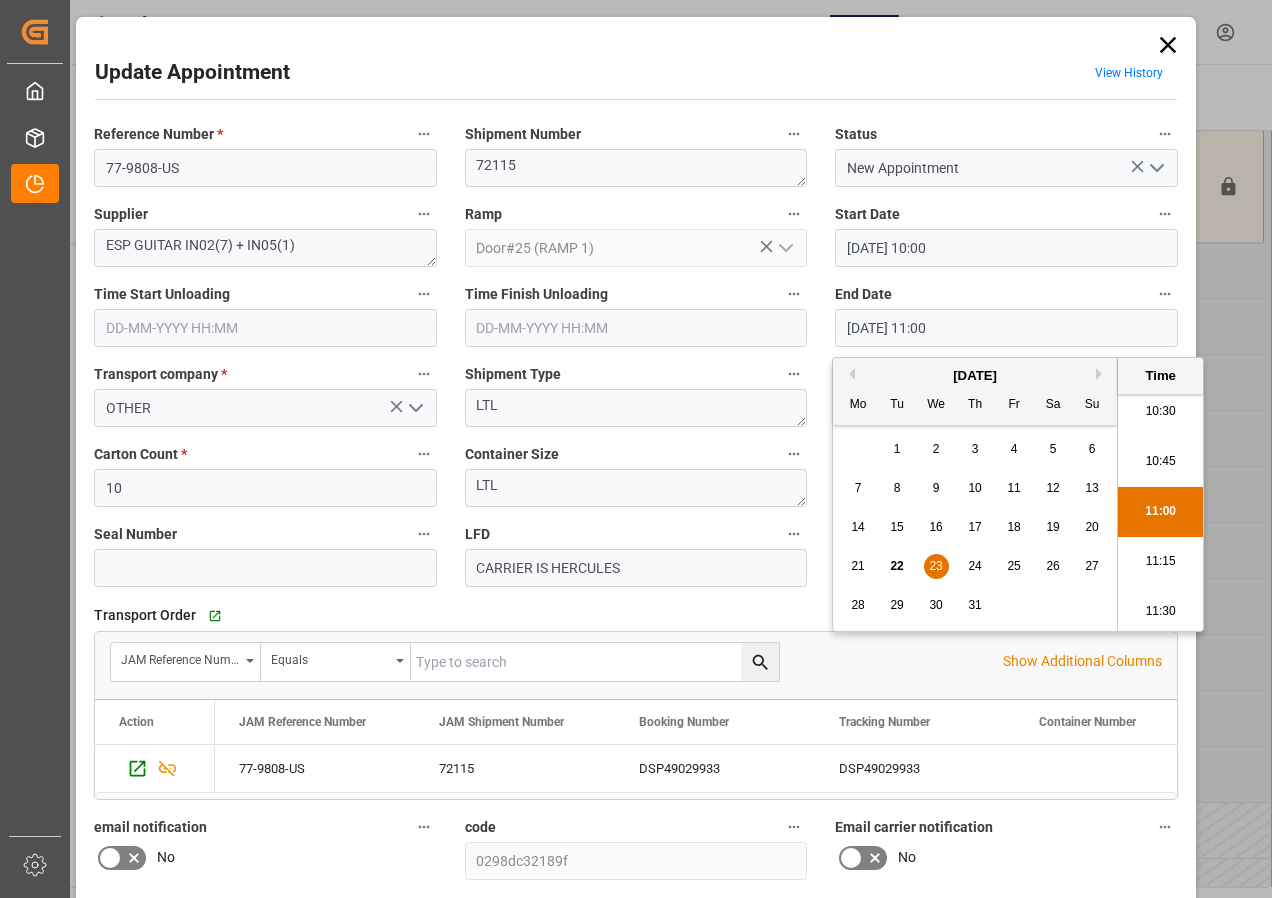click on "10:30" at bounding box center [1160, 412] 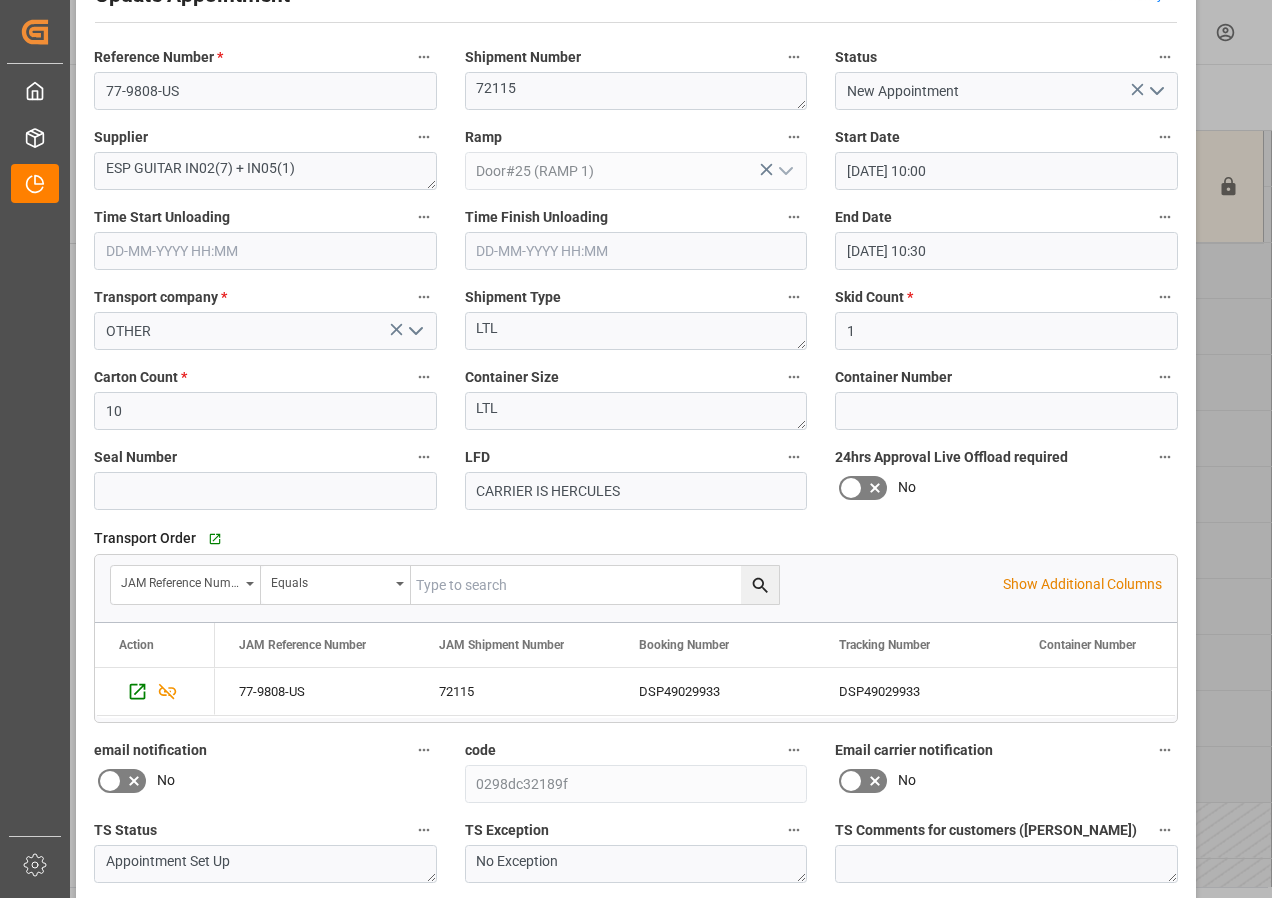 scroll, scrollTop: 244, scrollLeft: 0, axis: vertical 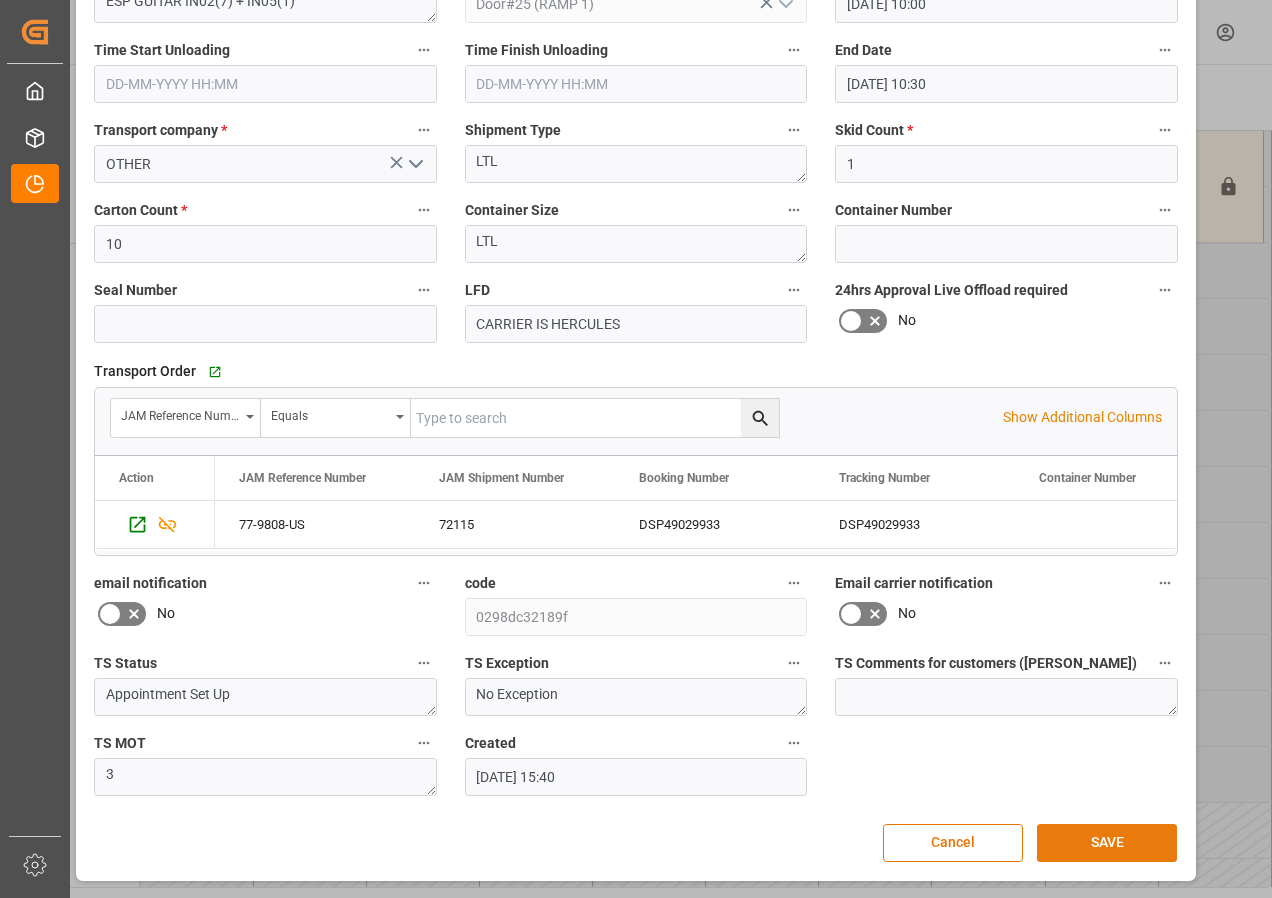 click on "SAVE" at bounding box center (1107, 843) 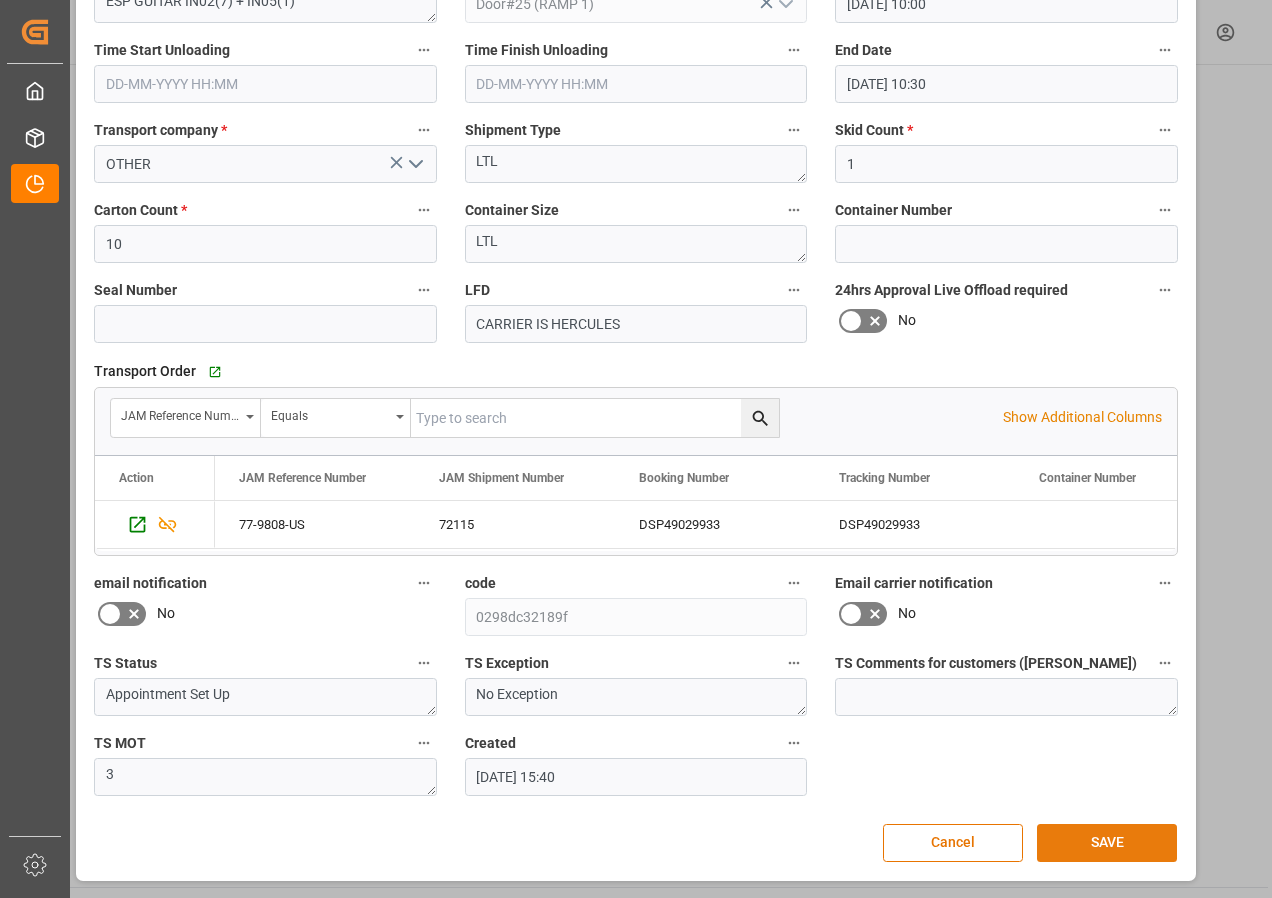 click on "SAVE" at bounding box center (1107, 843) 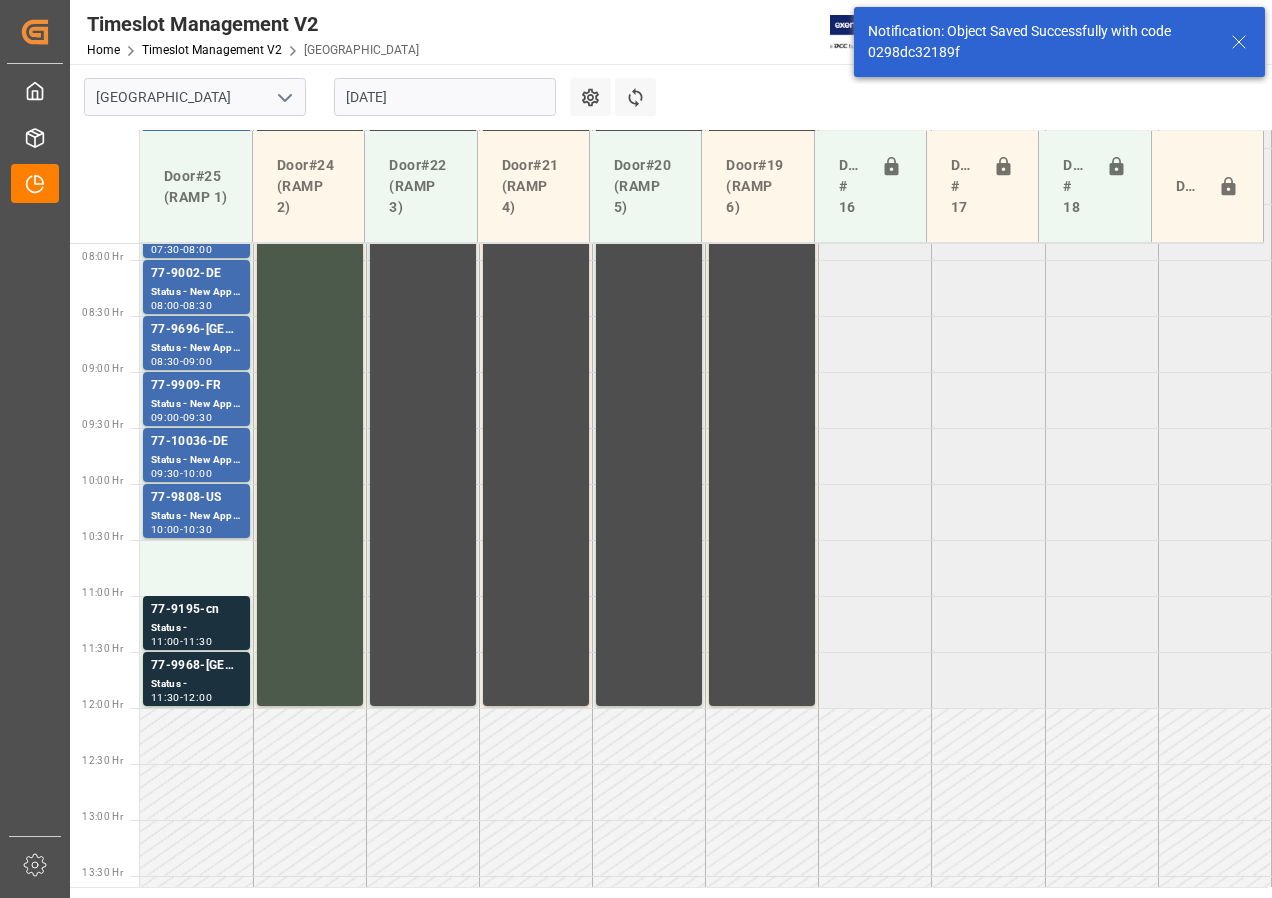 scroll, scrollTop: 837, scrollLeft: 0, axis: vertical 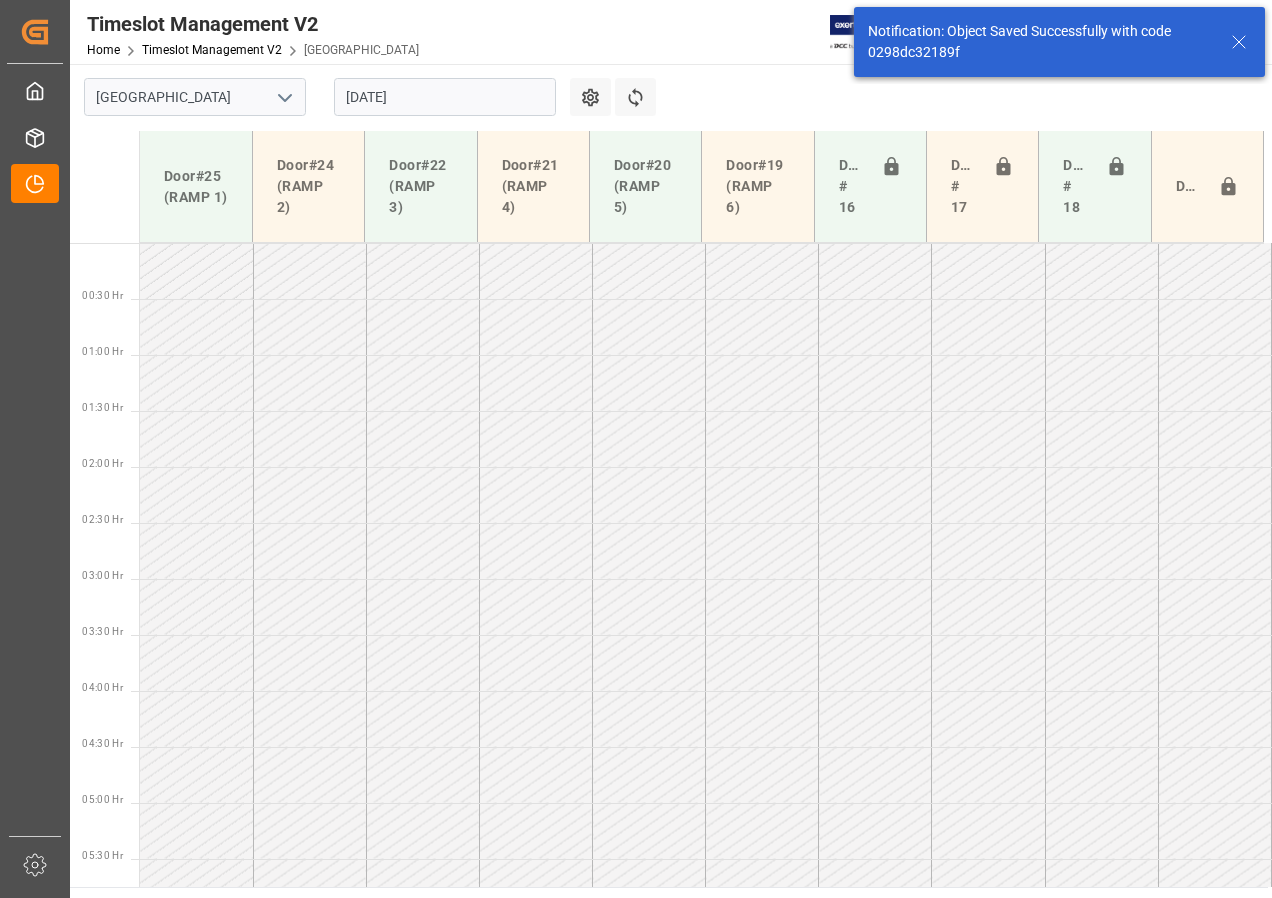 click at bounding box center [762, 551] 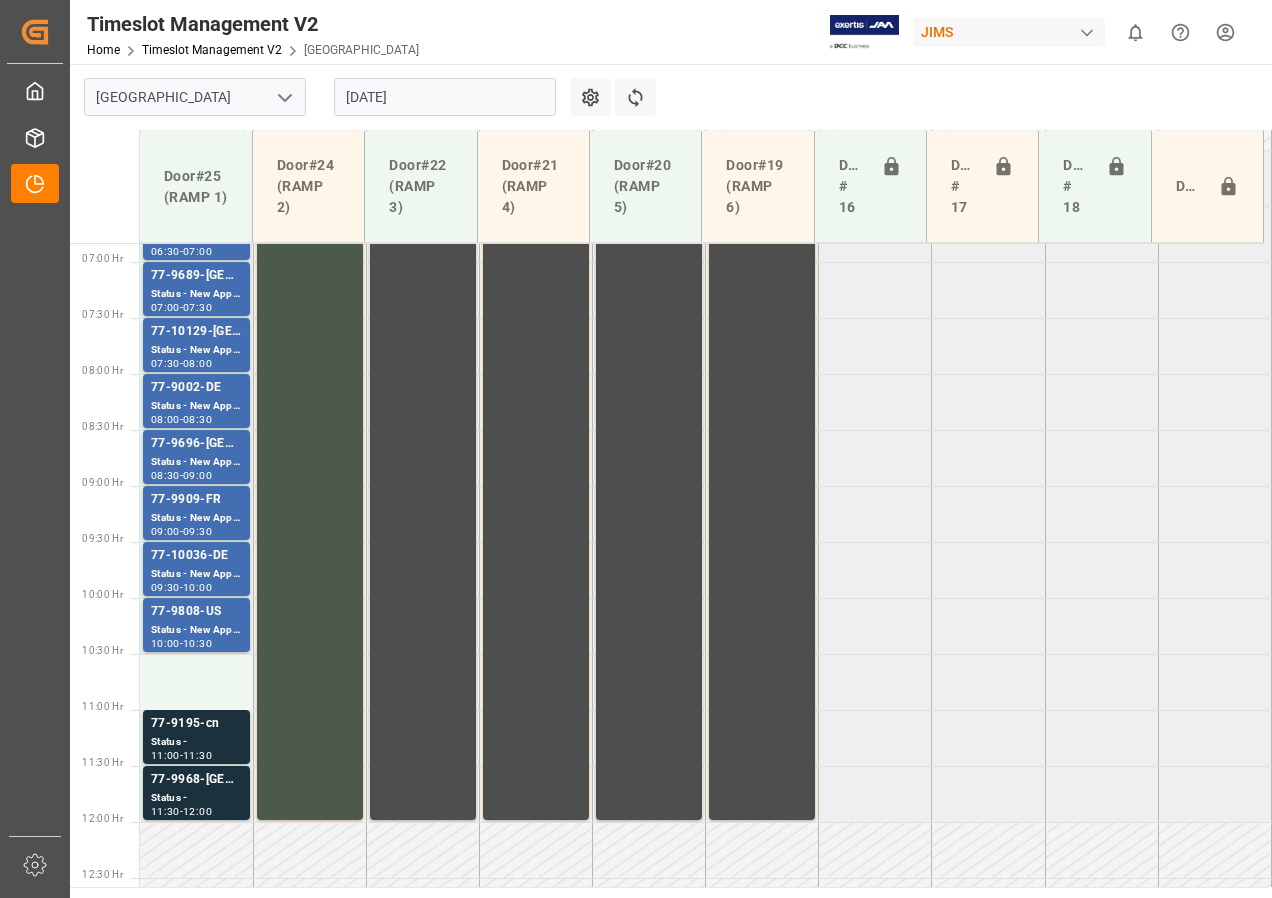 scroll, scrollTop: 800, scrollLeft: 0, axis: vertical 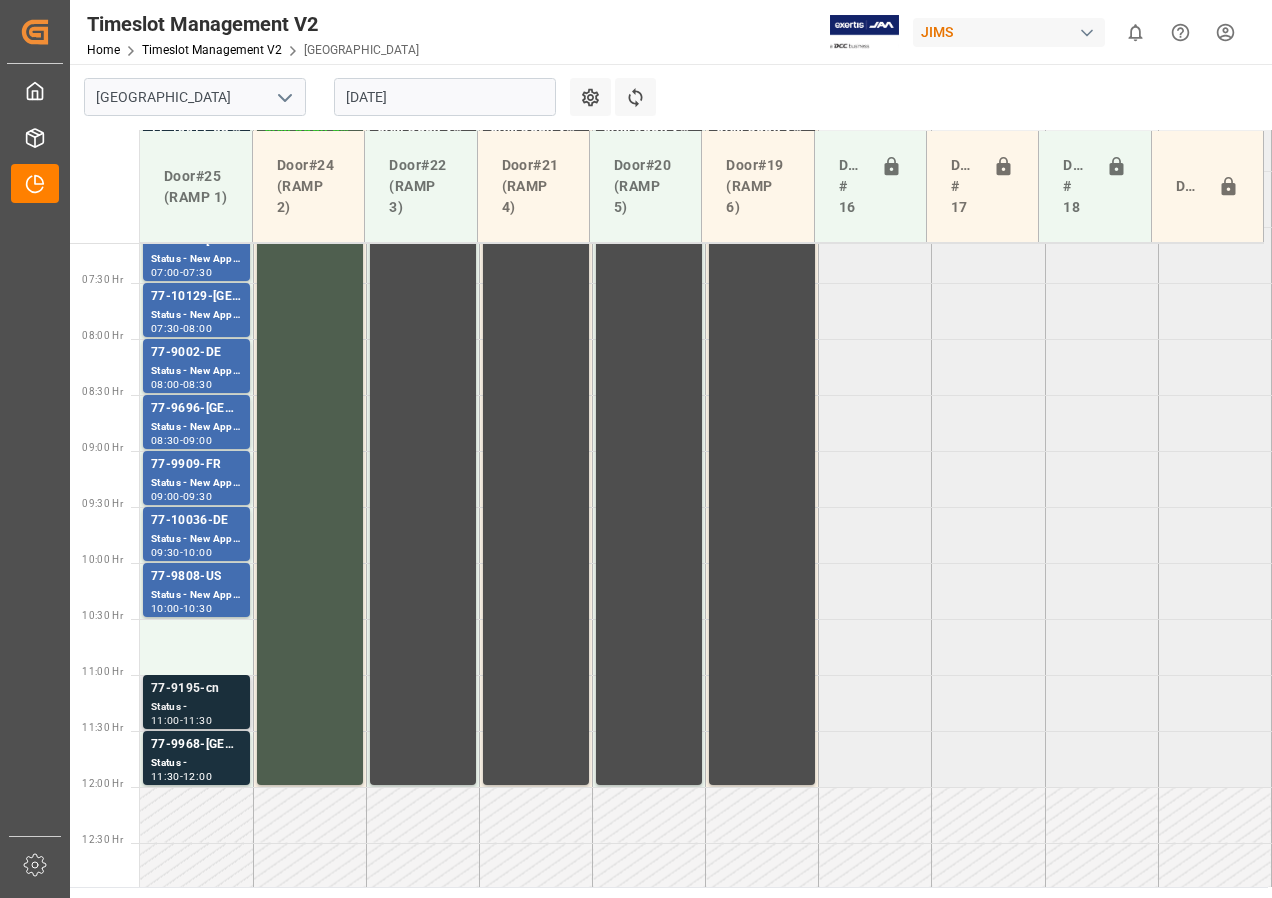 click on "77-9195-cn" at bounding box center (196, 689) 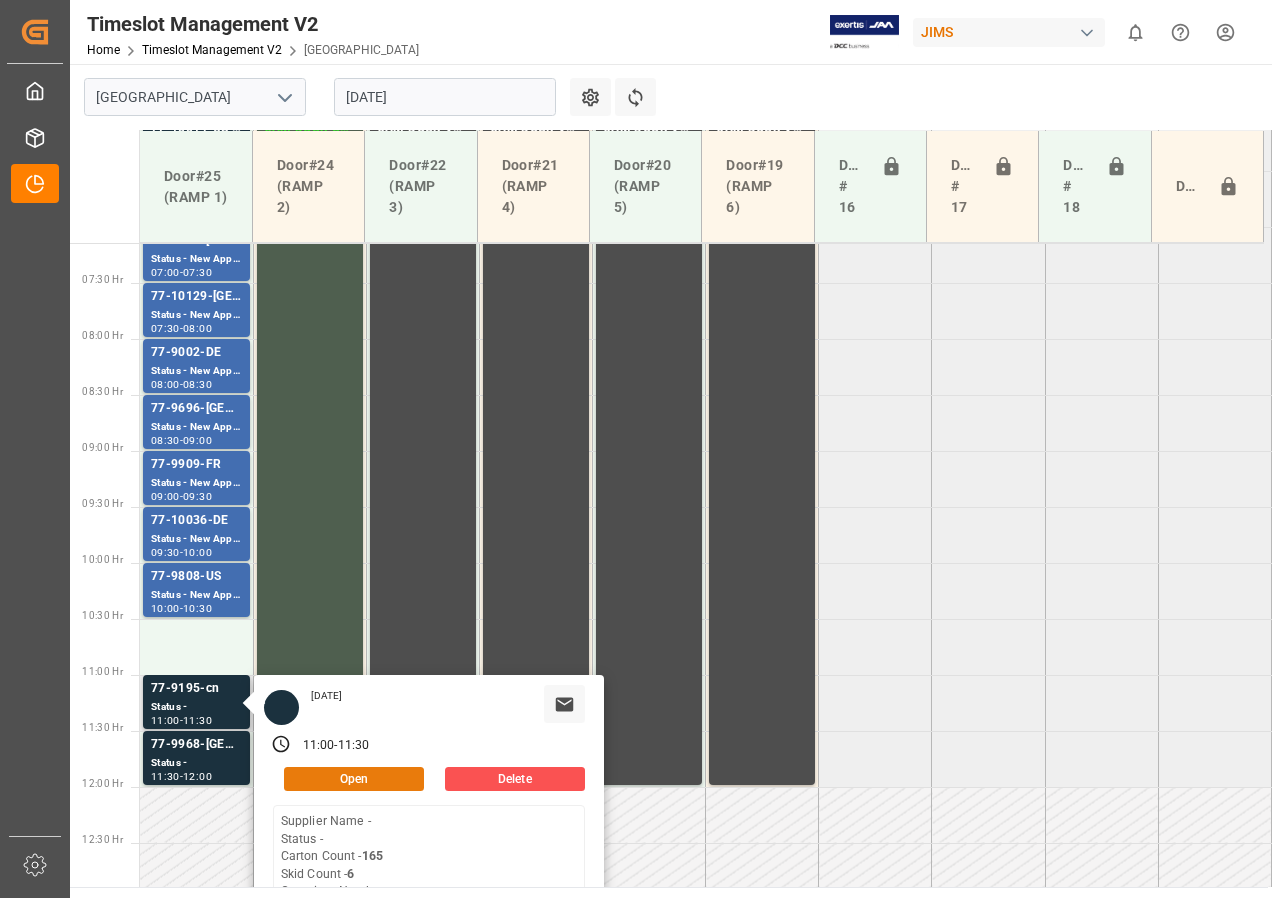 click on "Open" at bounding box center (354, 779) 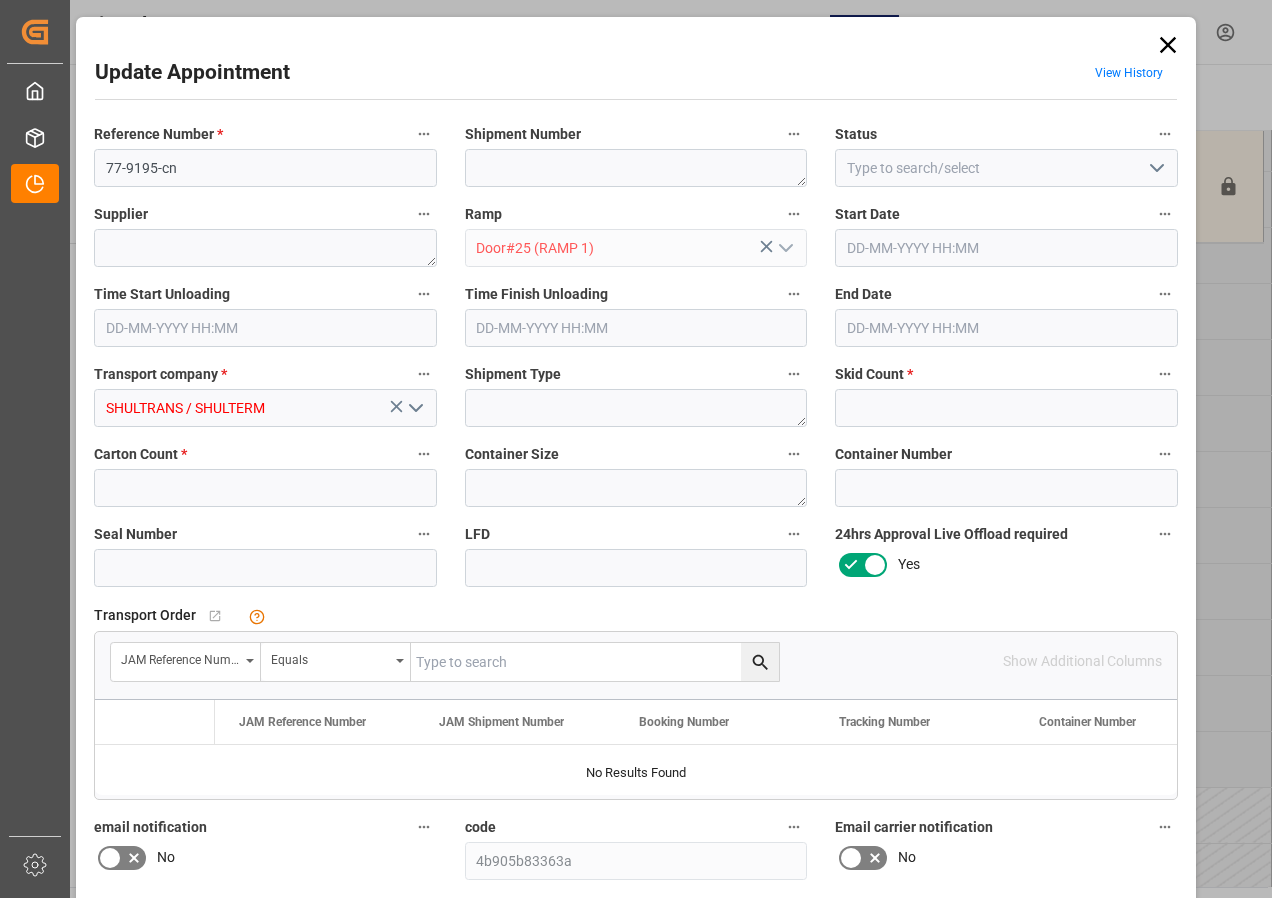 type on "6" 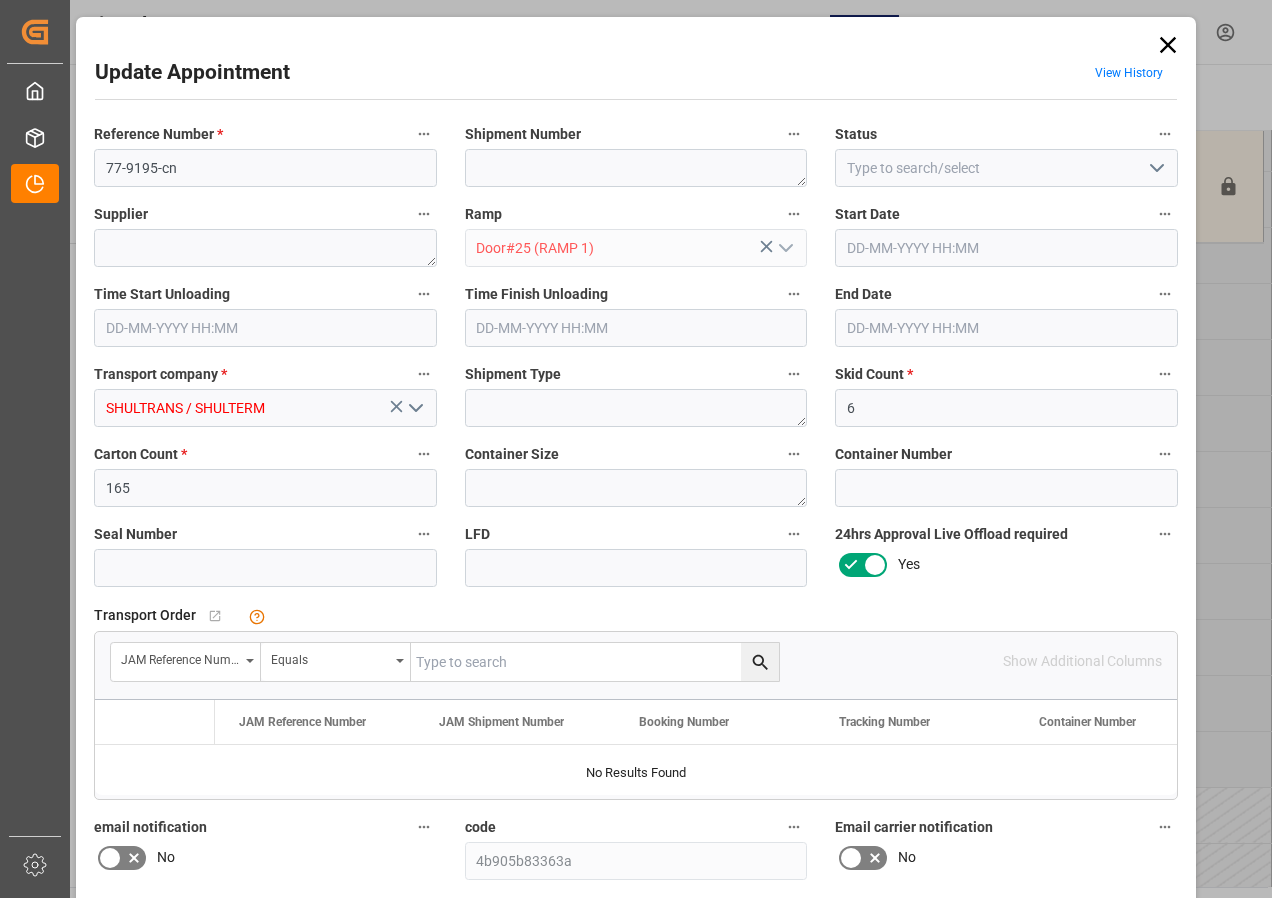 type on "[DATE] 11:00" 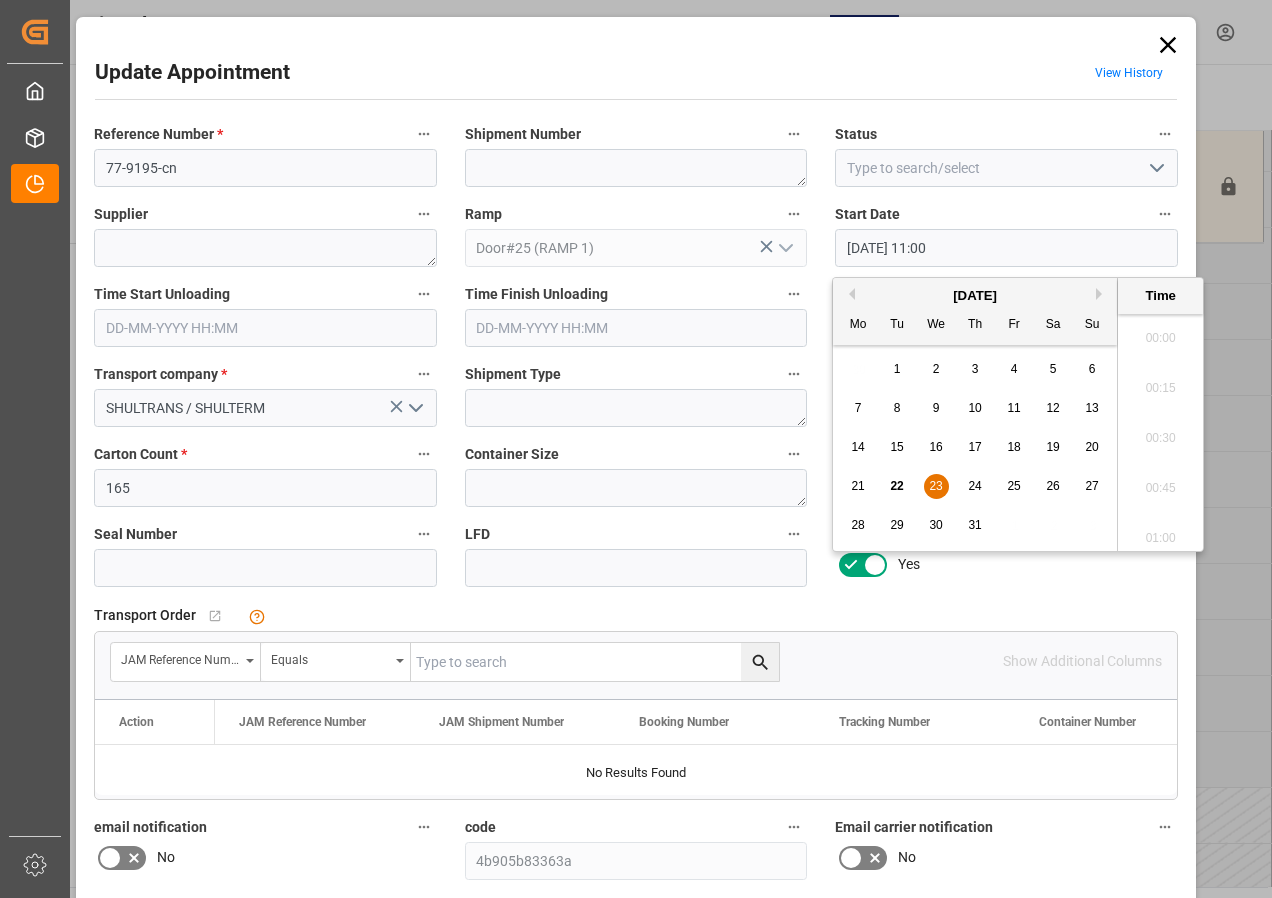 click on "[DATE] 11:00" at bounding box center (1006, 248) 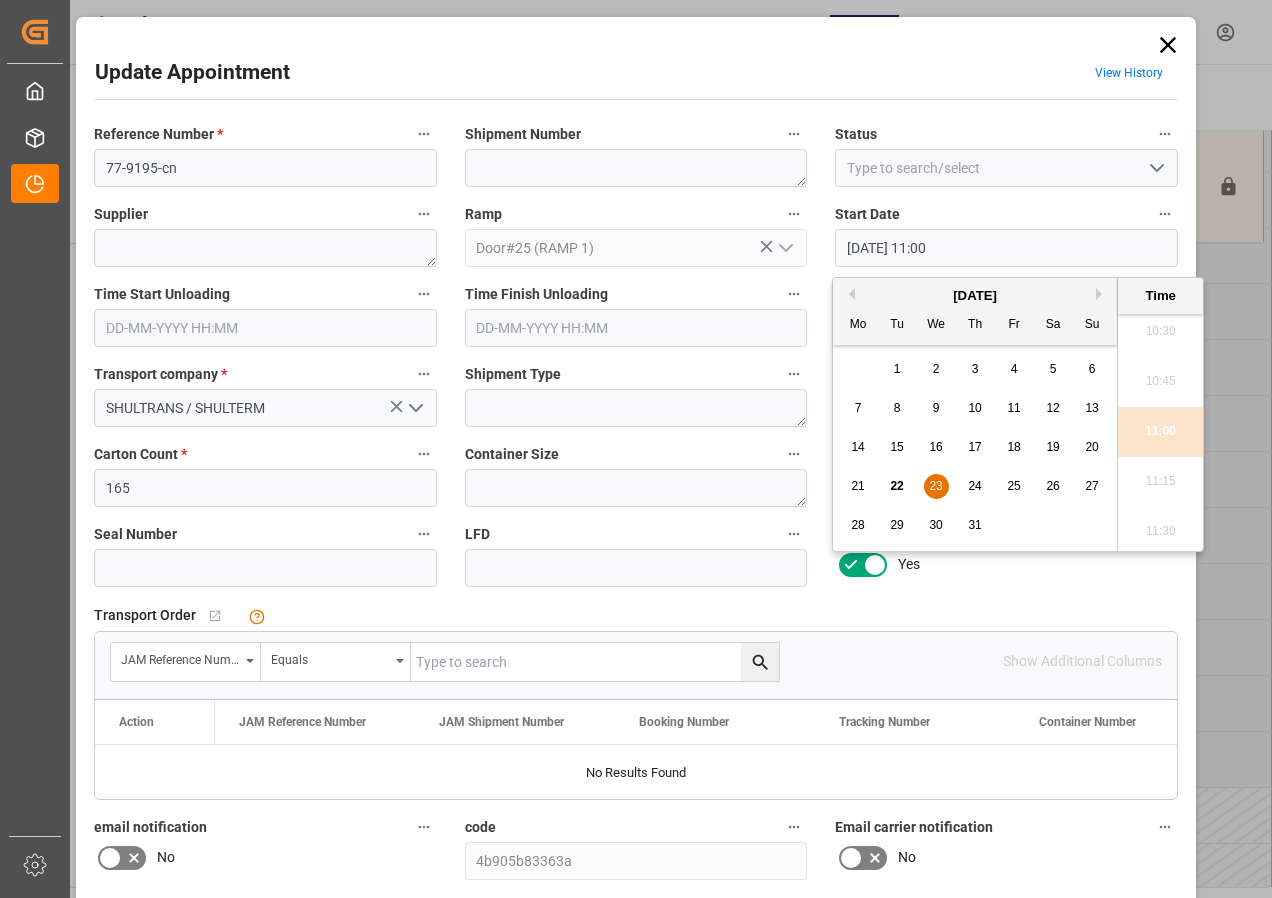 click on "23" at bounding box center [935, 486] 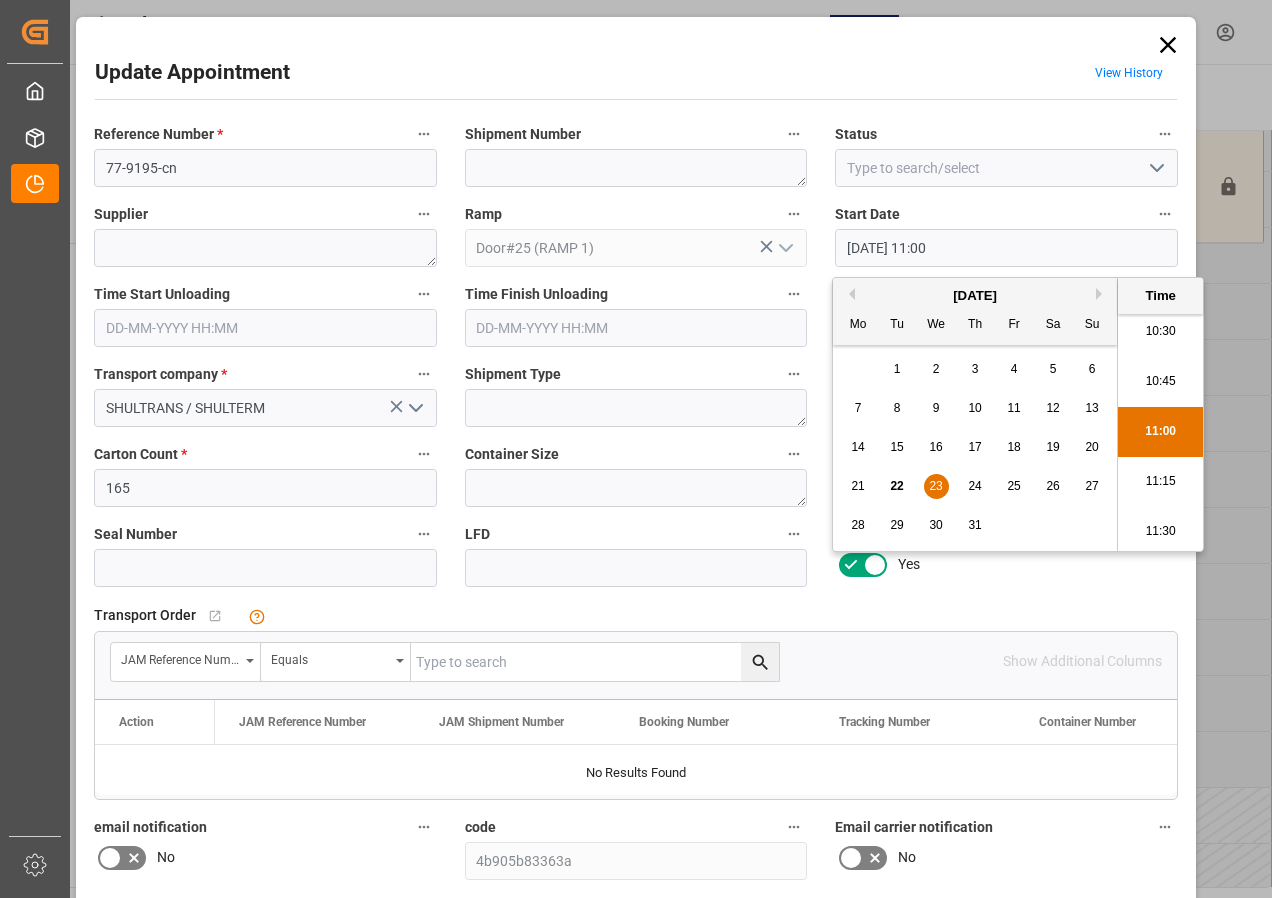 click on "10:30" at bounding box center (1160, 332) 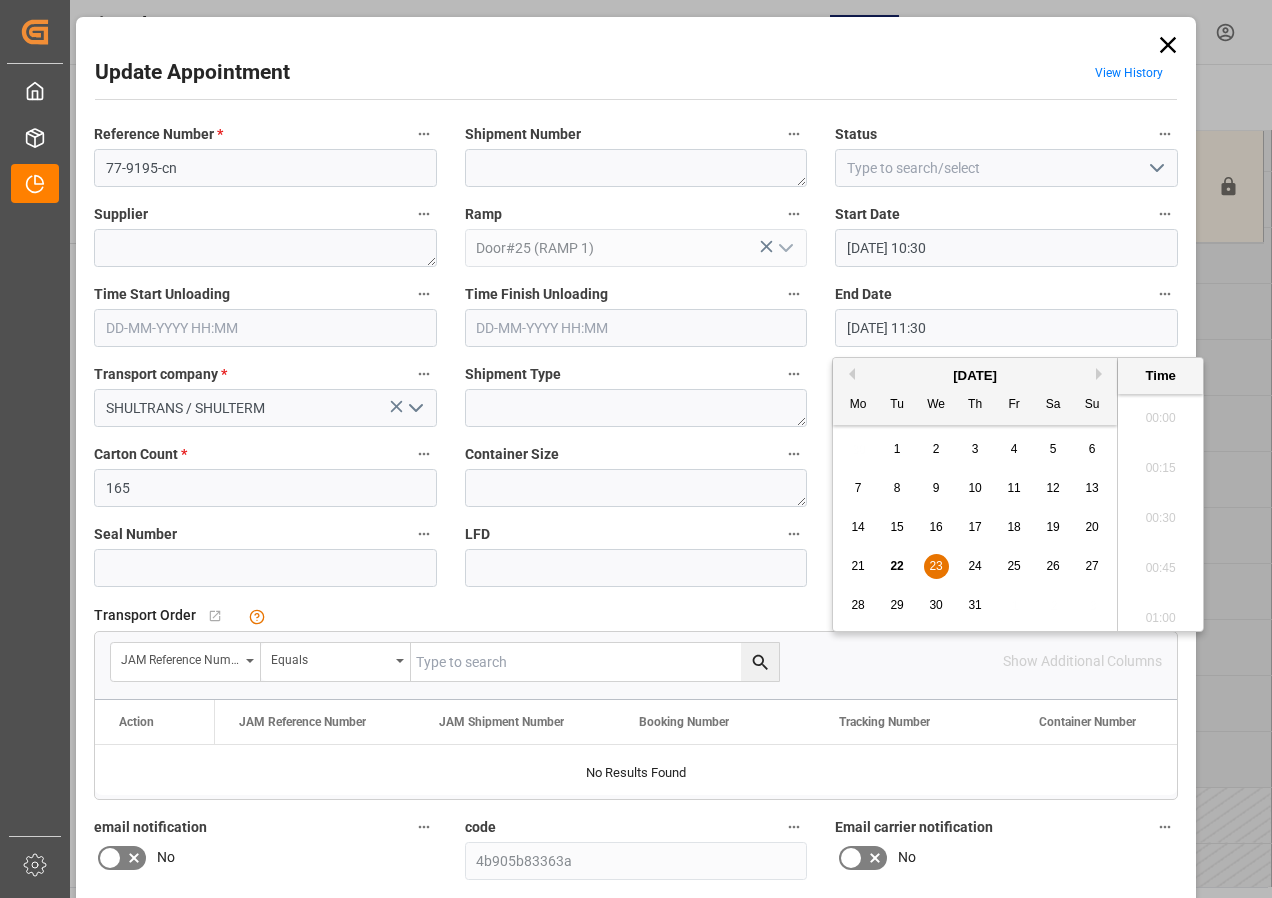 click on "[DATE] 11:30" at bounding box center [1006, 328] 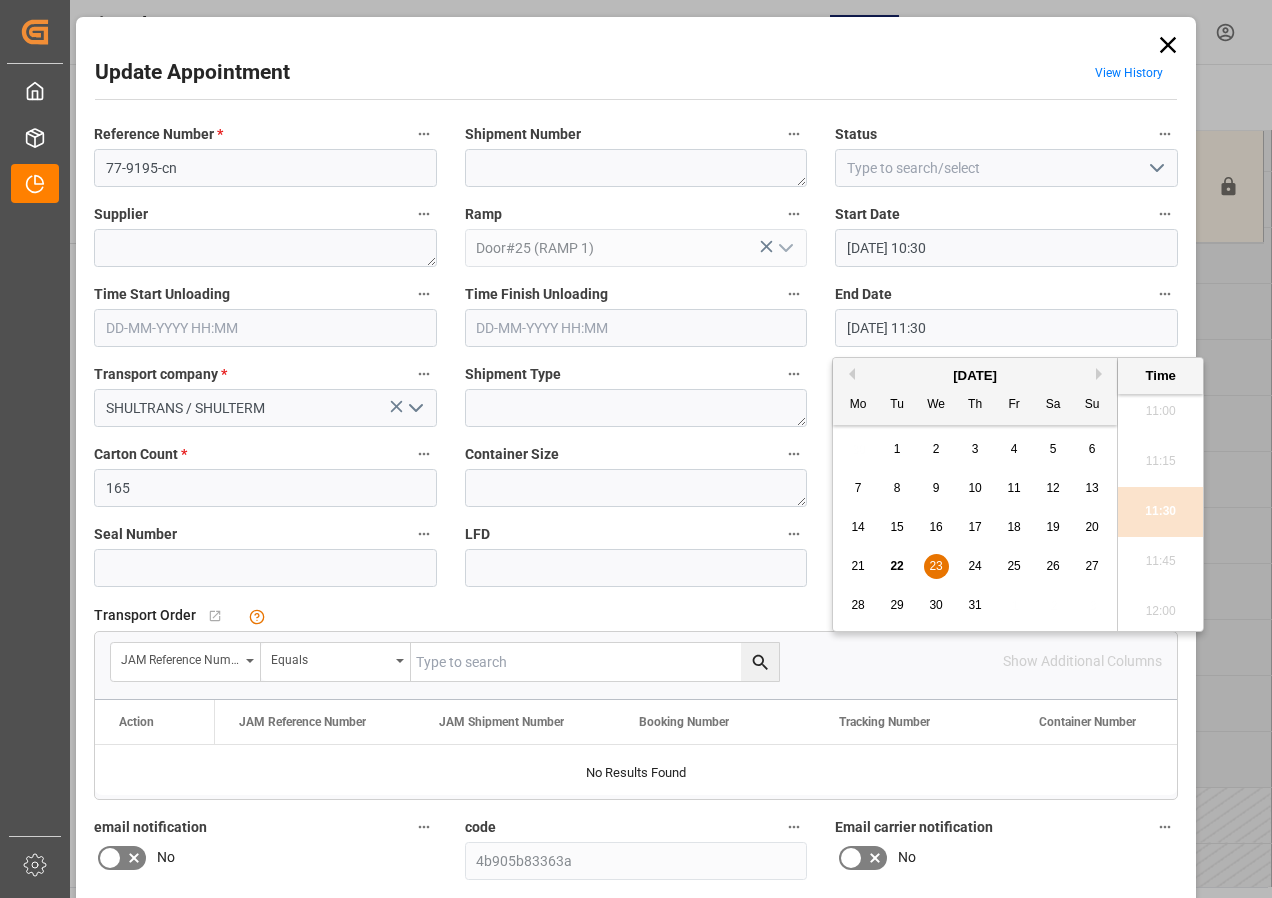 click on "23" at bounding box center (935, 566) 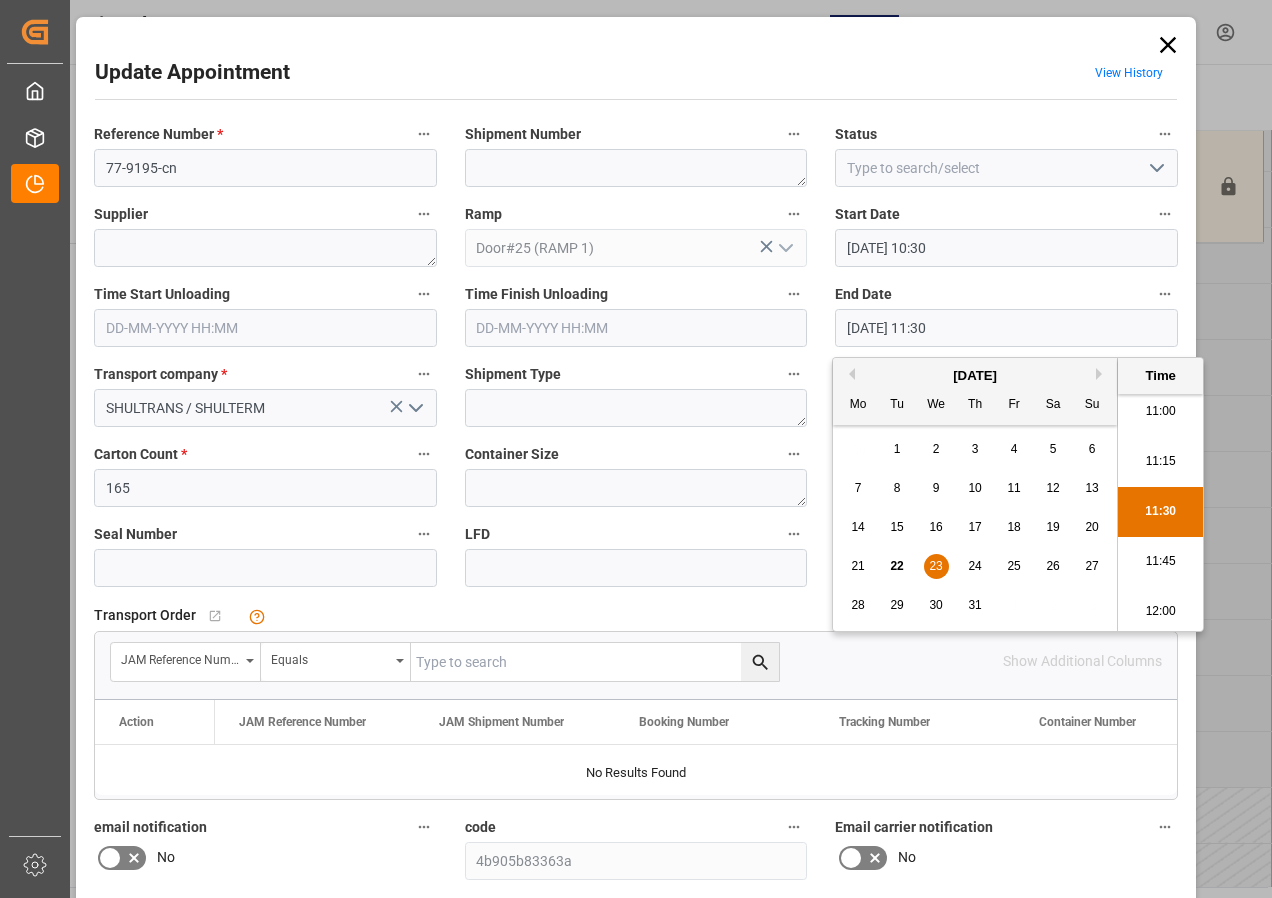click on "11:00" at bounding box center (1160, 412) 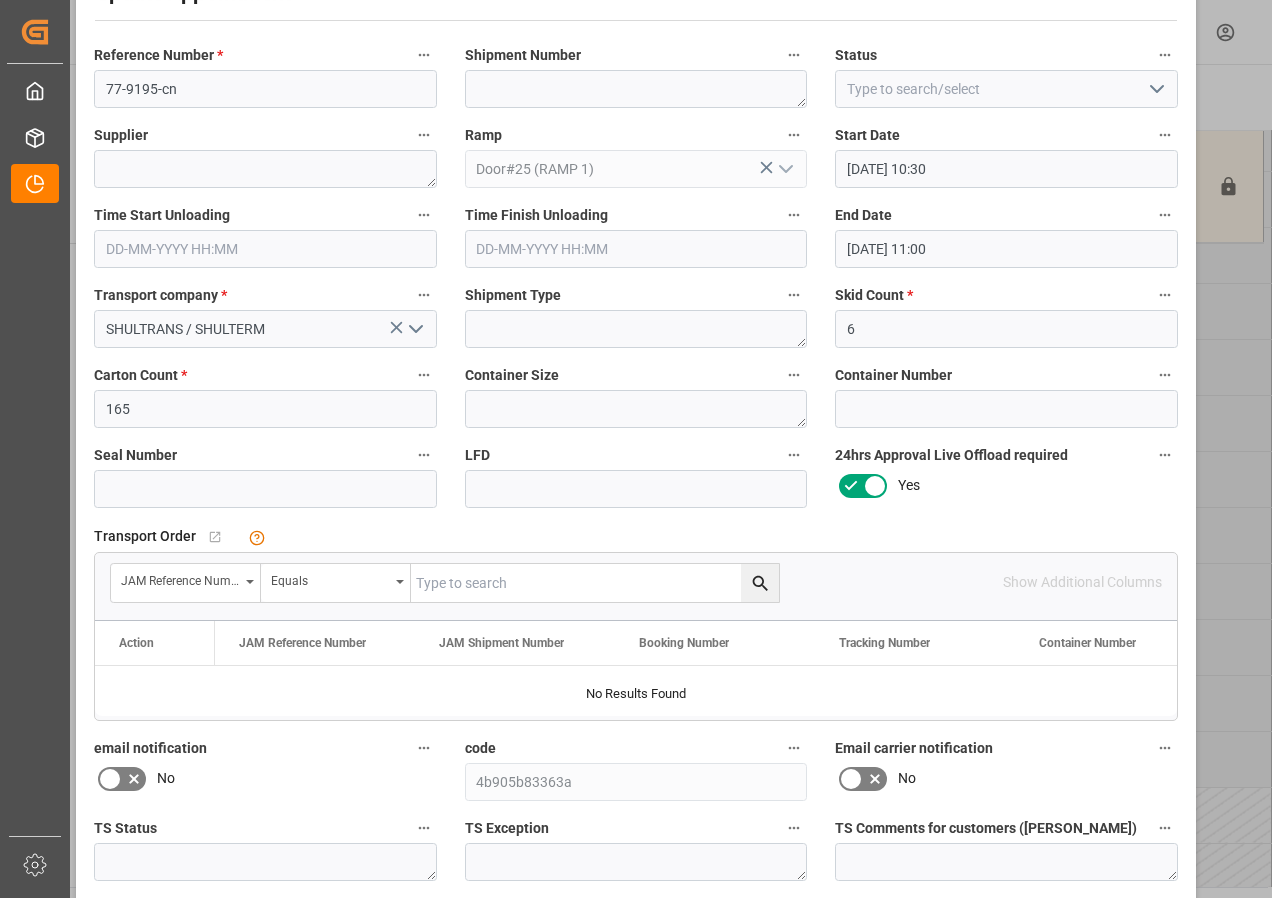 scroll, scrollTop: 244, scrollLeft: 0, axis: vertical 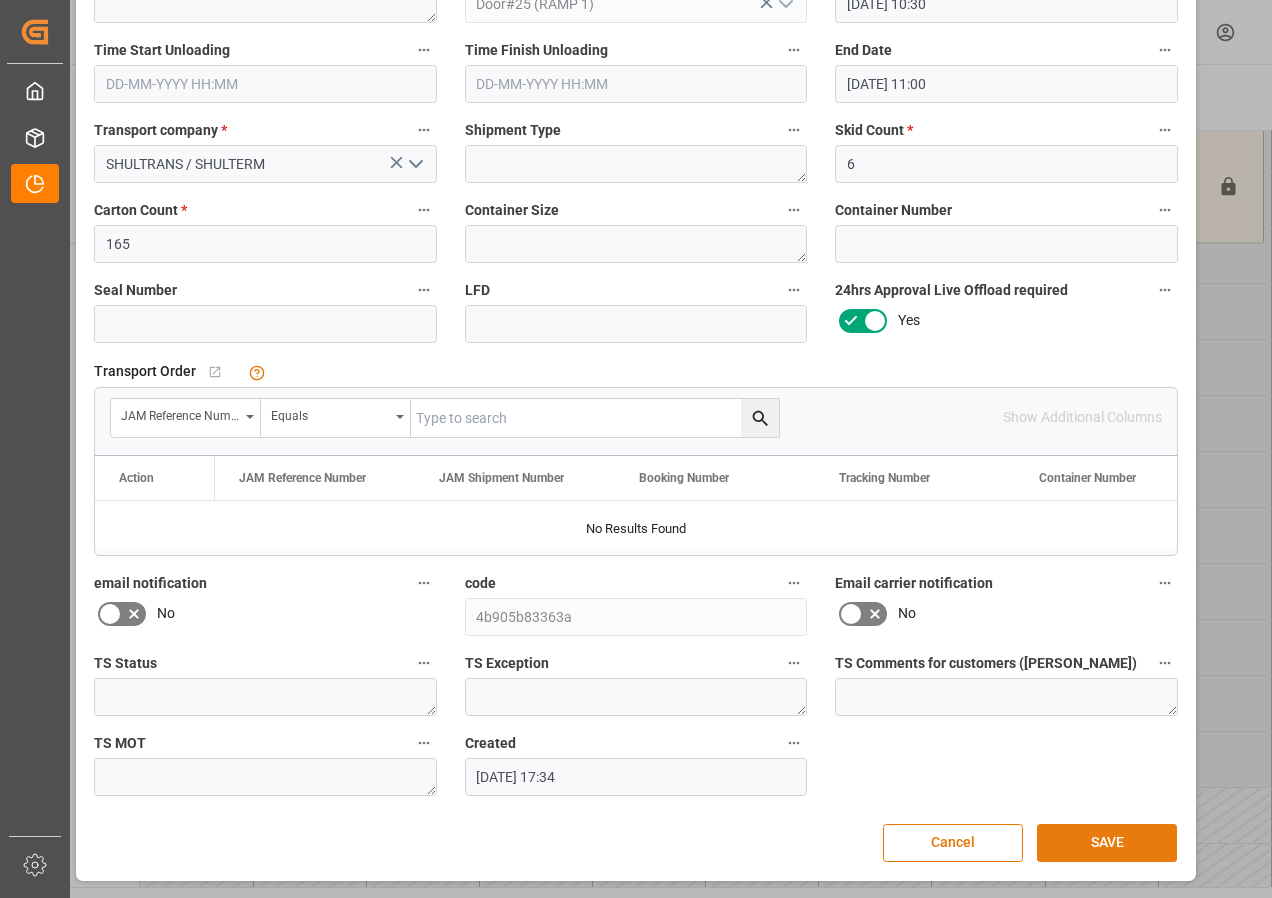 click on "SAVE" at bounding box center [1107, 843] 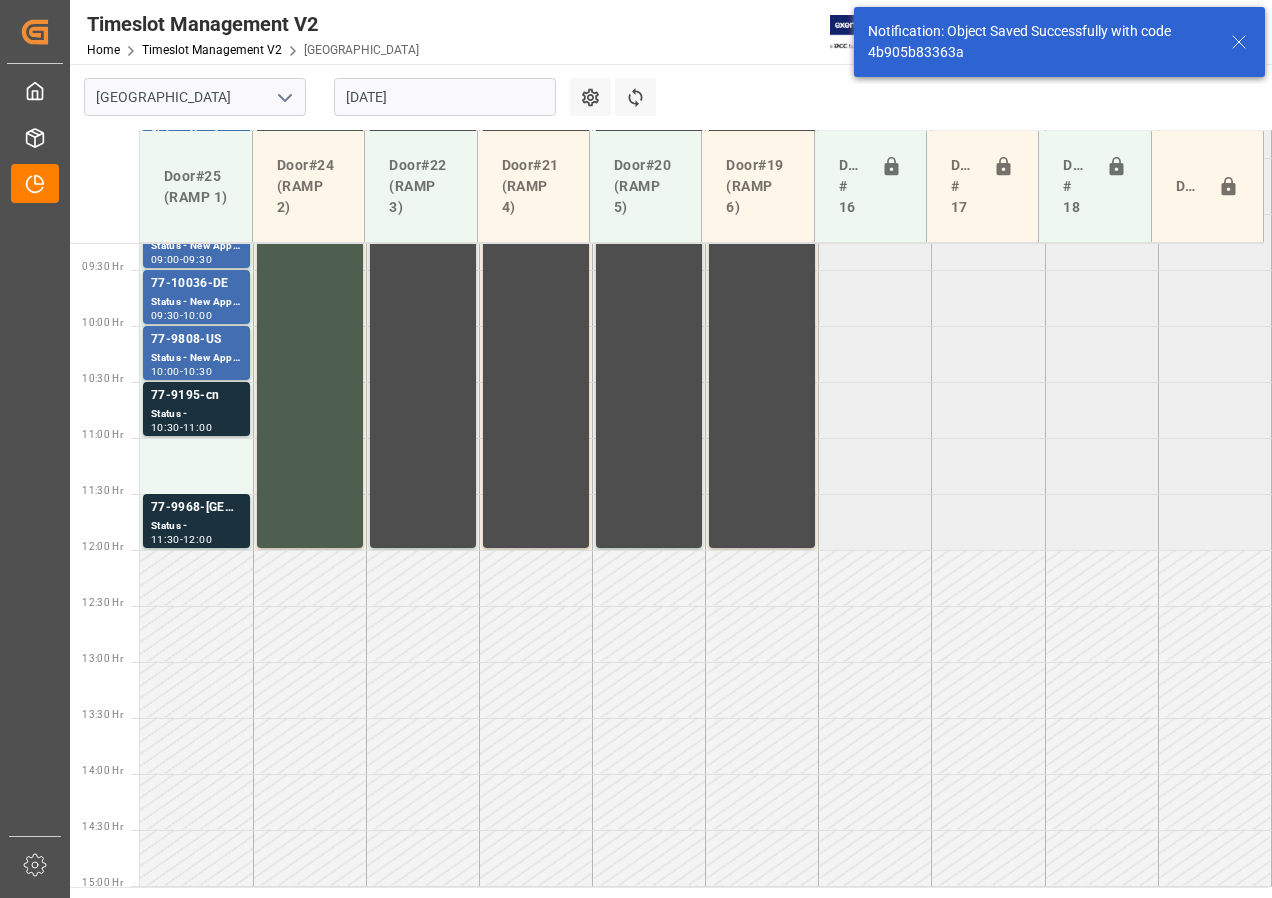 scroll, scrollTop: 937, scrollLeft: 0, axis: vertical 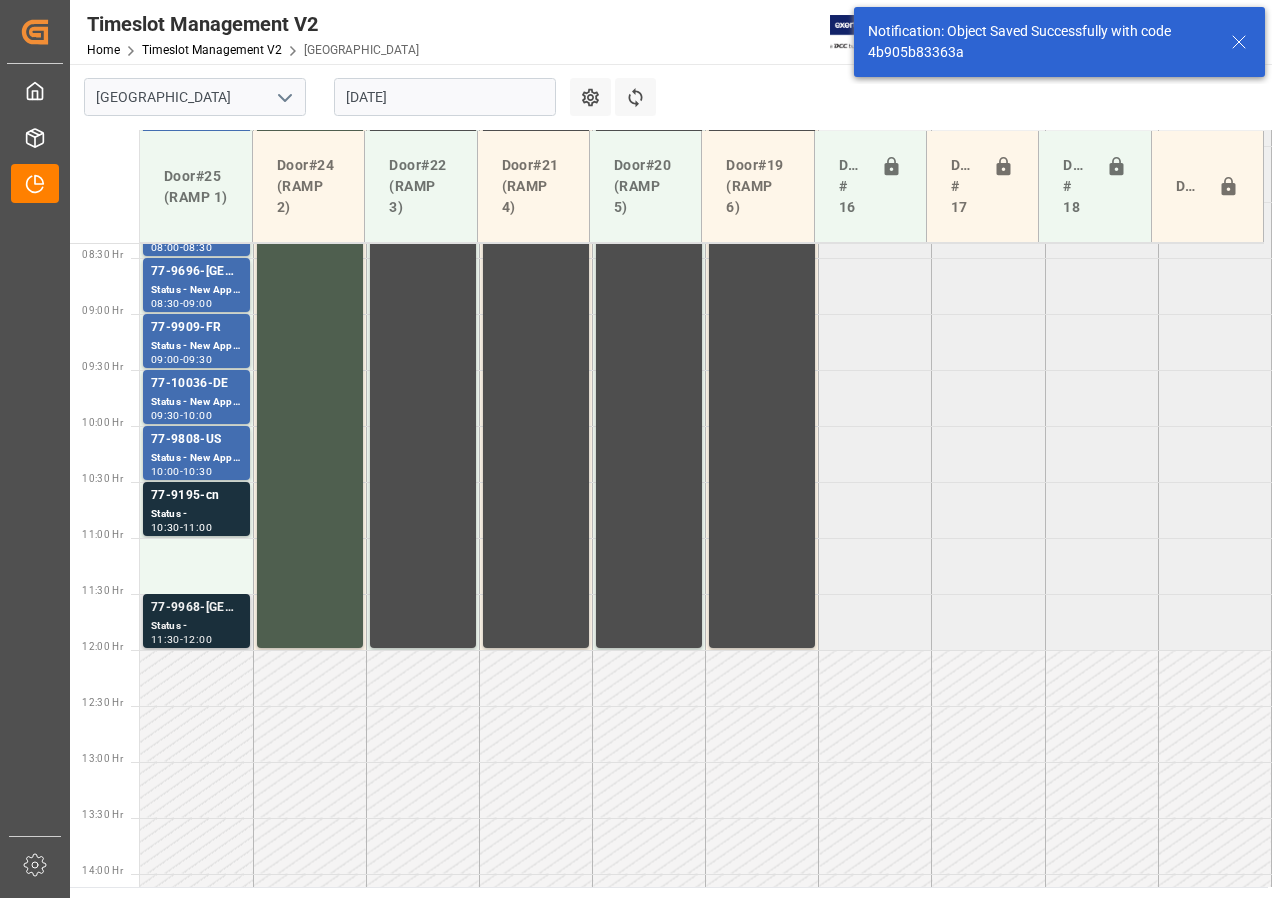 click on "-" at bounding box center (181, 639) 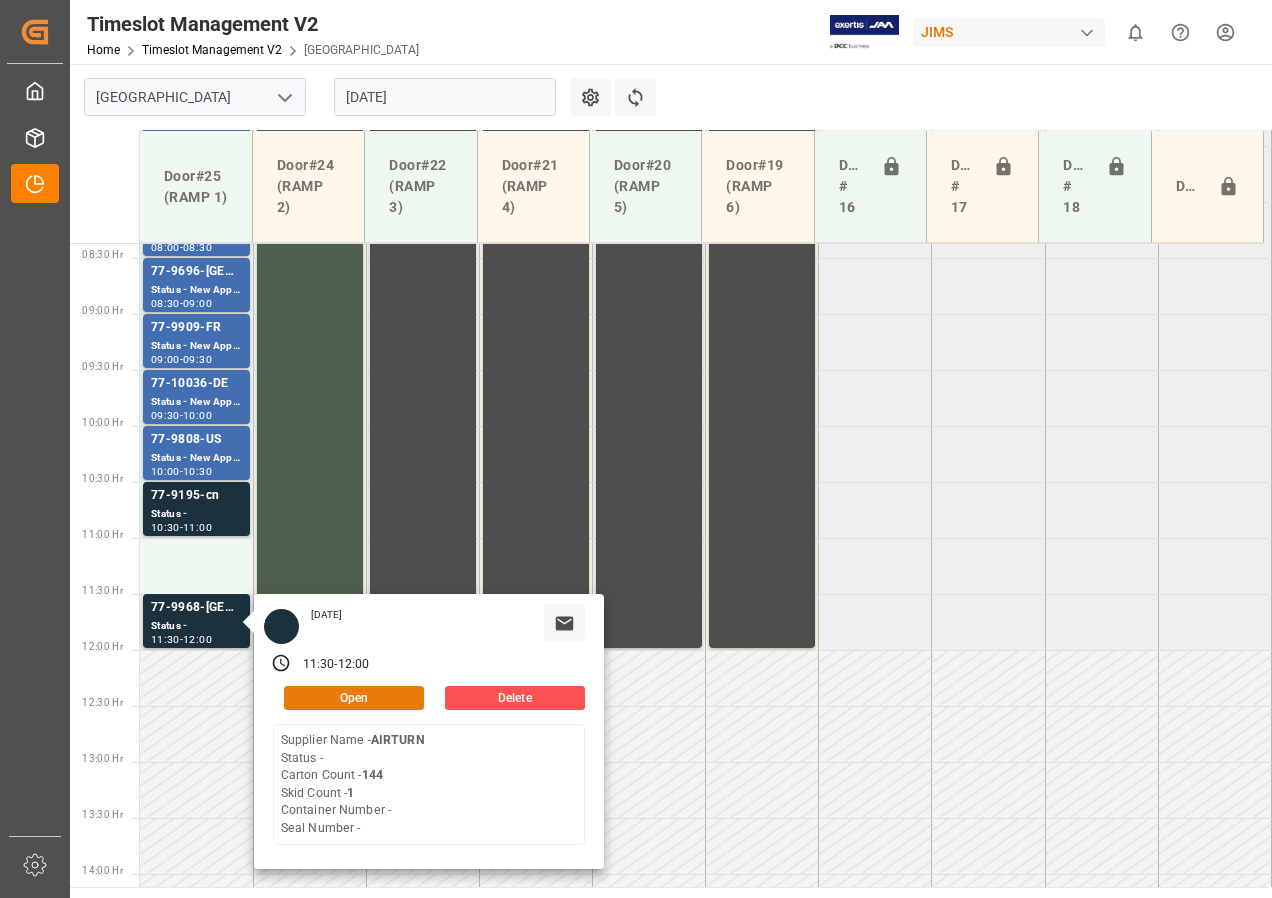 click on "Open" at bounding box center [354, 698] 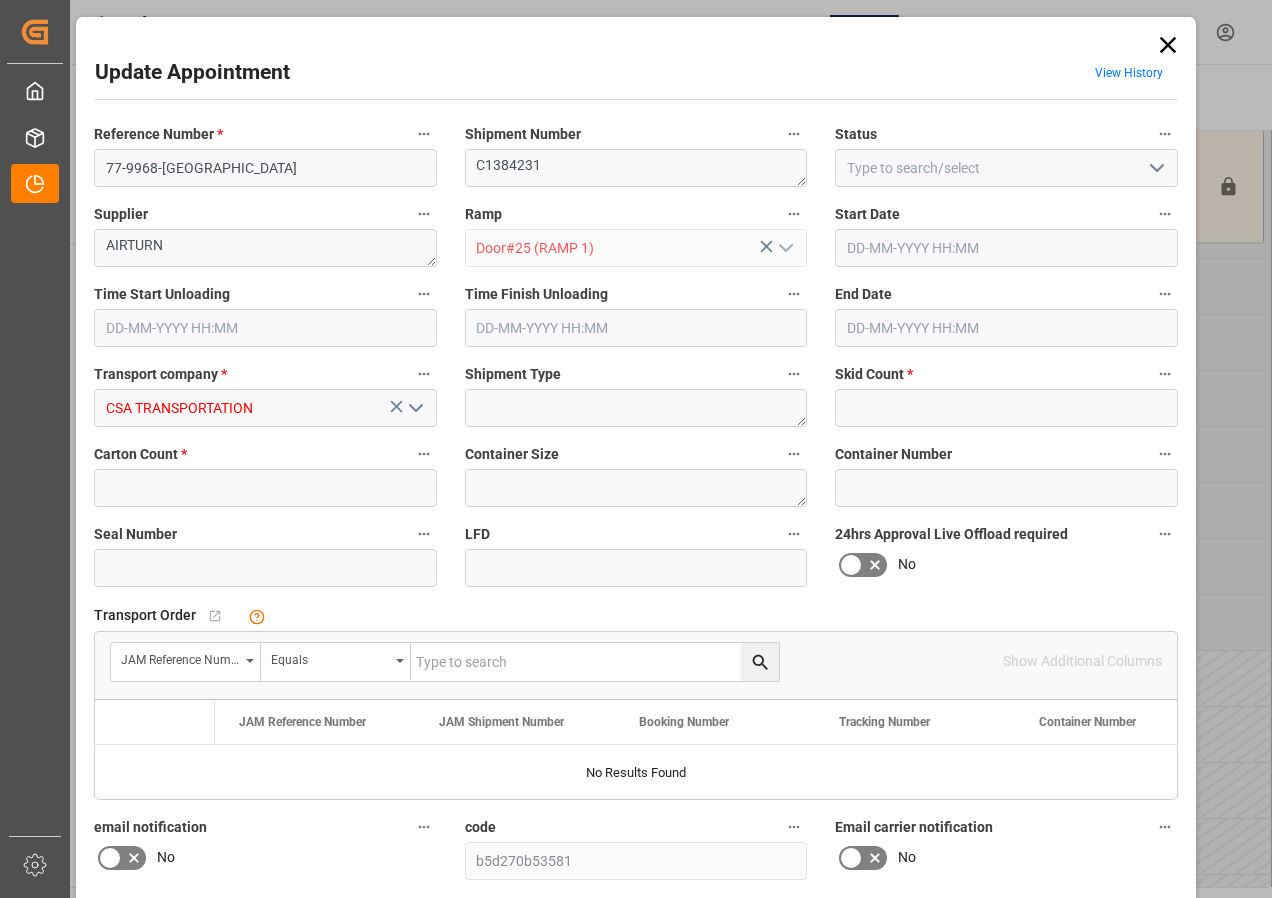 type on "1" 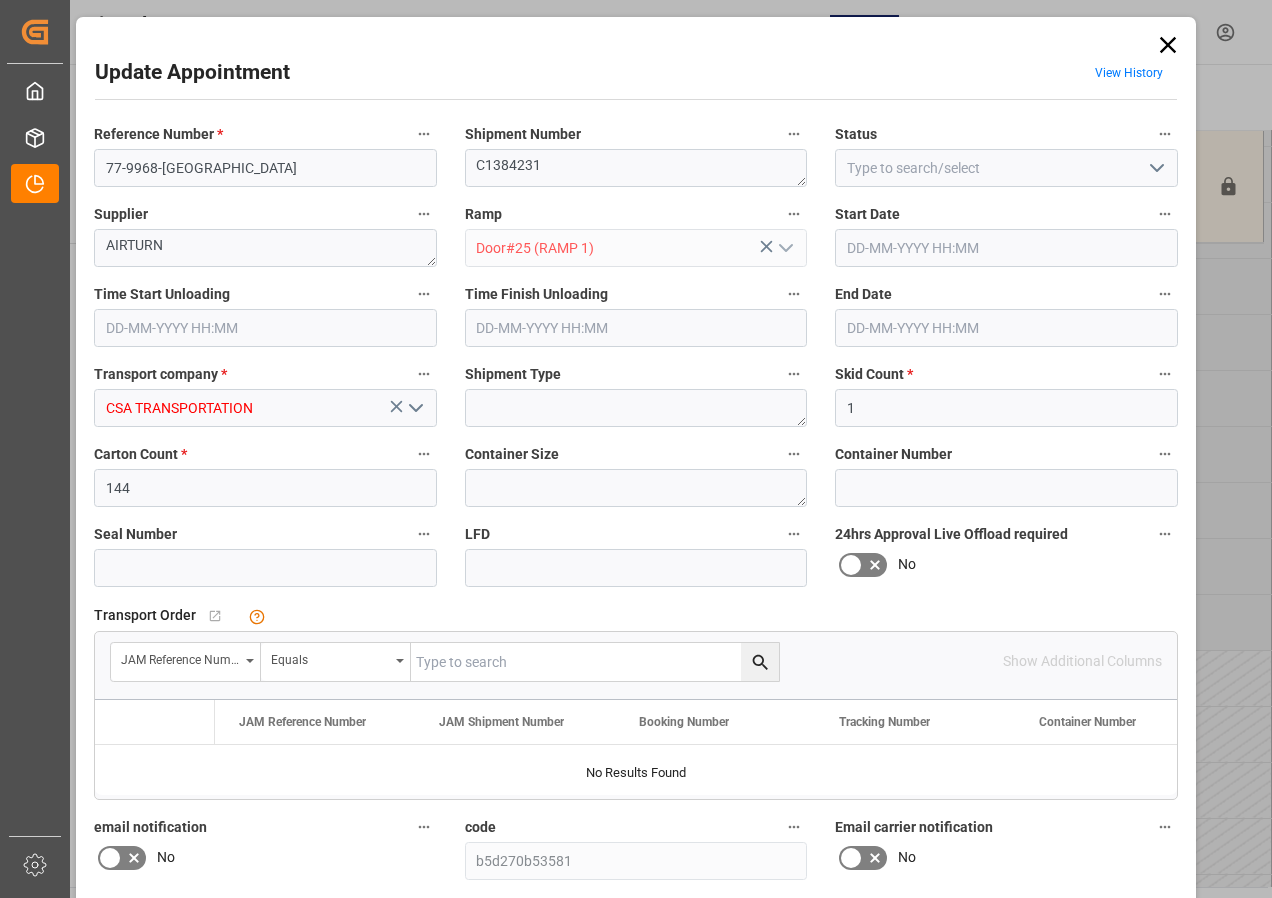 type on "[DATE] 11:30" 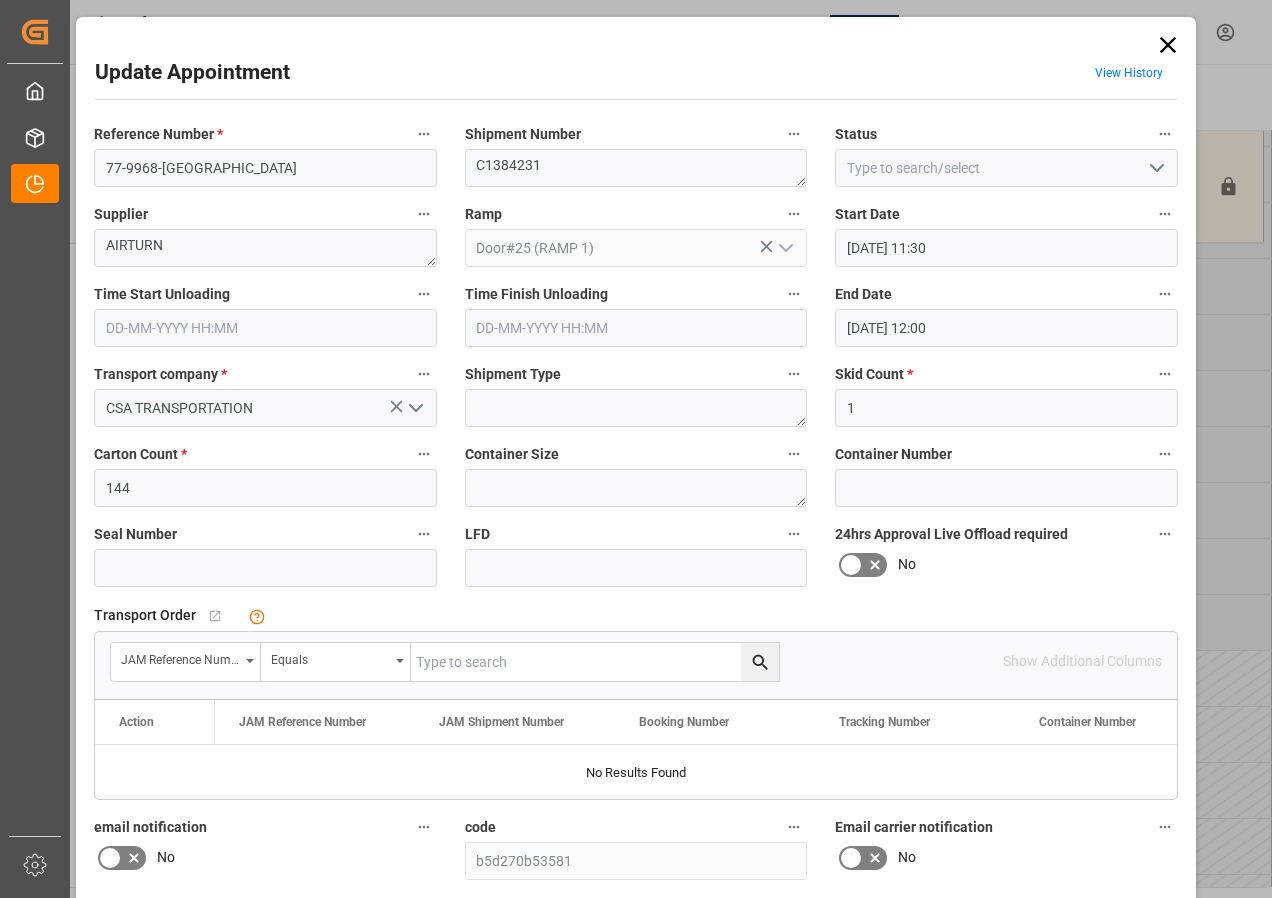 click on "[DATE] 11:30" at bounding box center [1006, 248] 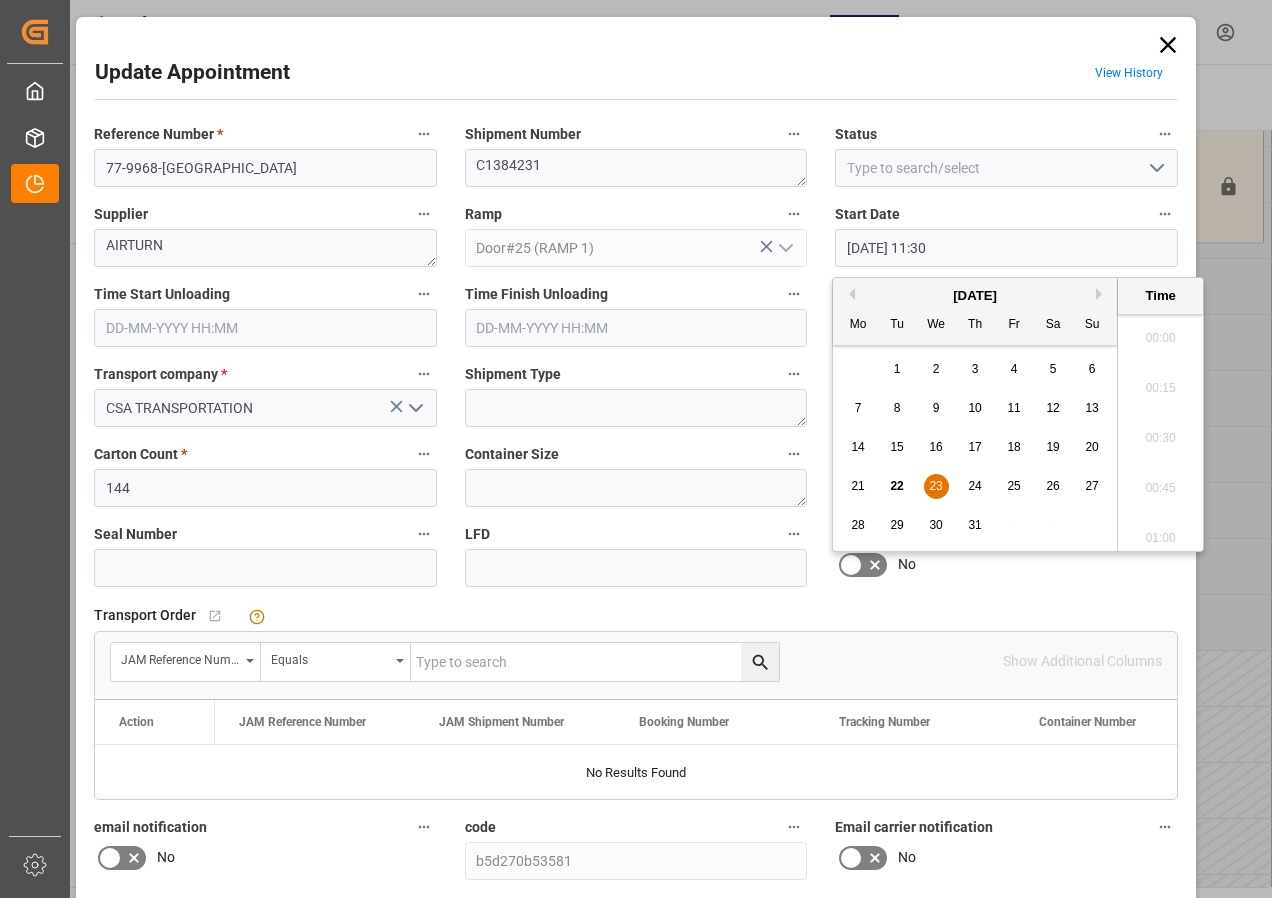 scroll, scrollTop: 2207, scrollLeft: 0, axis: vertical 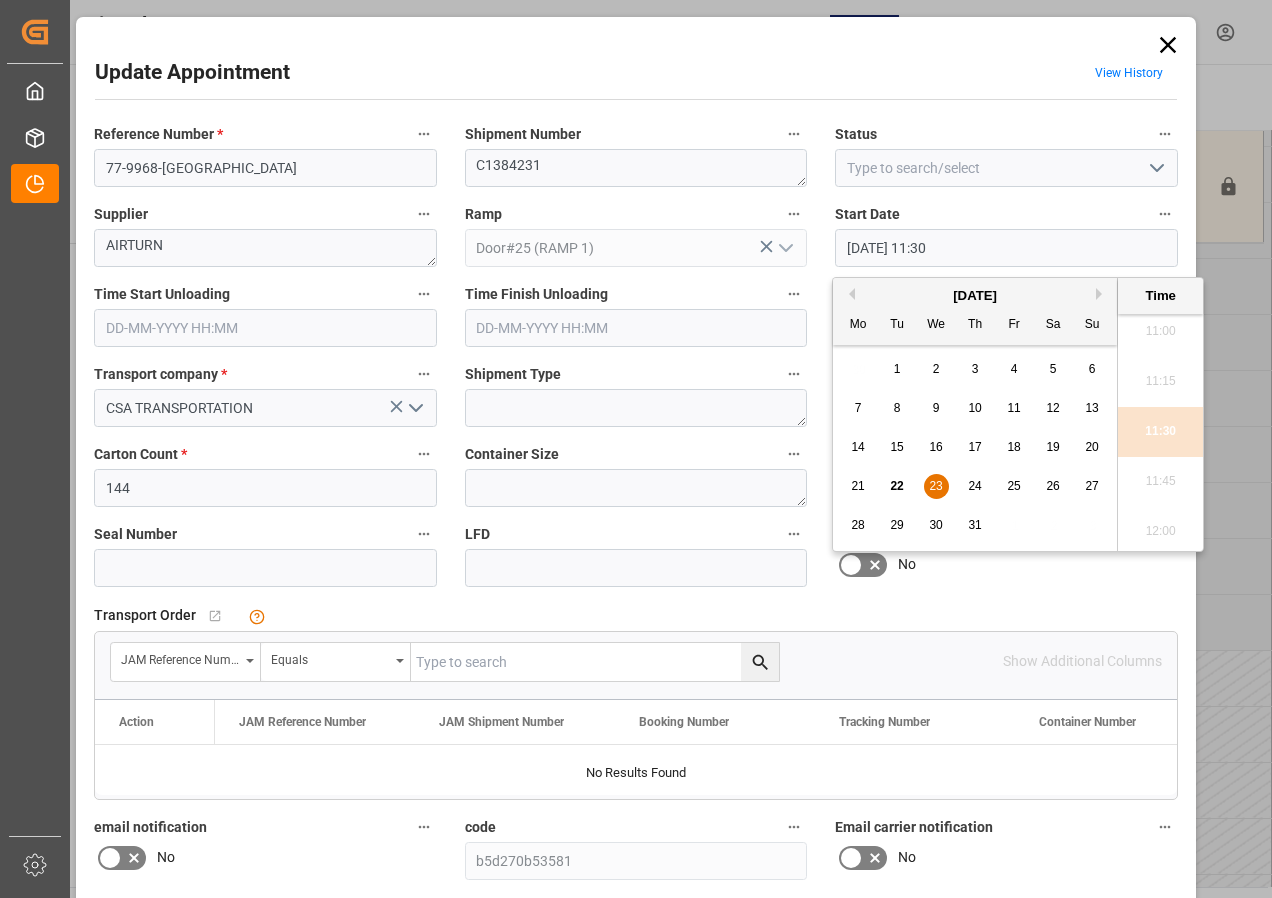 click on "23" at bounding box center (935, 486) 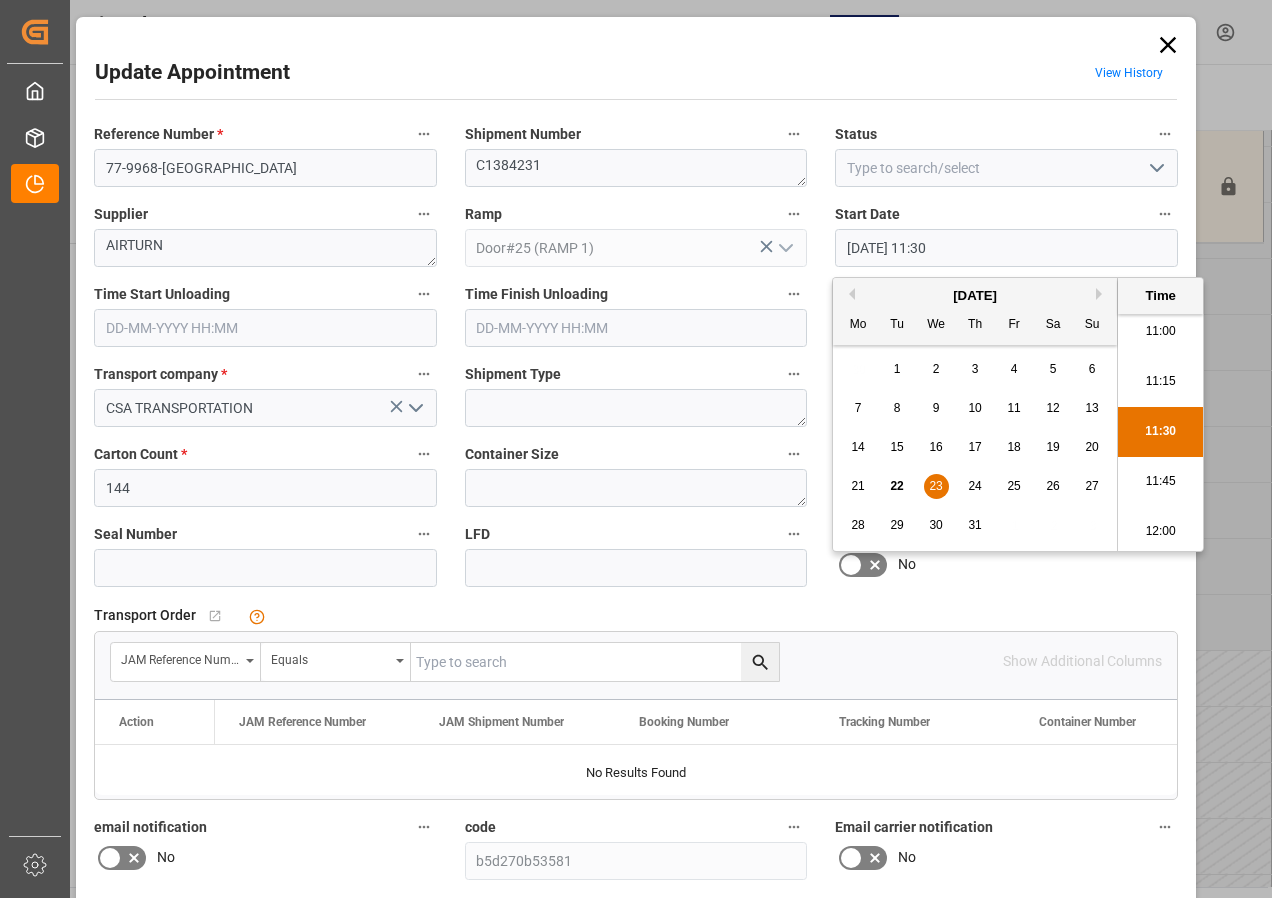click on "11:00" at bounding box center [1160, 332] 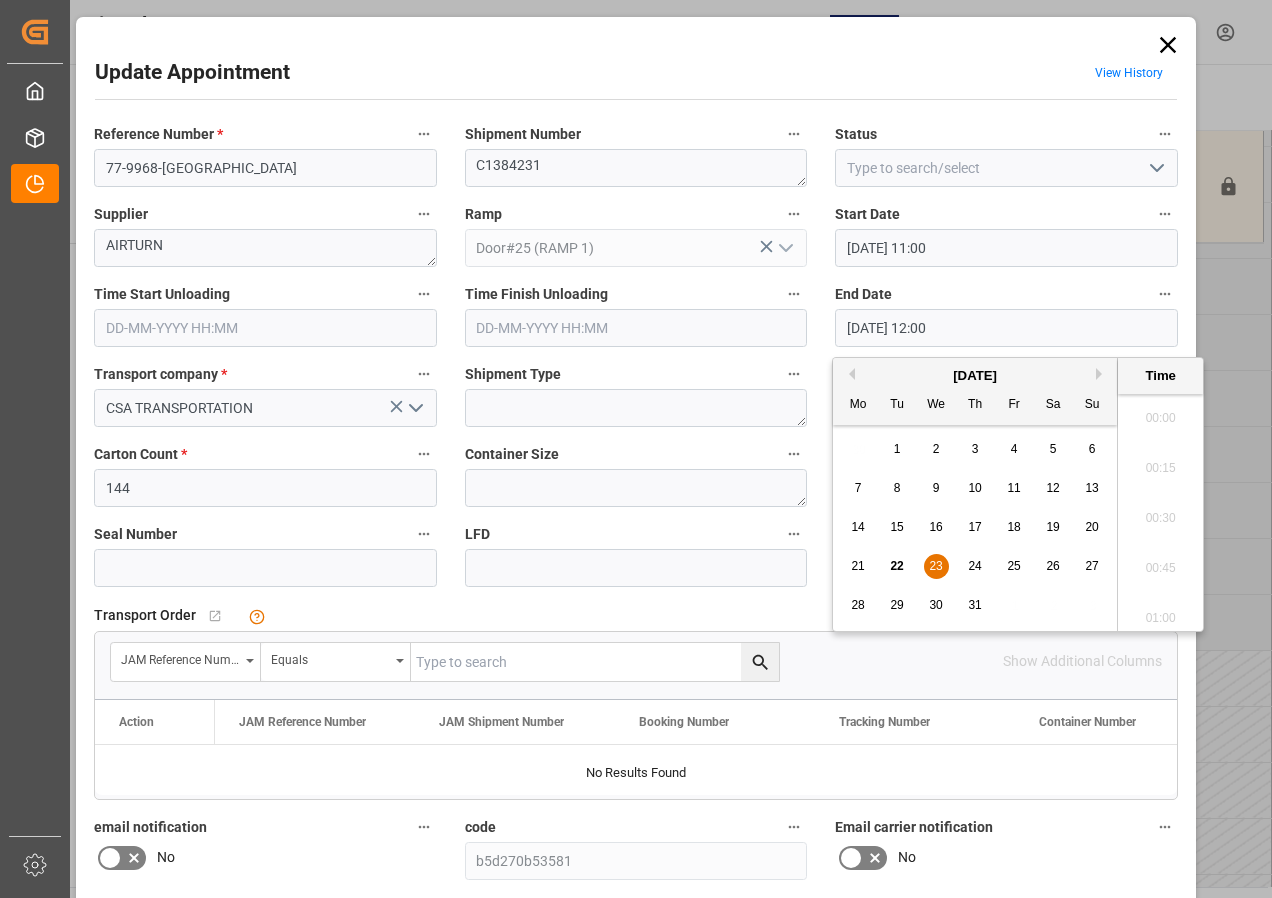 click on "[DATE] 12:00" at bounding box center (1006, 328) 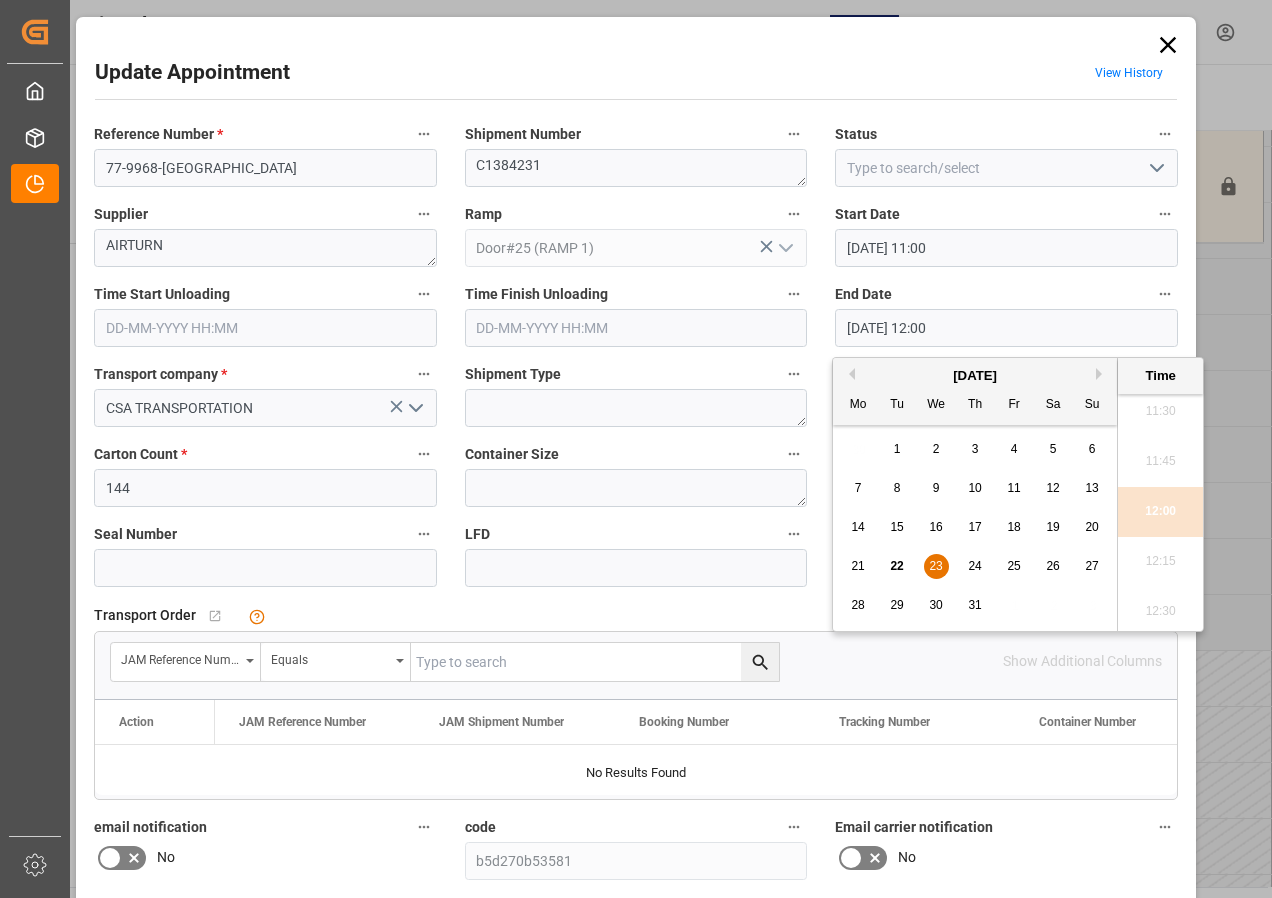 click on "23" at bounding box center [935, 566] 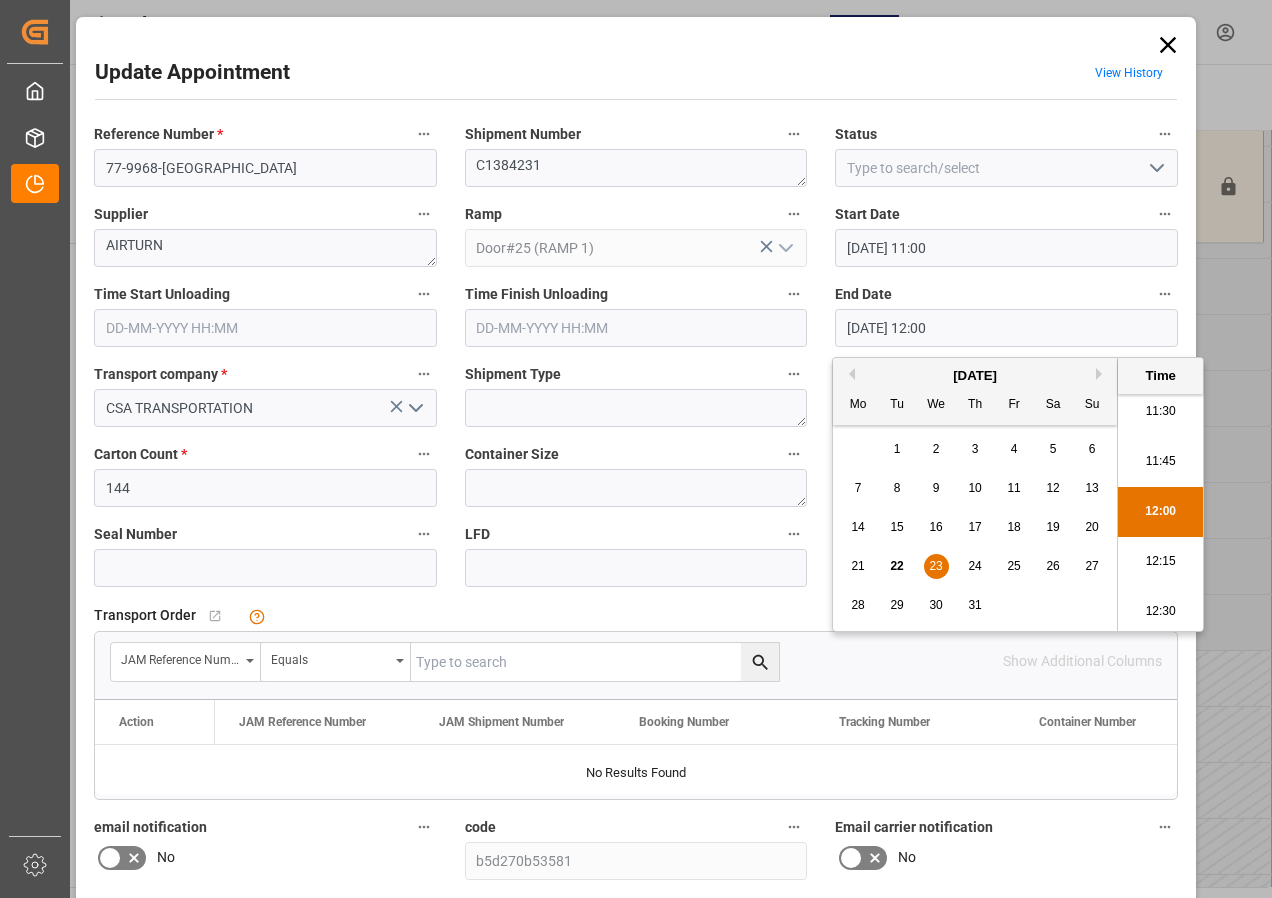 click on "11:30" at bounding box center (1160, 412) 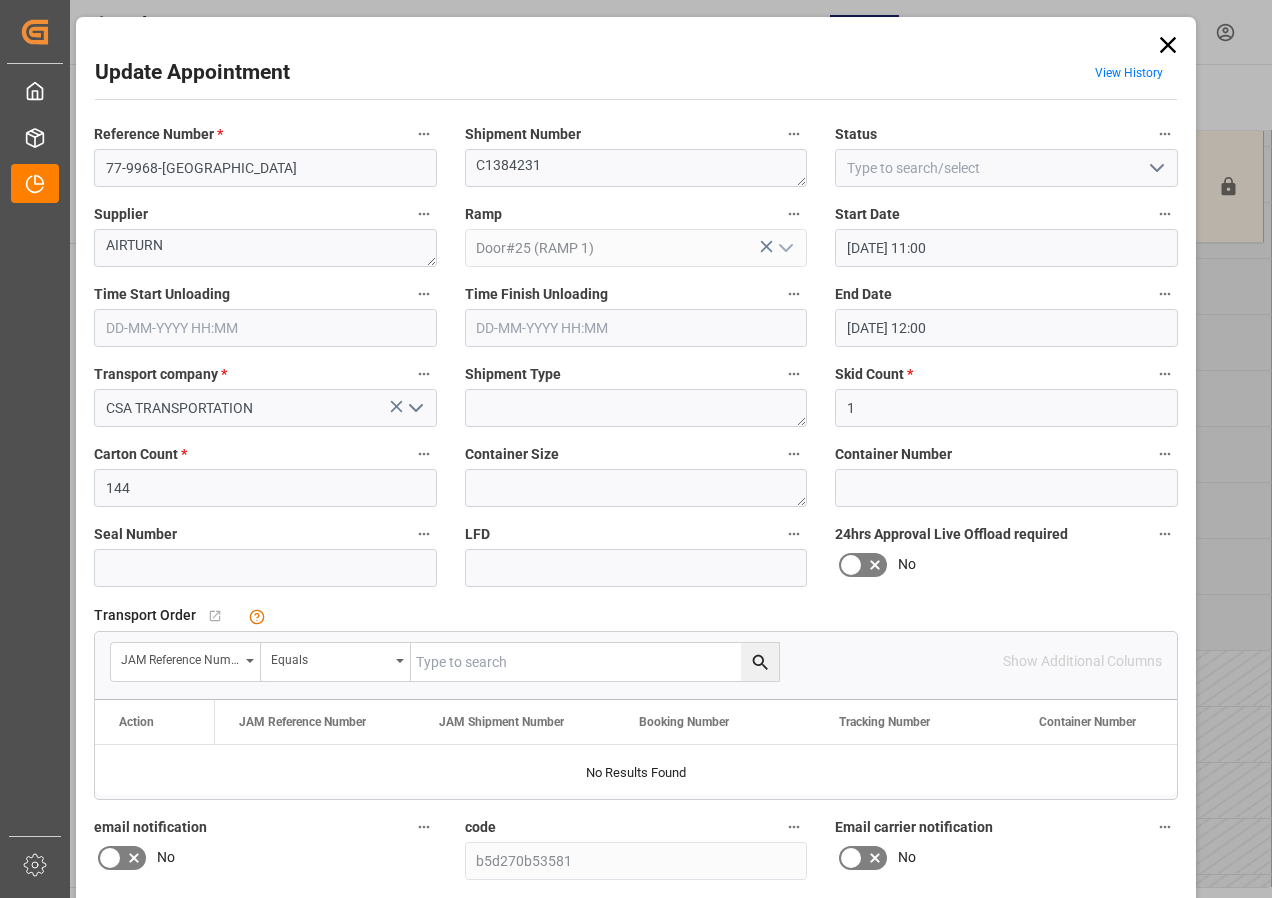 type on "[DATE] 11:30" 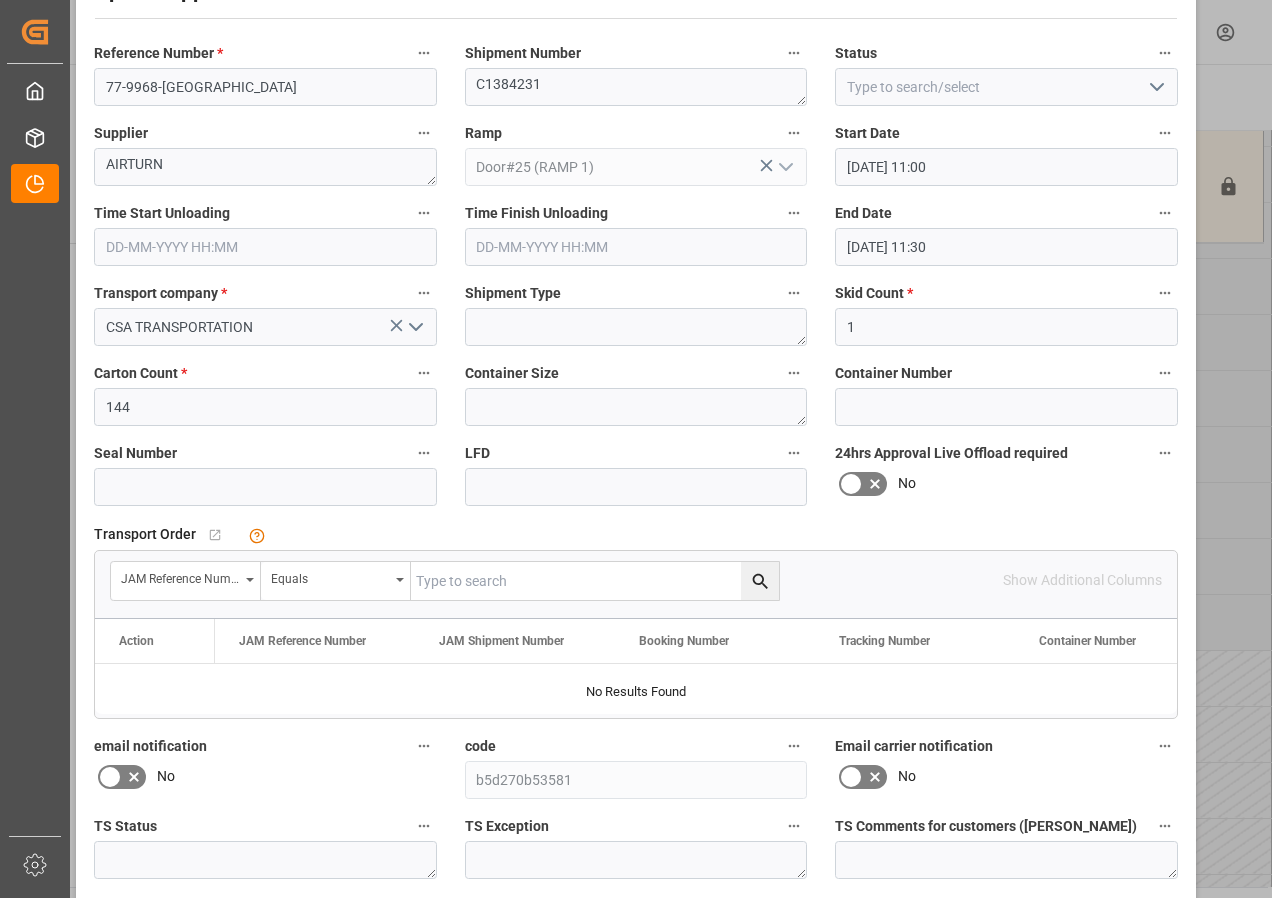 scroll, scrollTop: 244, scrollLeft: 0, axis: vertical 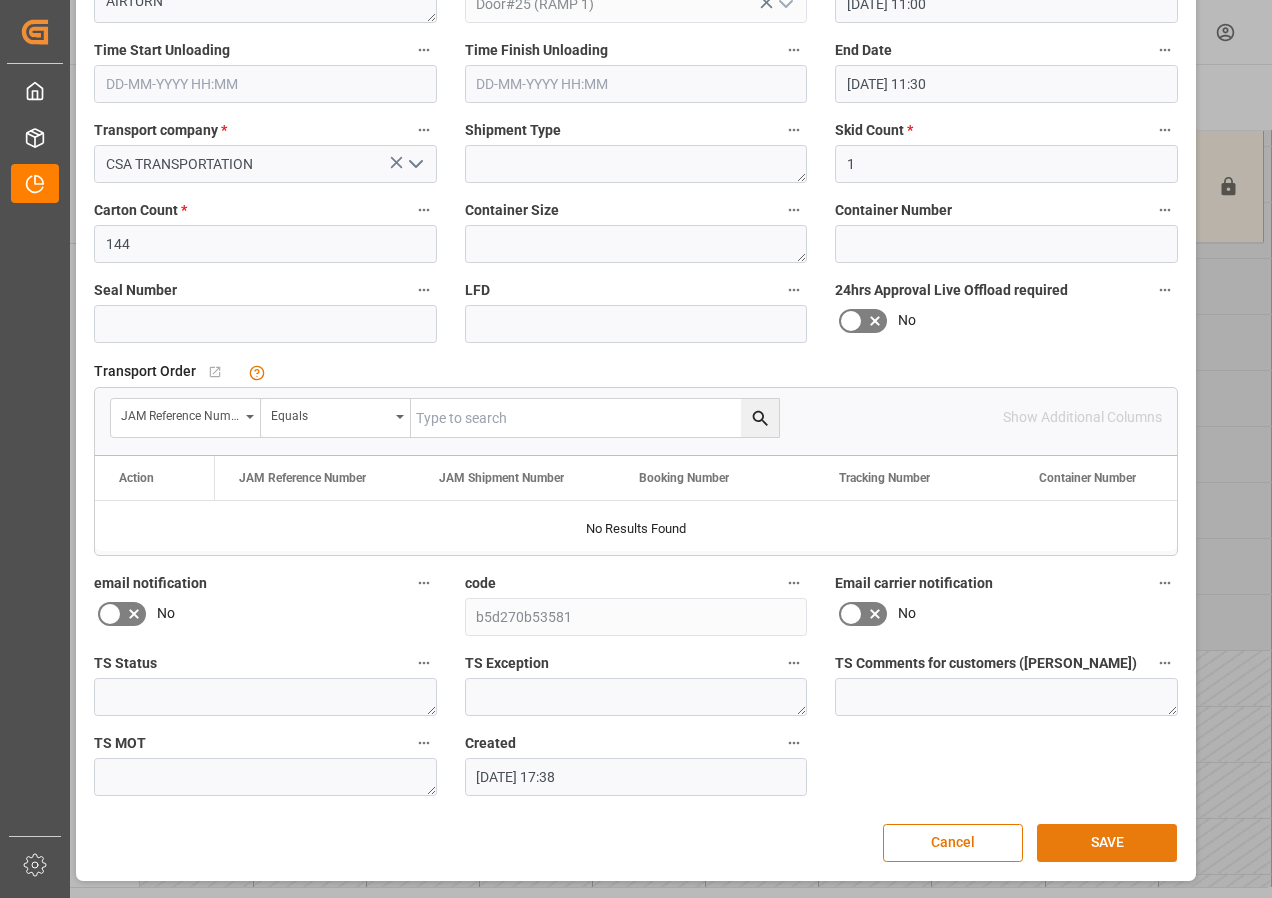 click on "SAVE" at bounding box center (1107, 843) 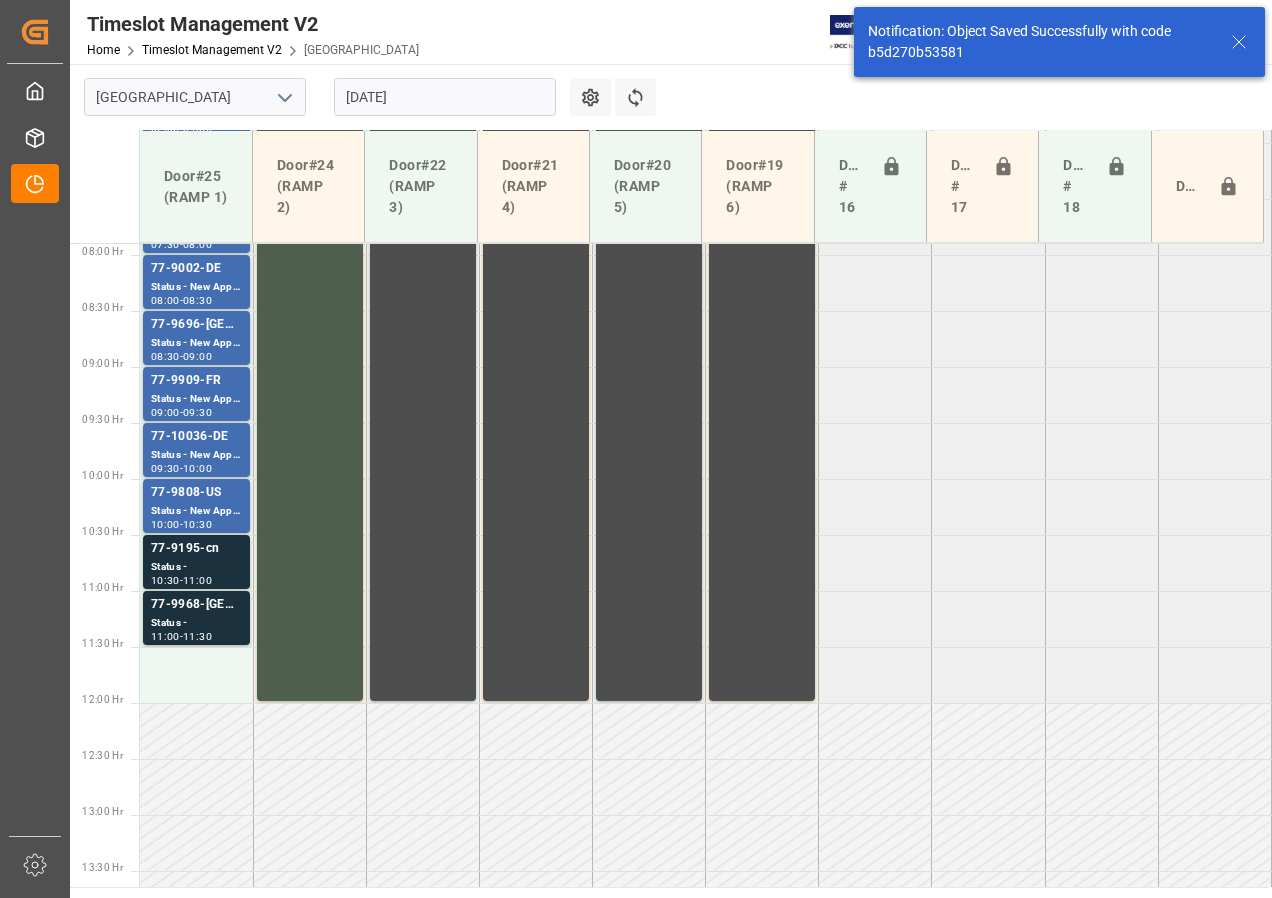 scroll, scrollTop: 849, scrollLeft: 0, axis: vertical 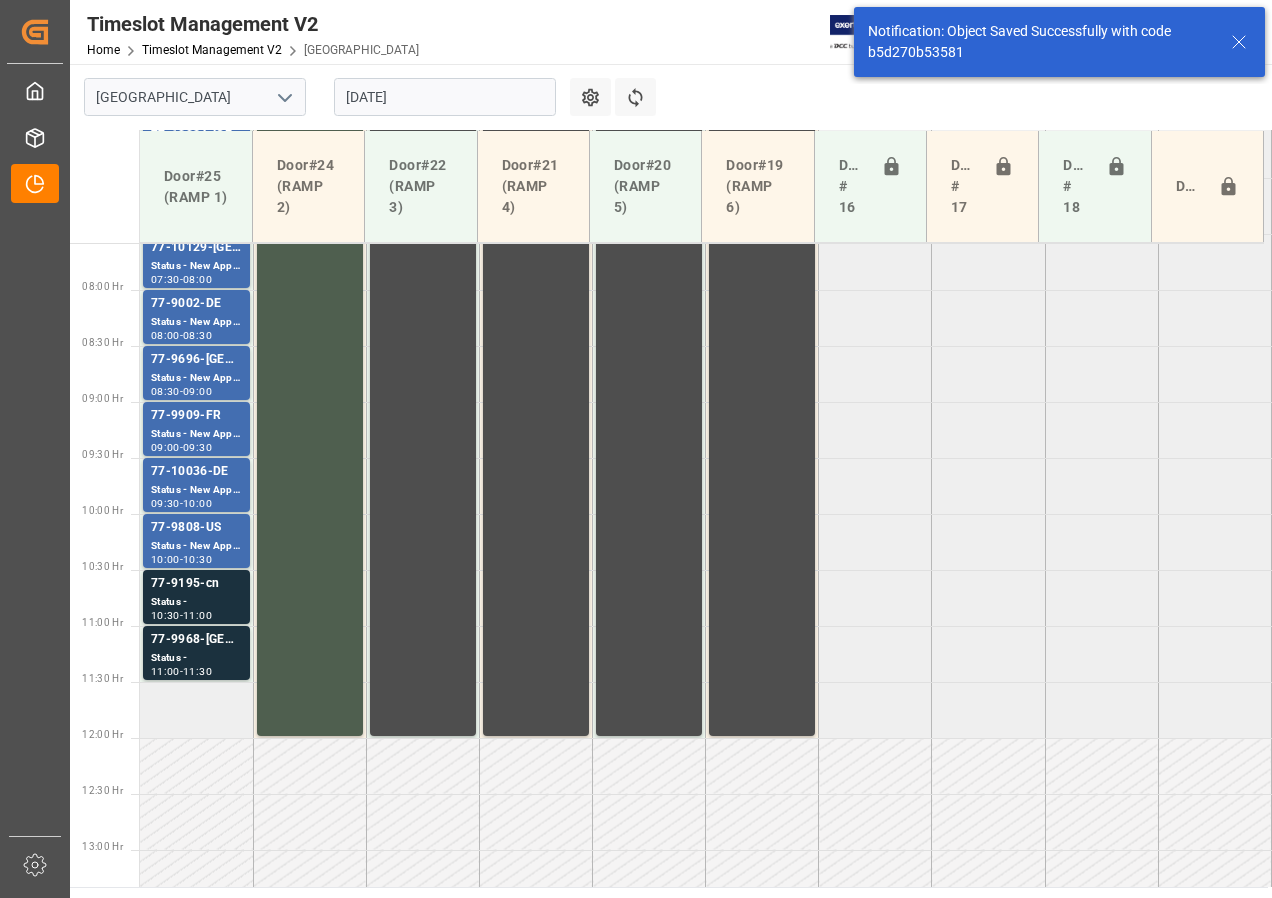 click at bounding box center (196, 710) 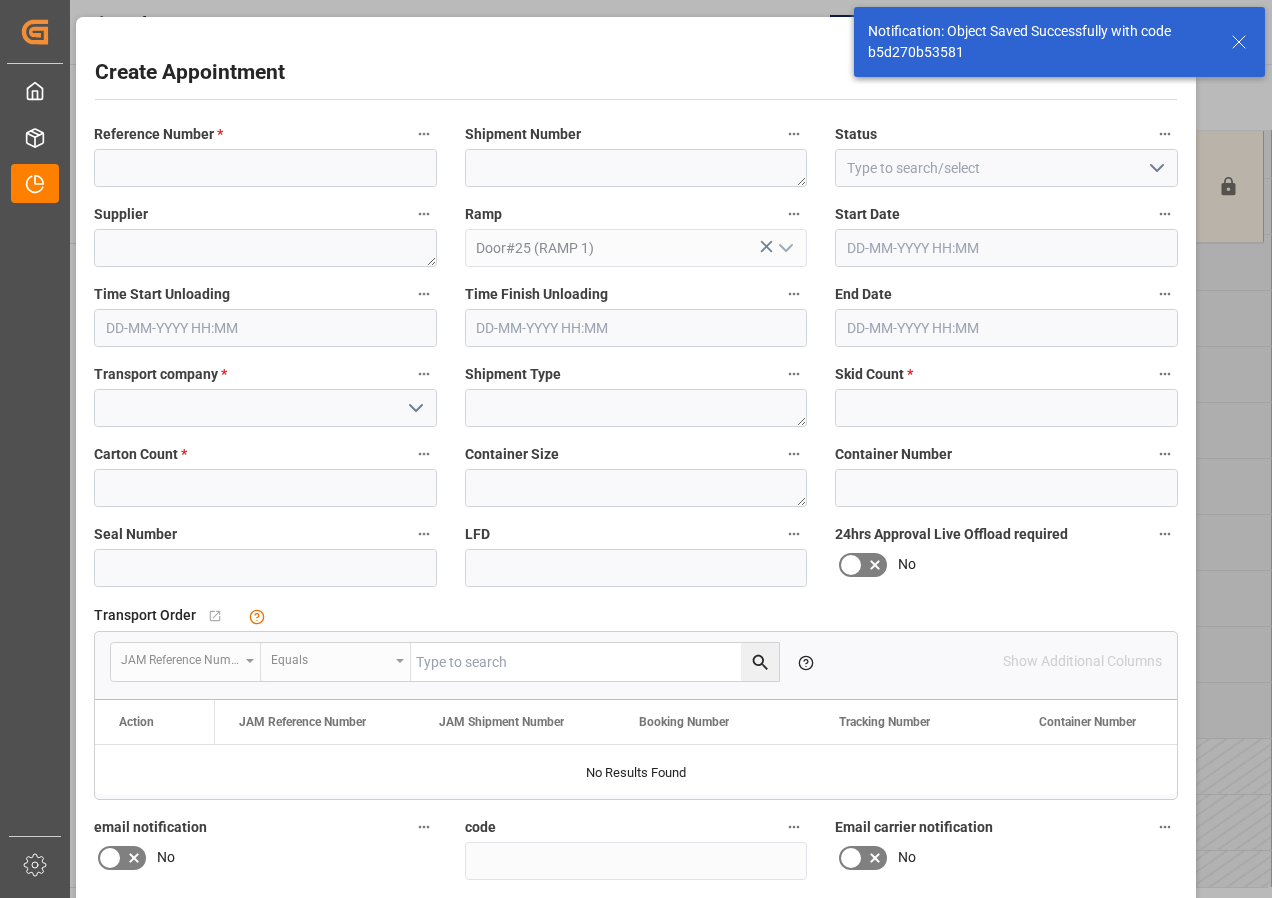 type on "[DATE] 11:30" 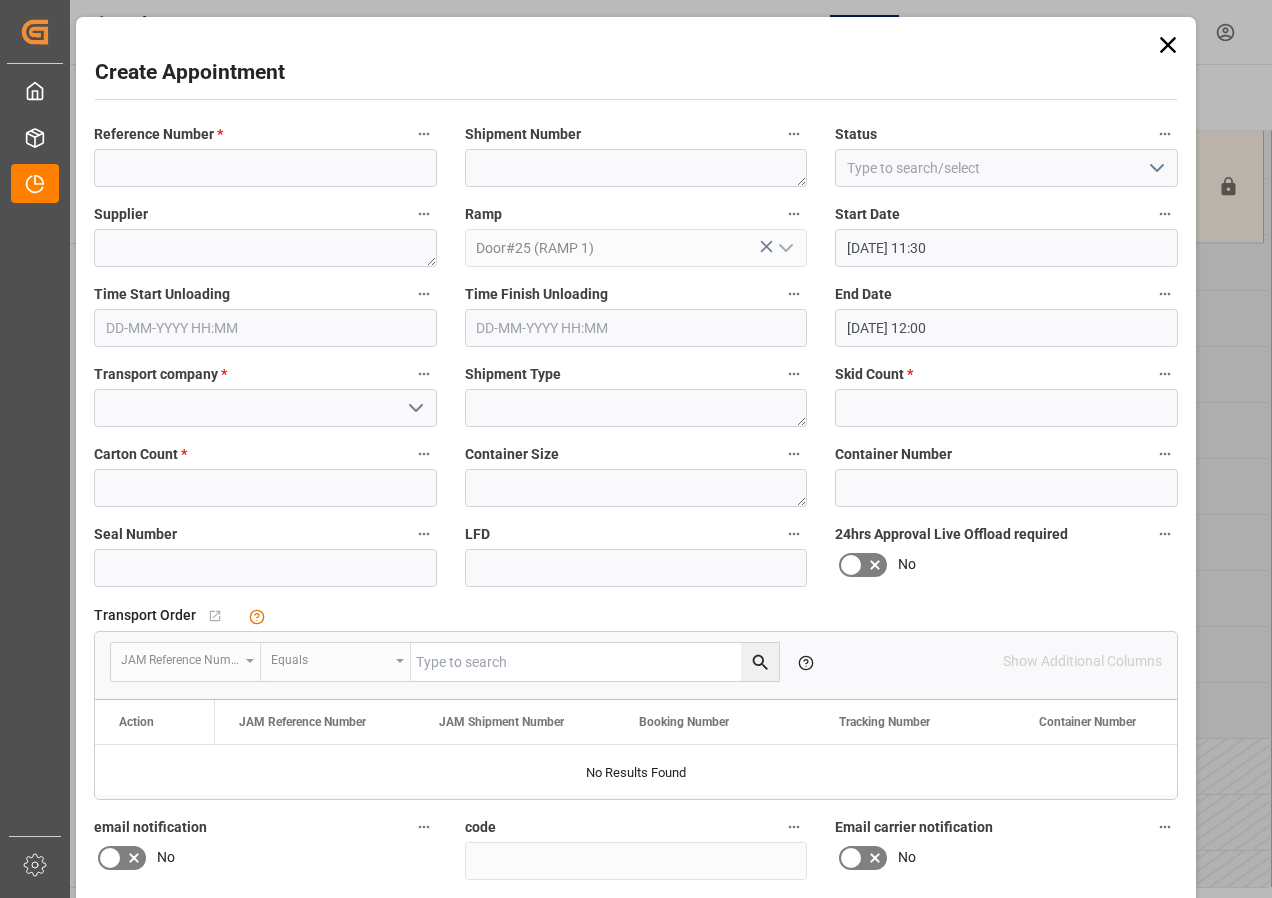 click 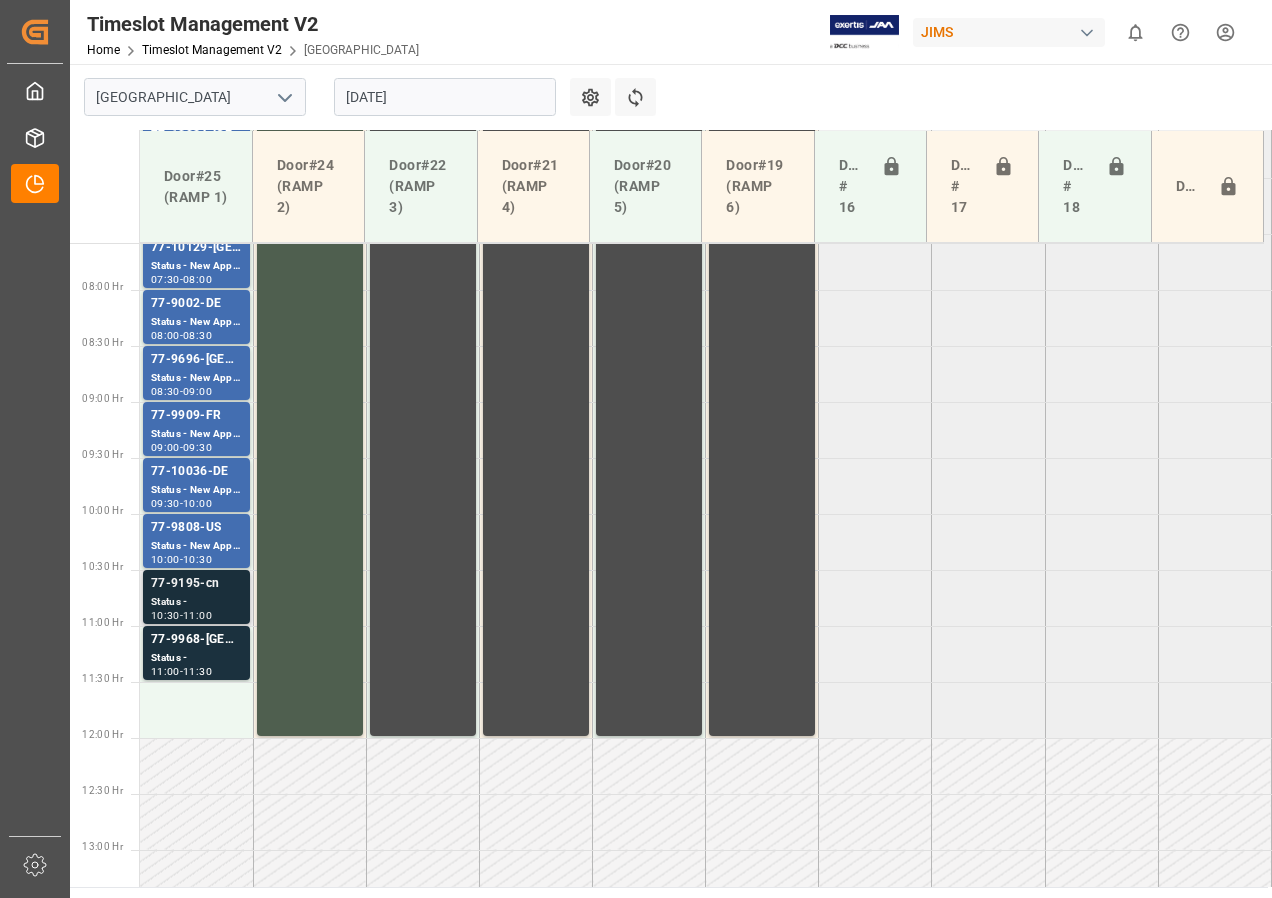 click on "Status -" at bounding box center (196, 602) 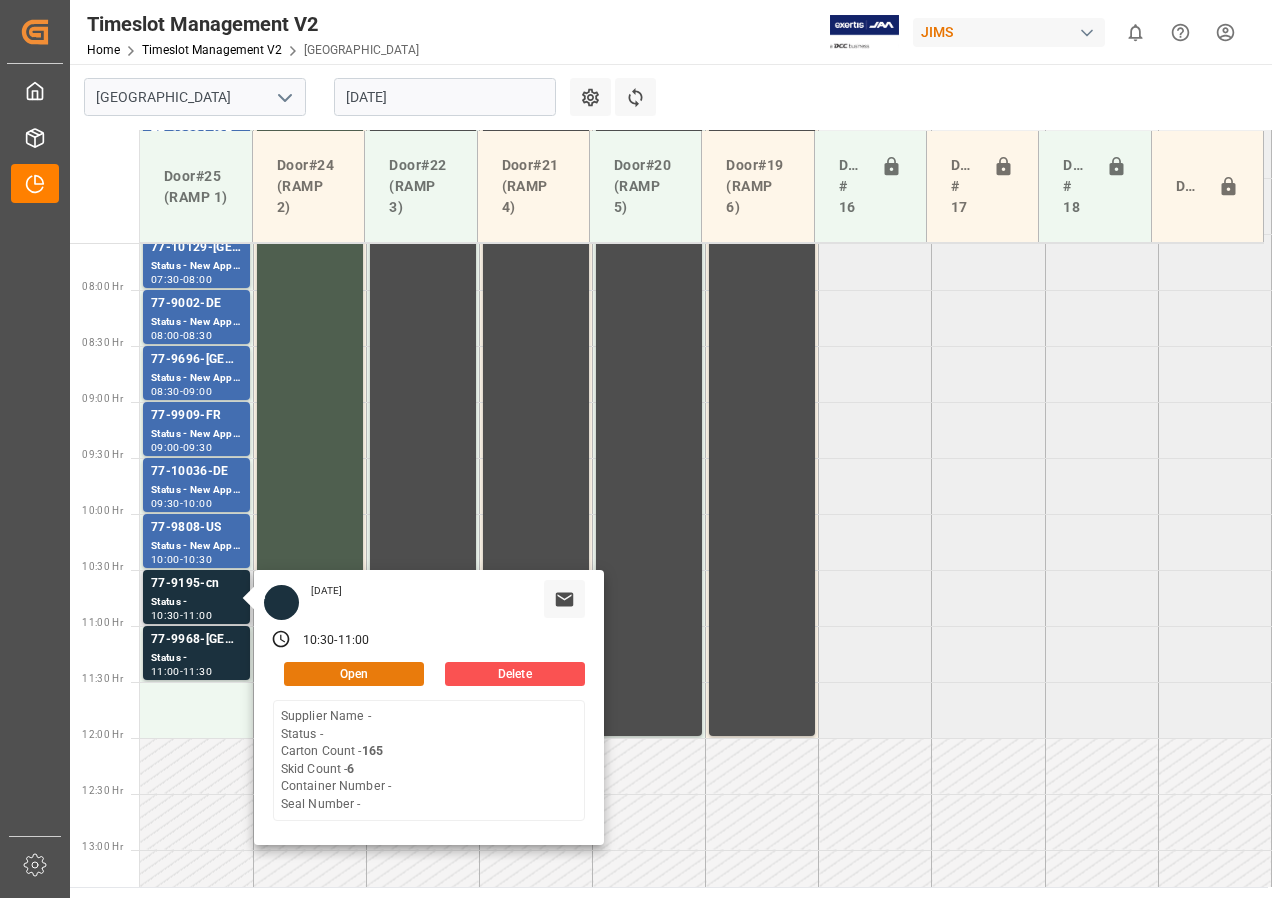 click on "Open" at bounding box center (354, 674) 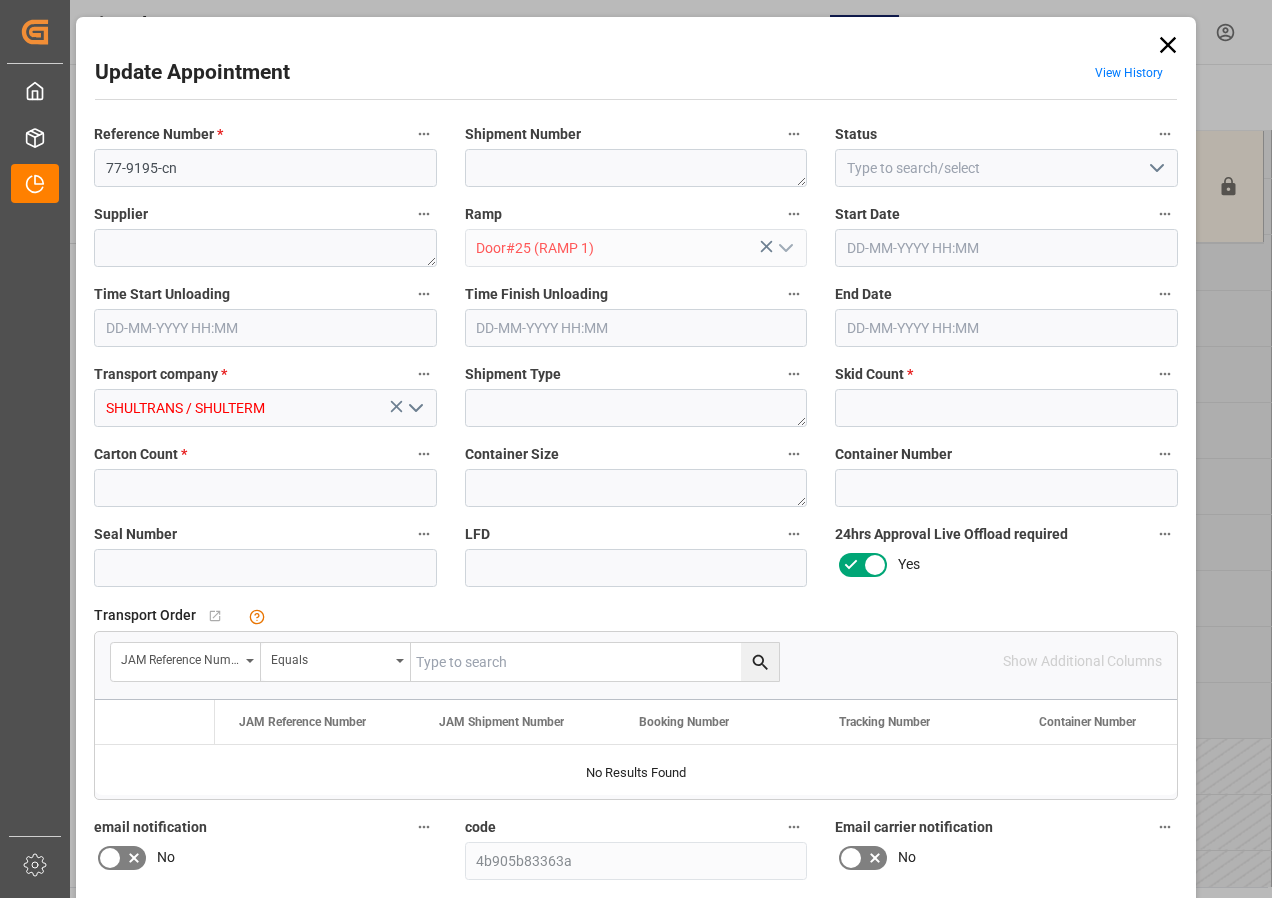 type on "6" 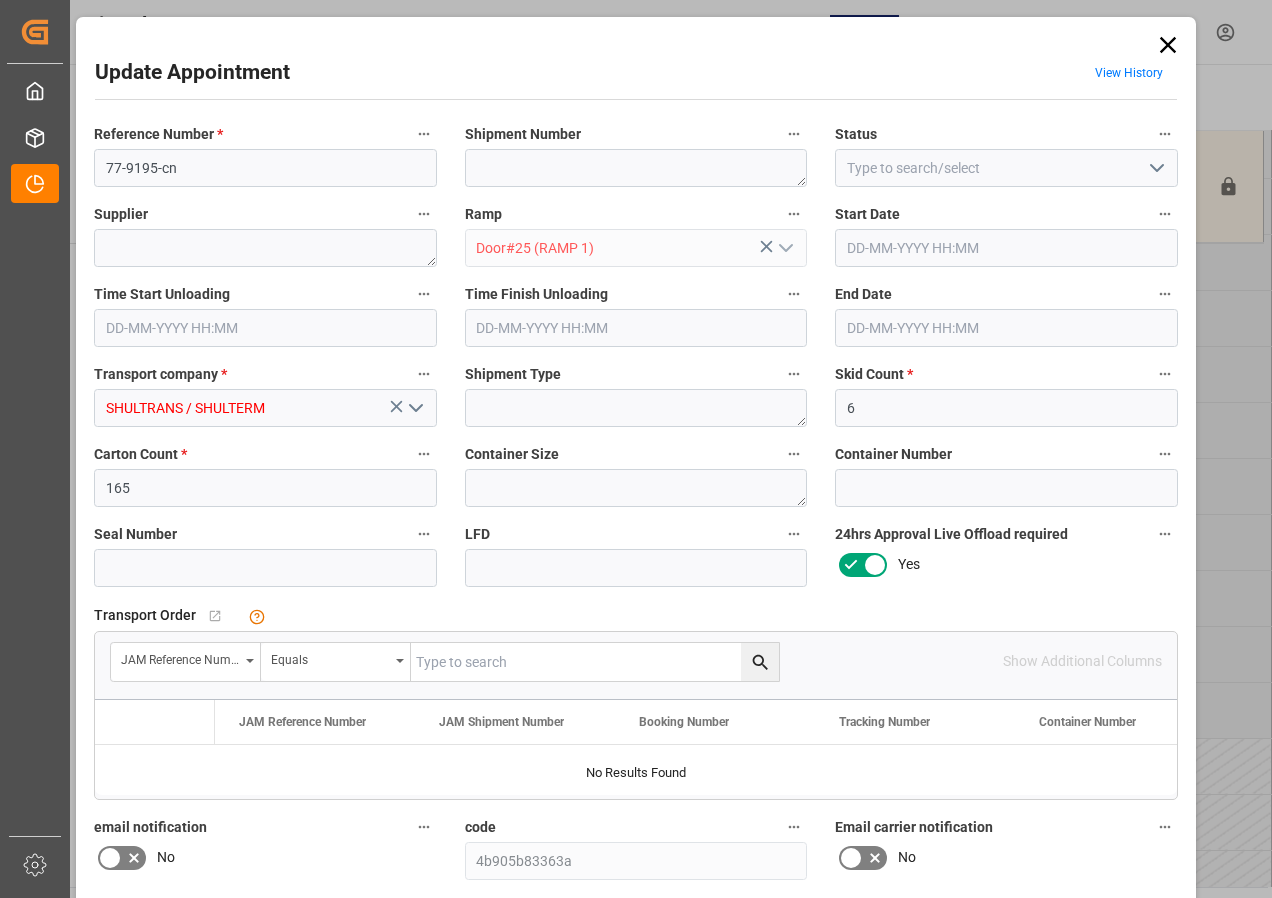 type on "[DATE] 10:30" 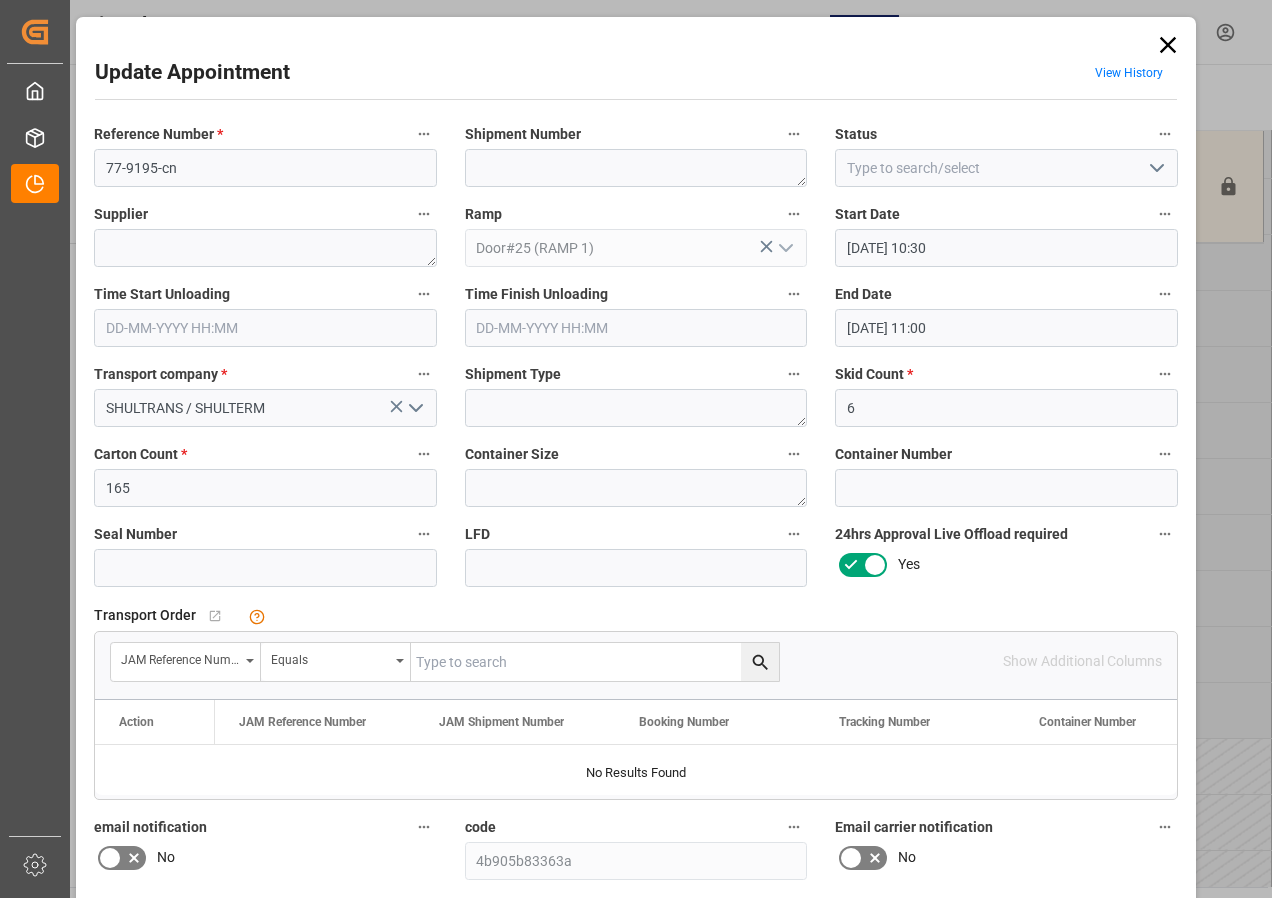 click at bounding box center [595, 662] 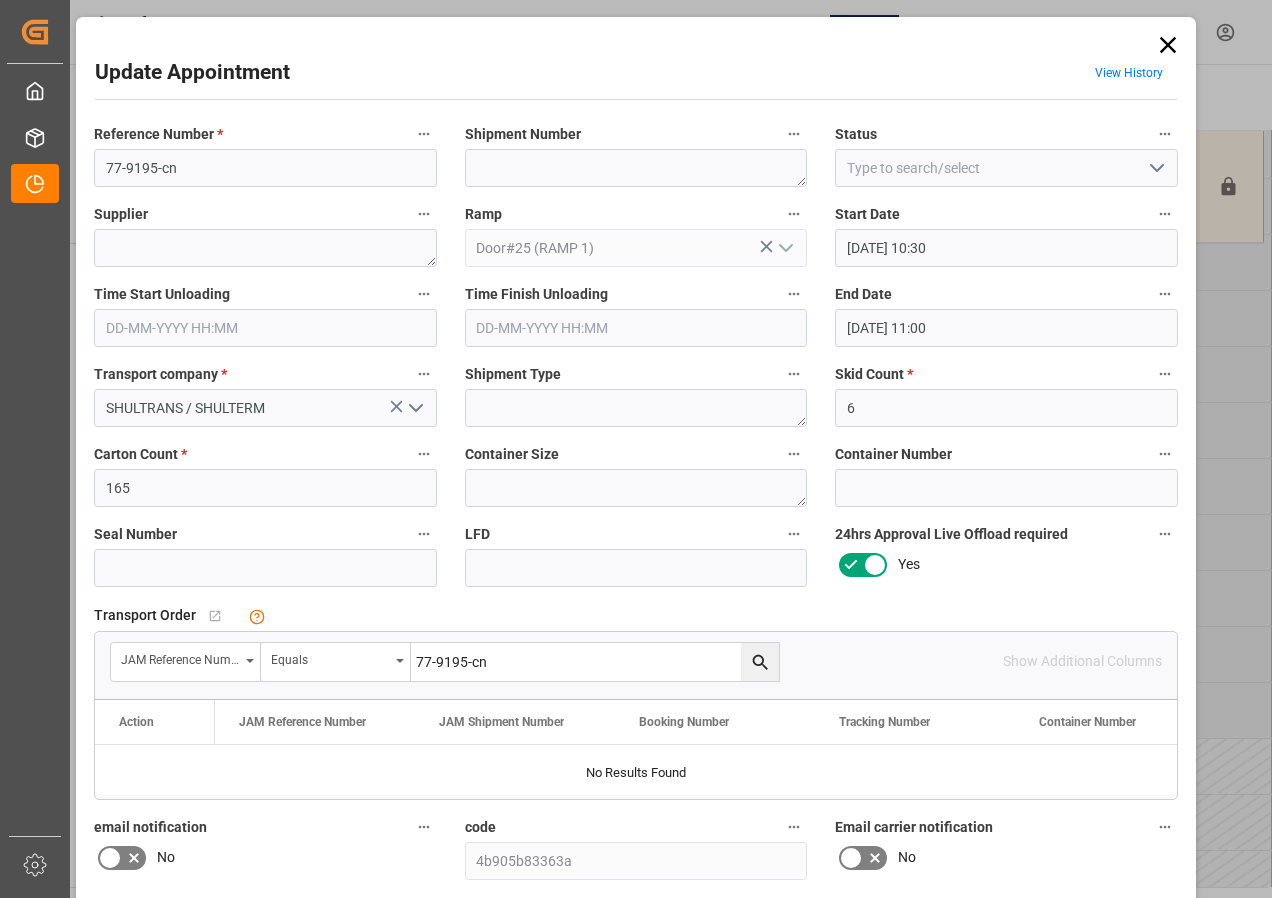 type on "77-9195-cn" 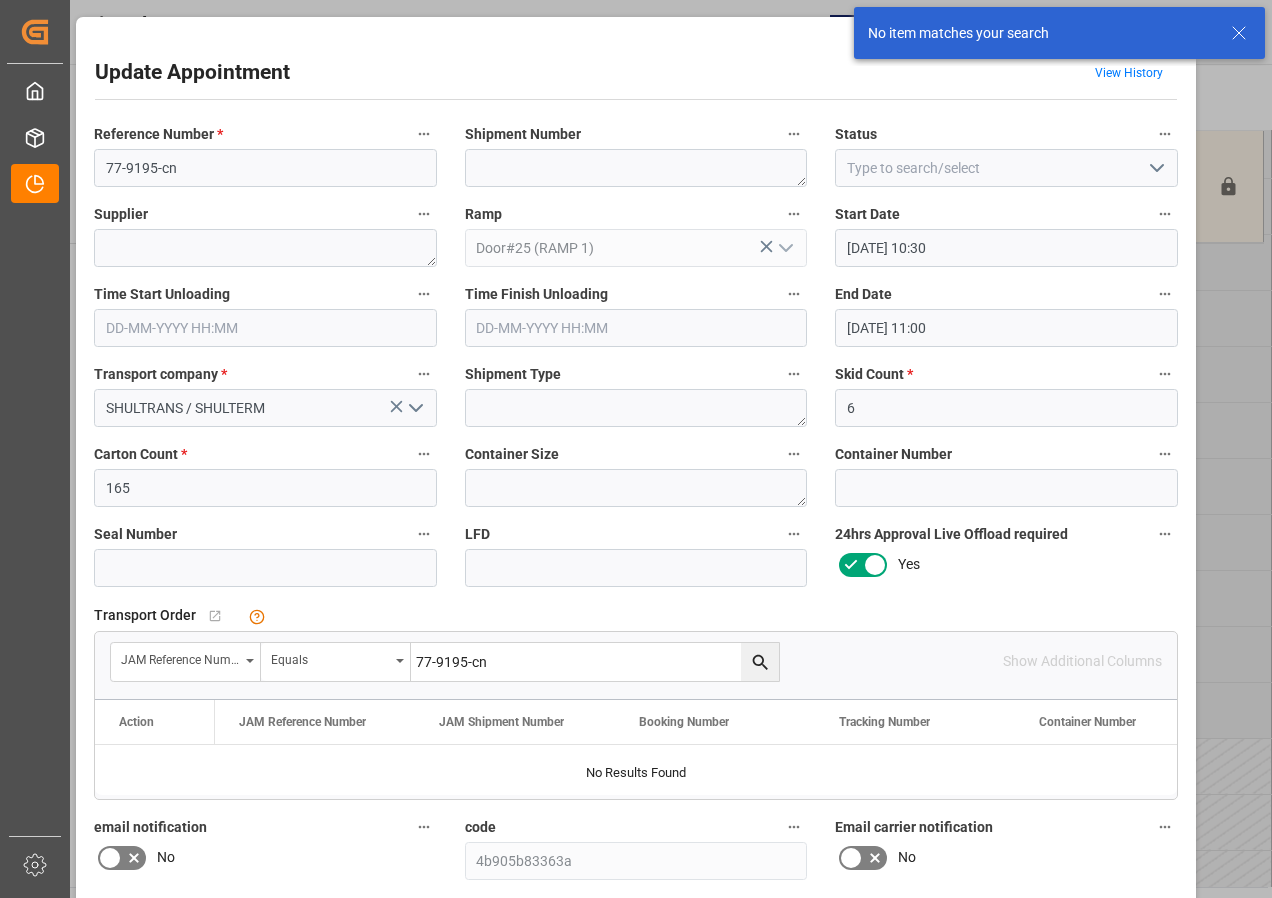click on "Update Appointment  View History Reference Number   *   77-9195-cn Shipment Number     Status     Supplier     Ramp     Door#25 (RAMP 1) Start Date     [DATE] 10:30 Time Start Unloading     Time Finish Unloading     End Date     [DATE] 11:00 Transport company   *   SHULTRANS / SHULTERM Shipment Type     Skid Count   *   6 Carton Count   *   165 Container Size     Container Number     Seal Number     LFD     24hrs Approval Live Offload required     Yes   Transport Order     No child Object linked JAM Reference Number Equals 77-9195-cn Show Additional Columns
Drag here to set row groups Drag here to set column labels
Action" at bounding box center [636, 449] 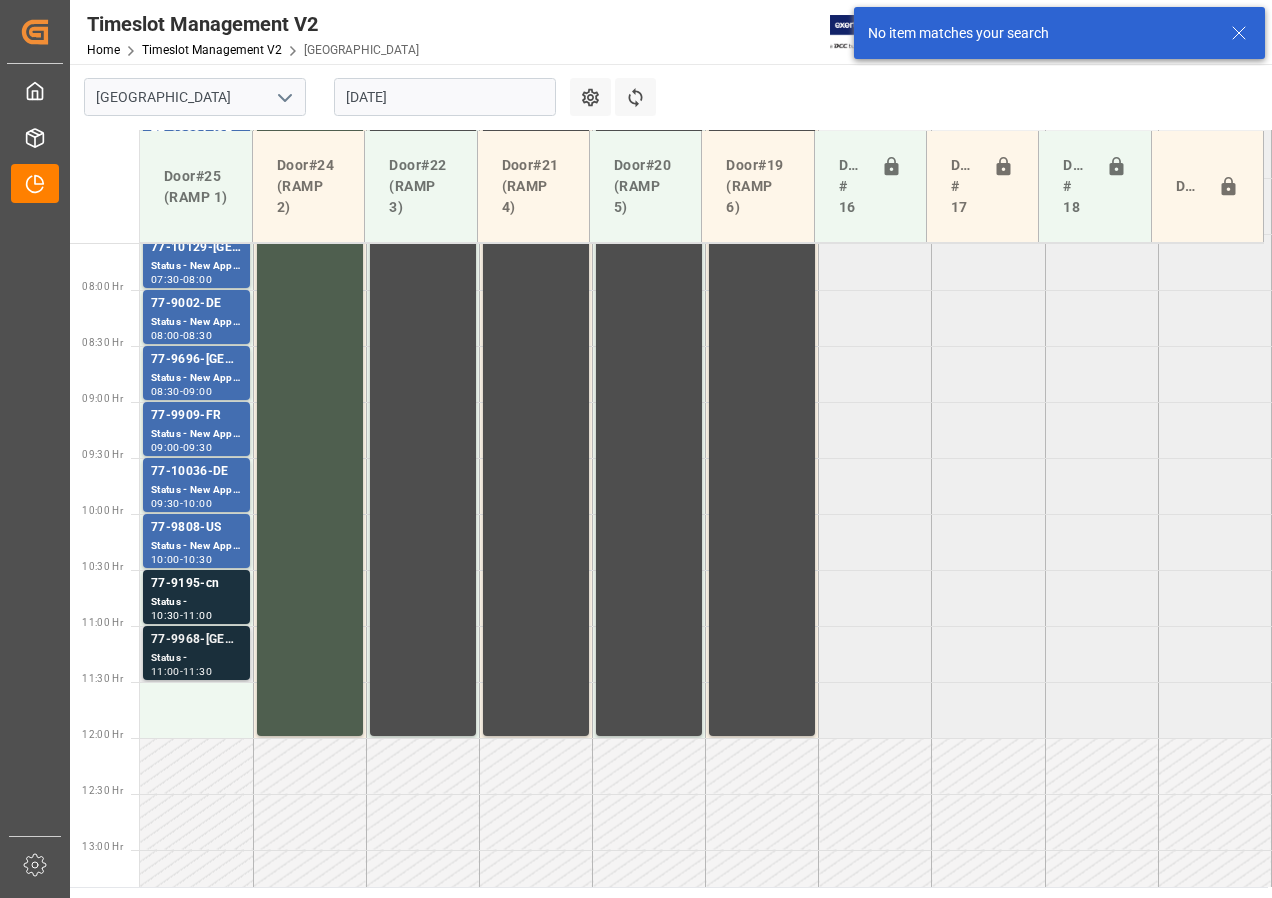 click on "77-9968-[GEOGRAPHIC_DATA]" at bounding box center [196, 640] 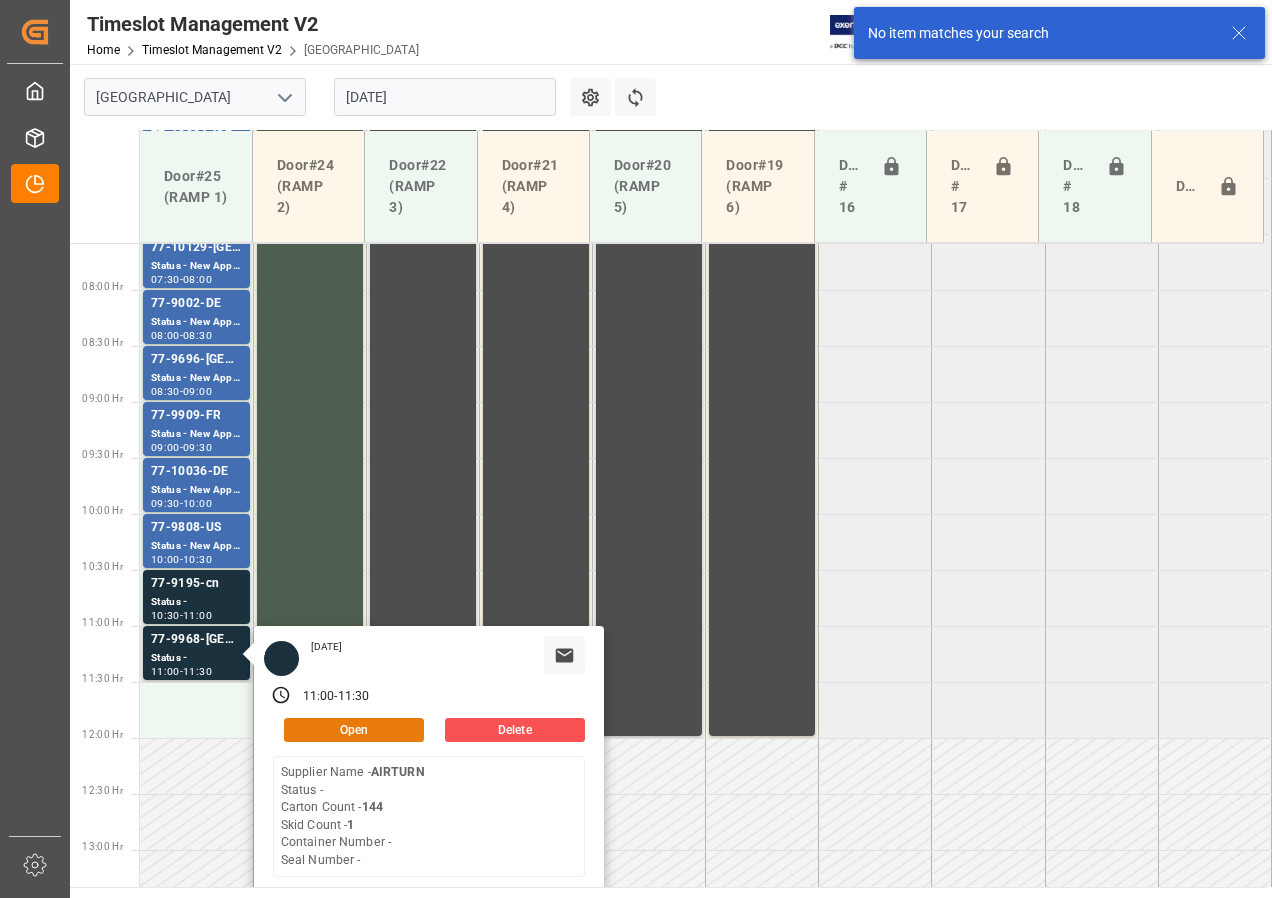 click on "Open" at bounding box center (354, 730) 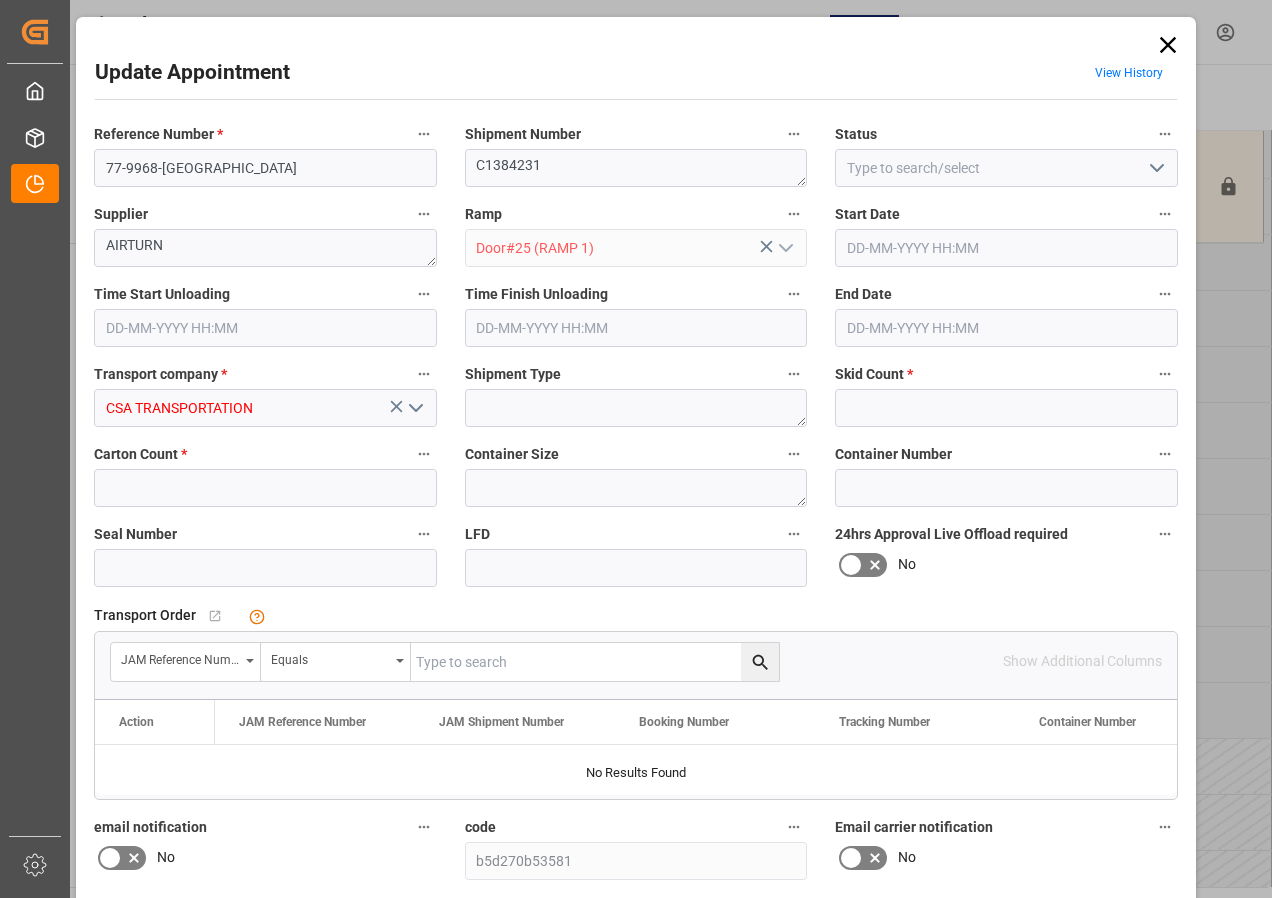 type on "1" 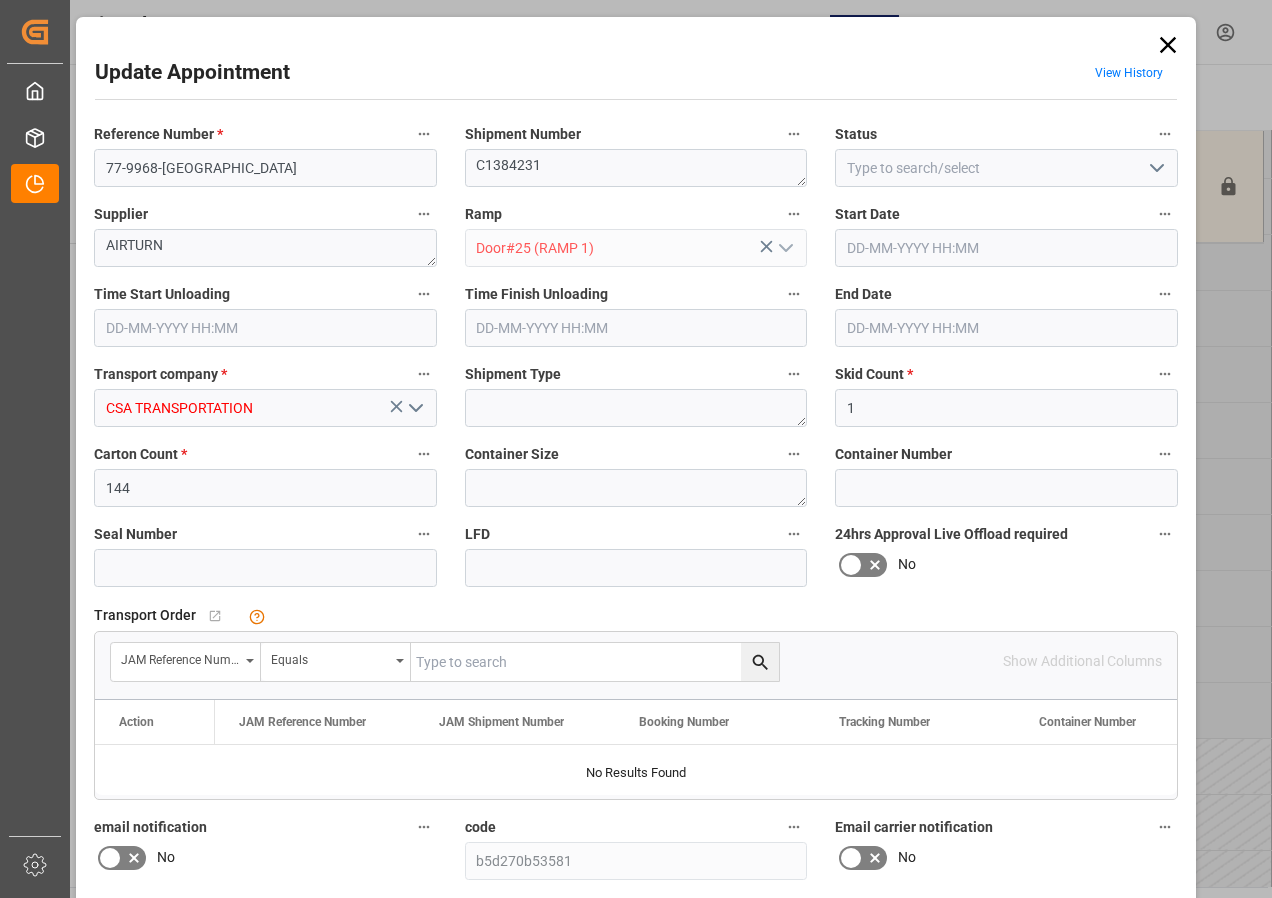 type on "[DATE] 11:00" 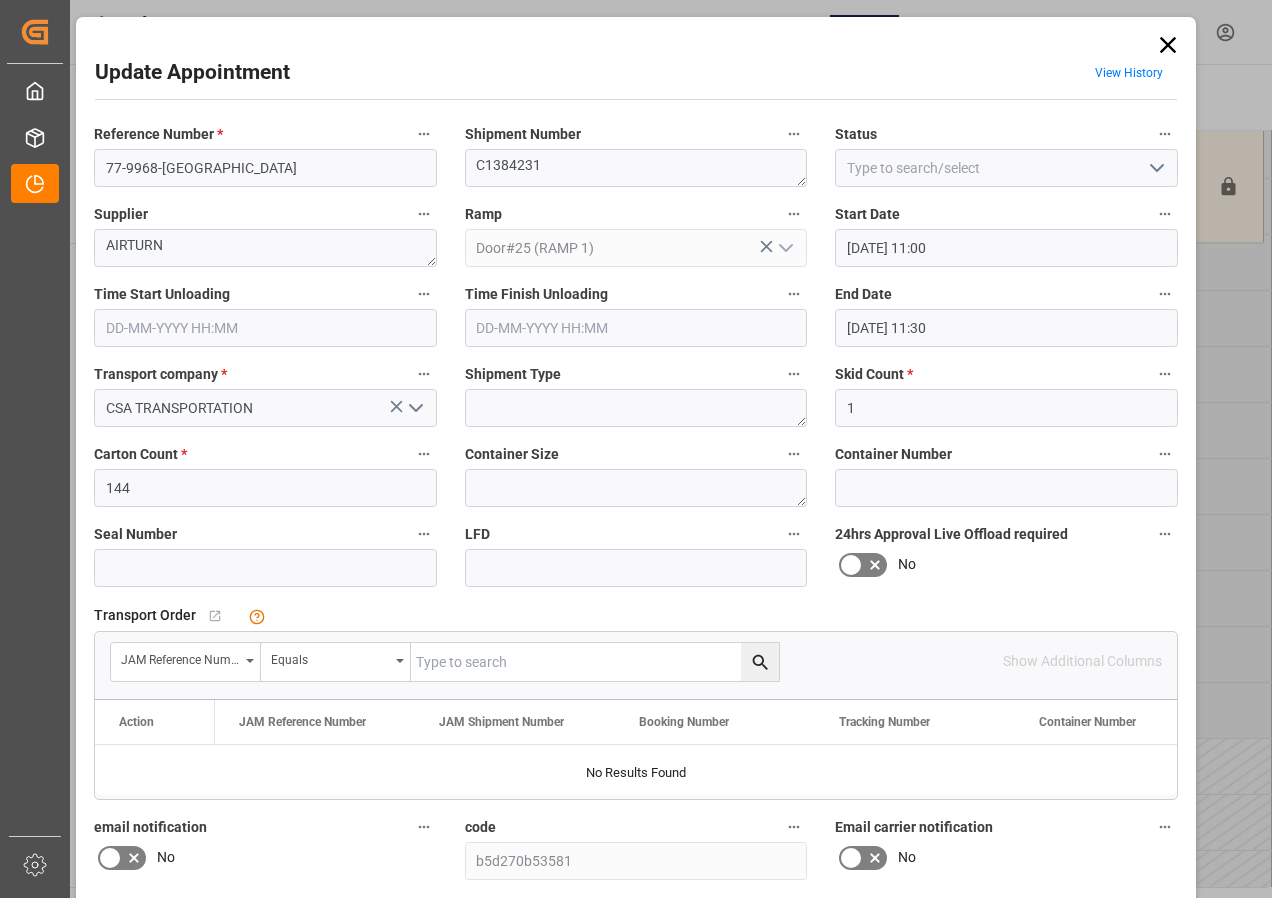 click at bounding box center (595, 662) 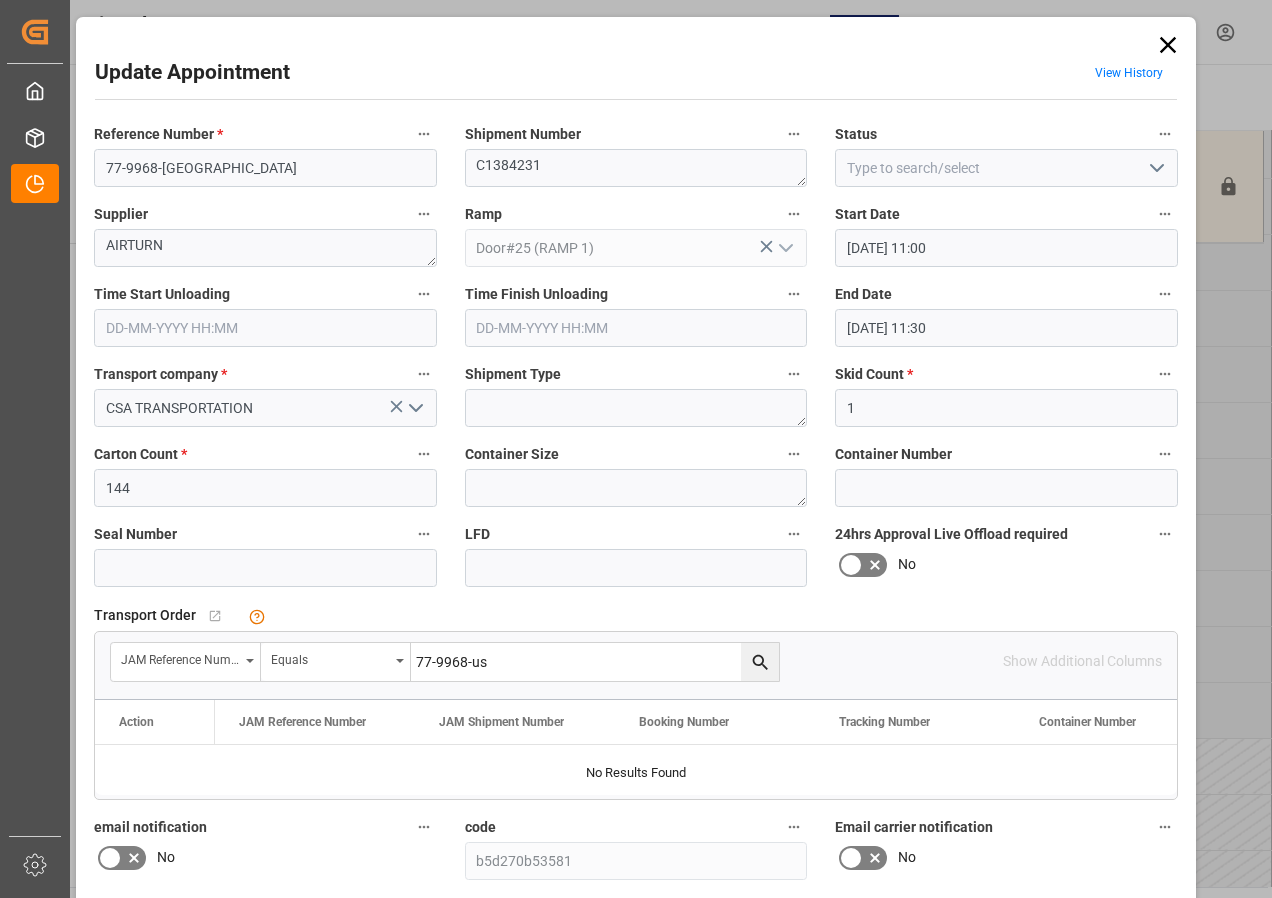 type on "77-9968-us" 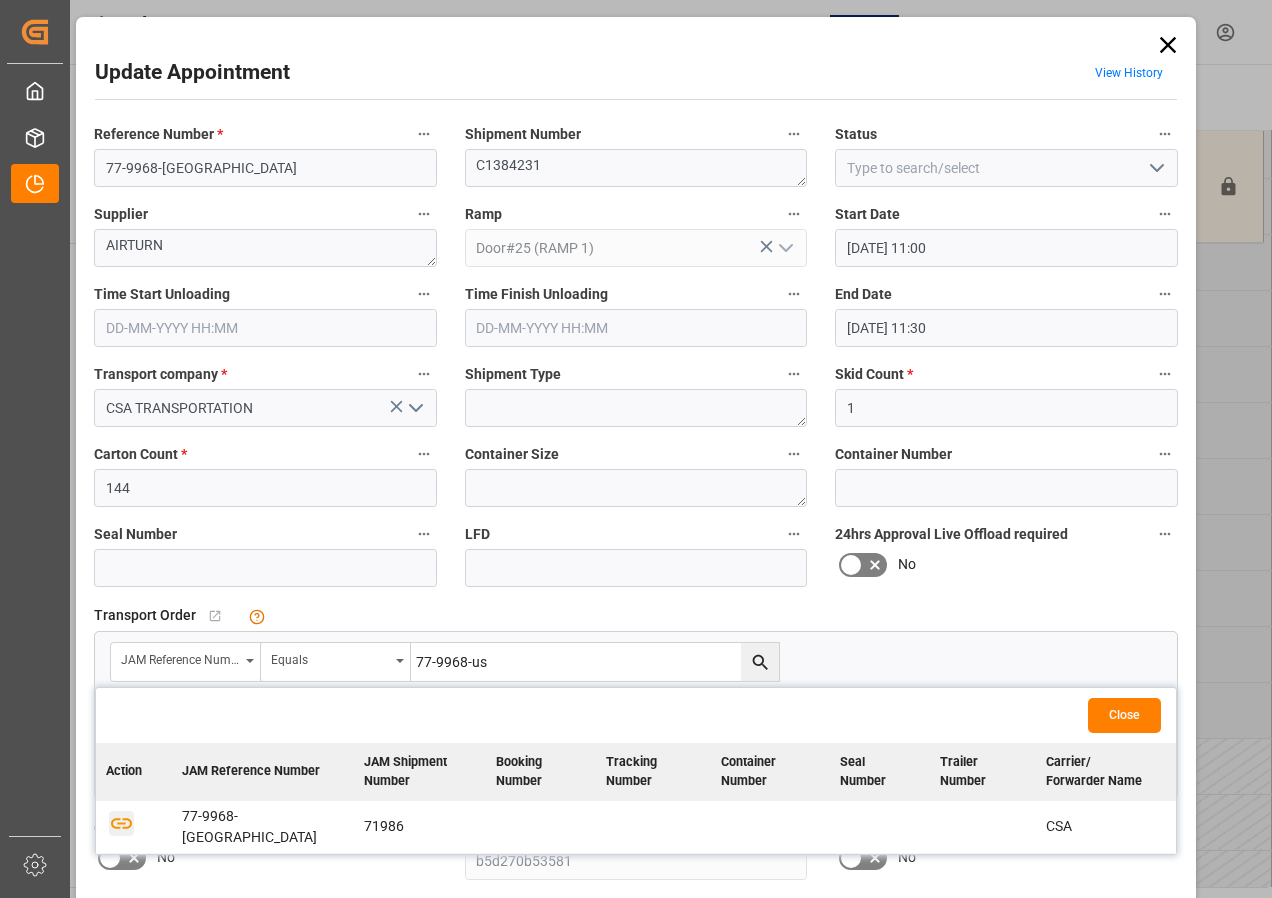 click 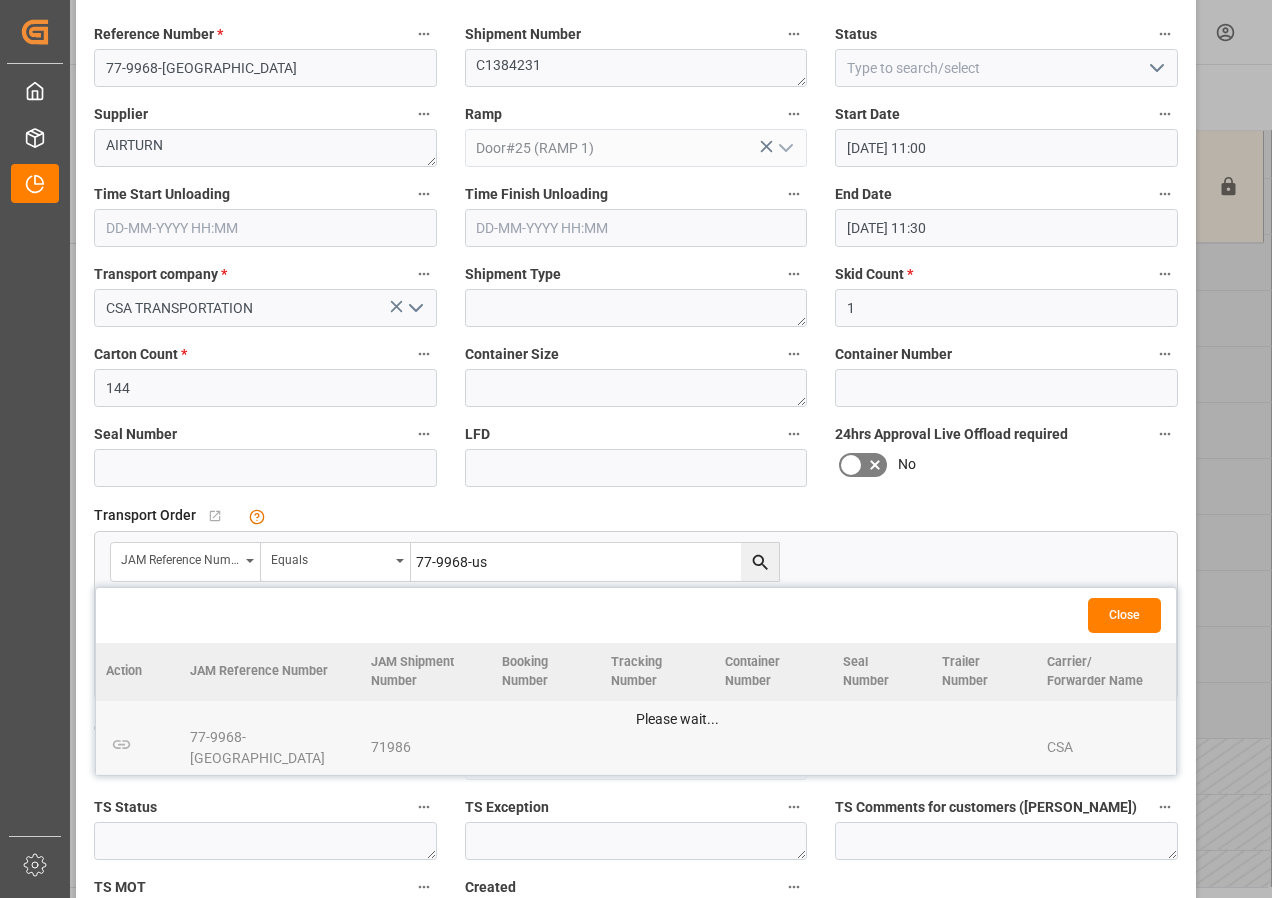 scroll, scrollTop: 244, scrollLeft: 0, axis: vertical 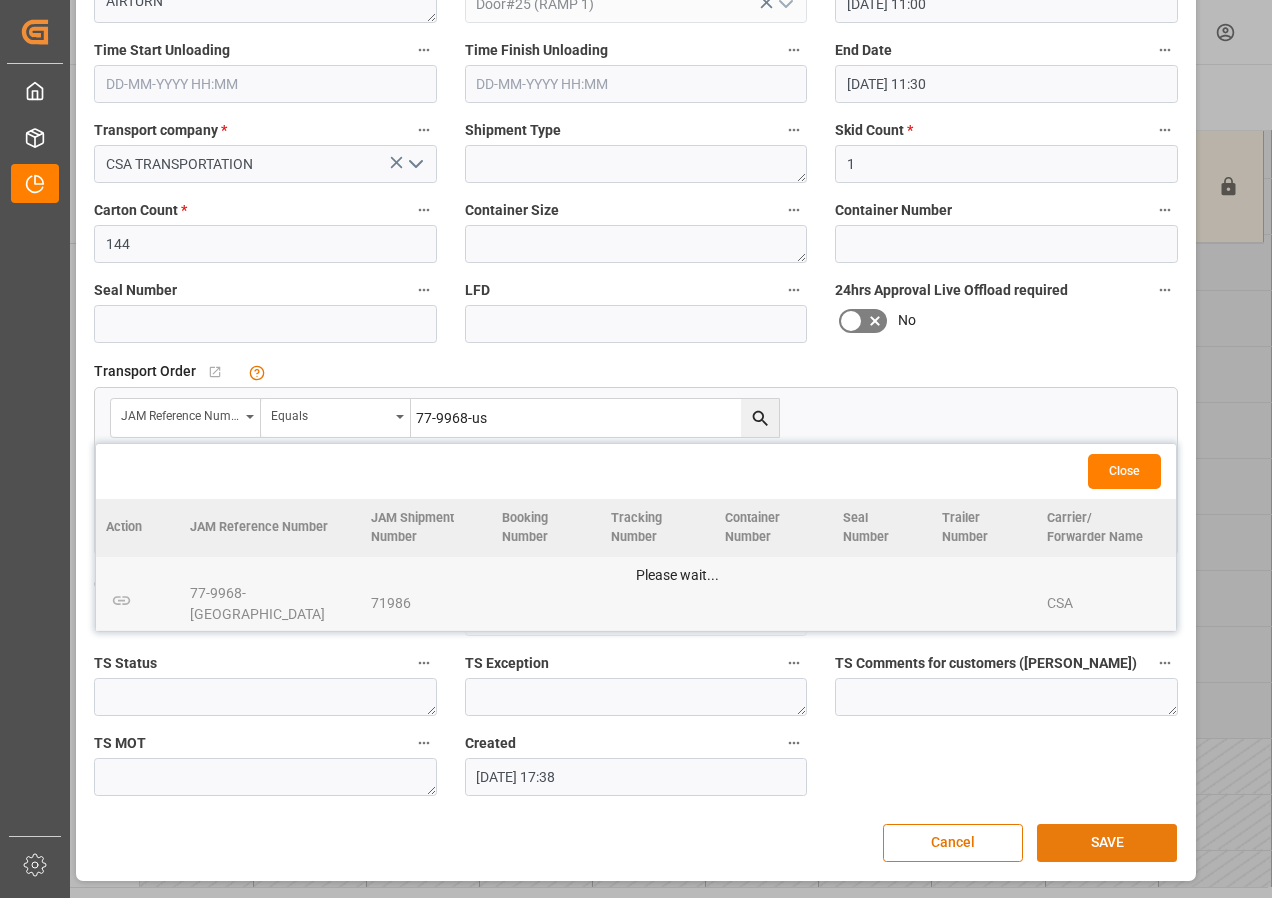 click on "SAVE" at bounding box center [1107, 843] 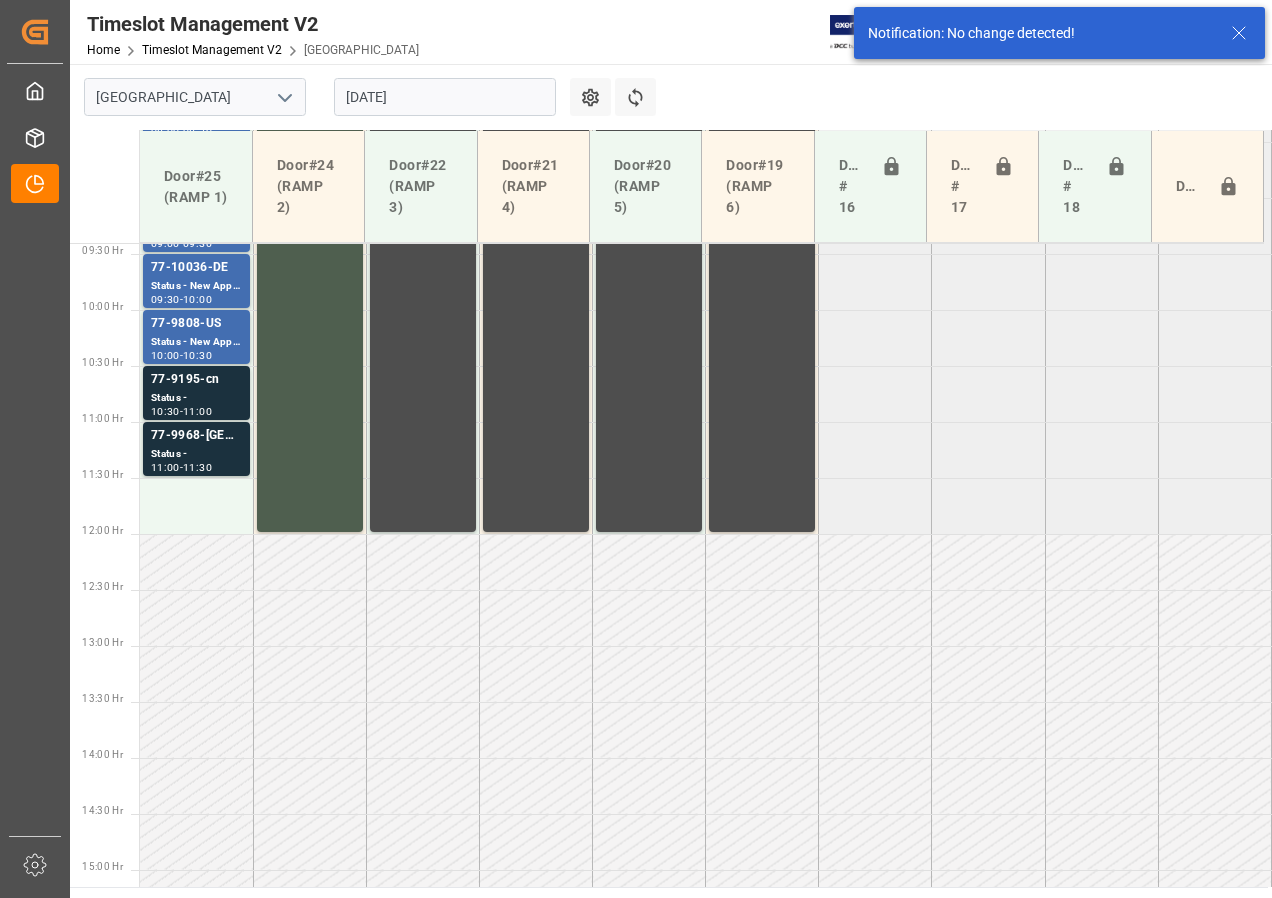 scroll, scrollTop: 1149, scrollLeft: 0, axis: vertical 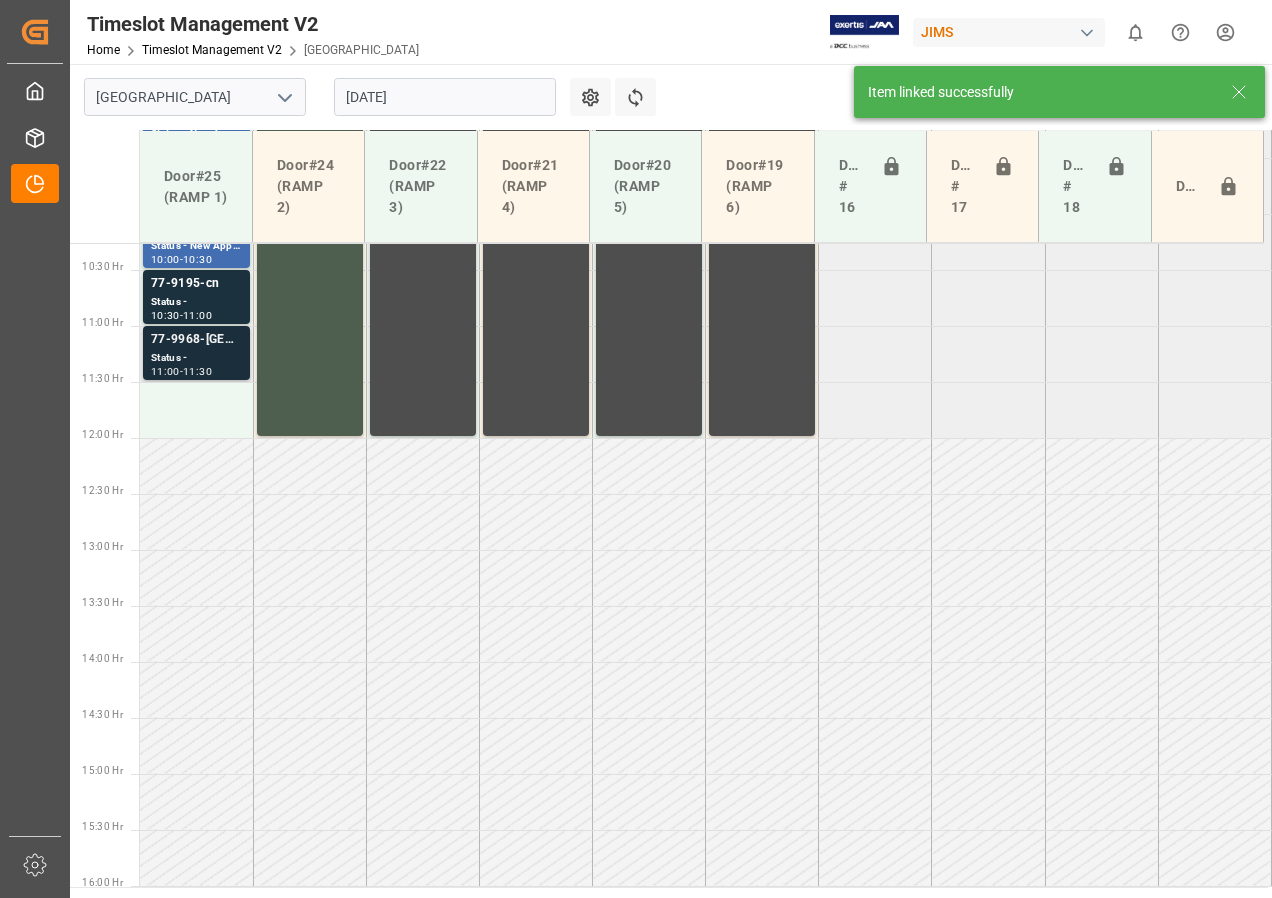 click on "Status -" at bounding box center (196, 358) 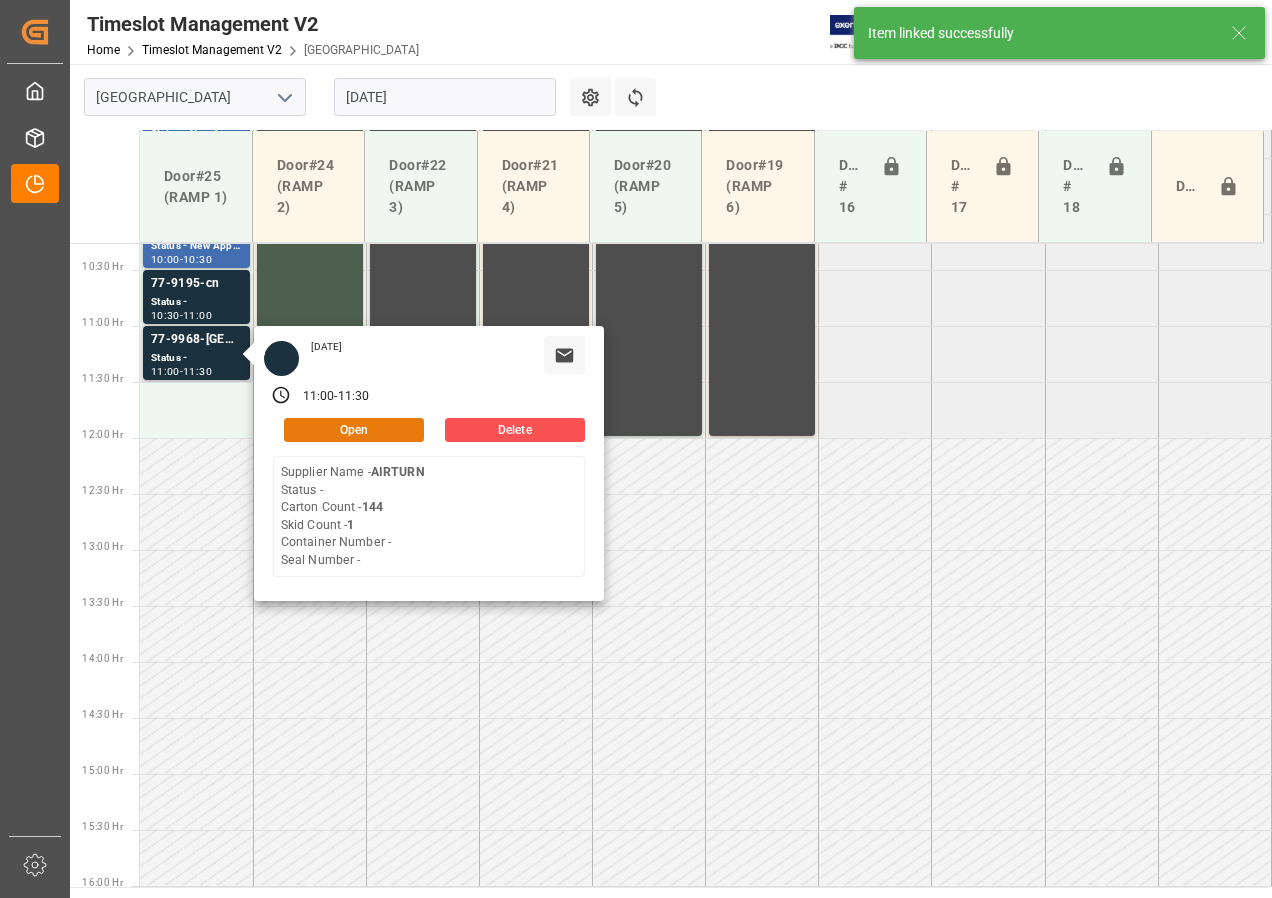 click on "Open" at bounding box center (354, 430) 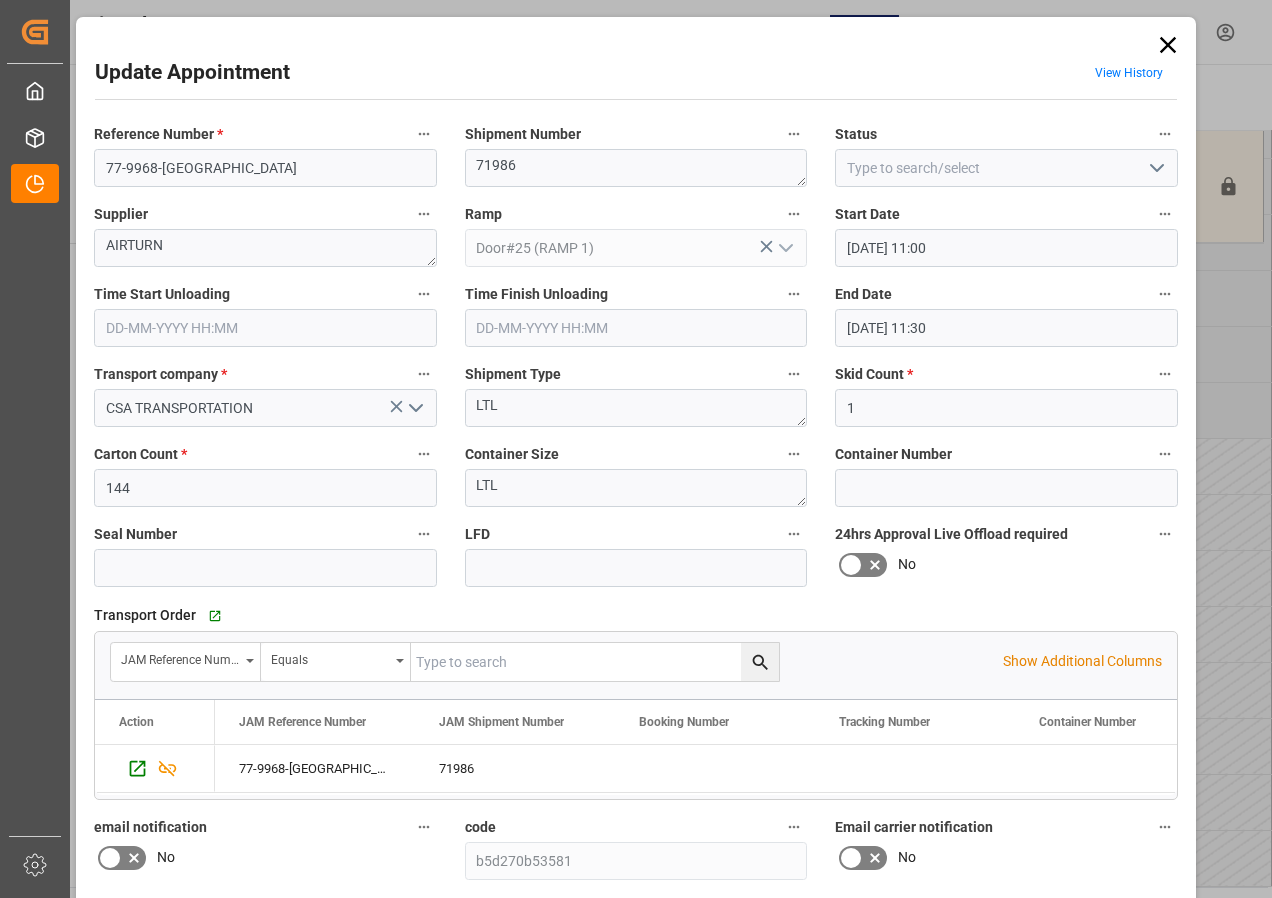 drag, startPoint x: 1161, startPoint y: 32, endPoint x: 1126, endPoint y: 47, distance: 38.078865 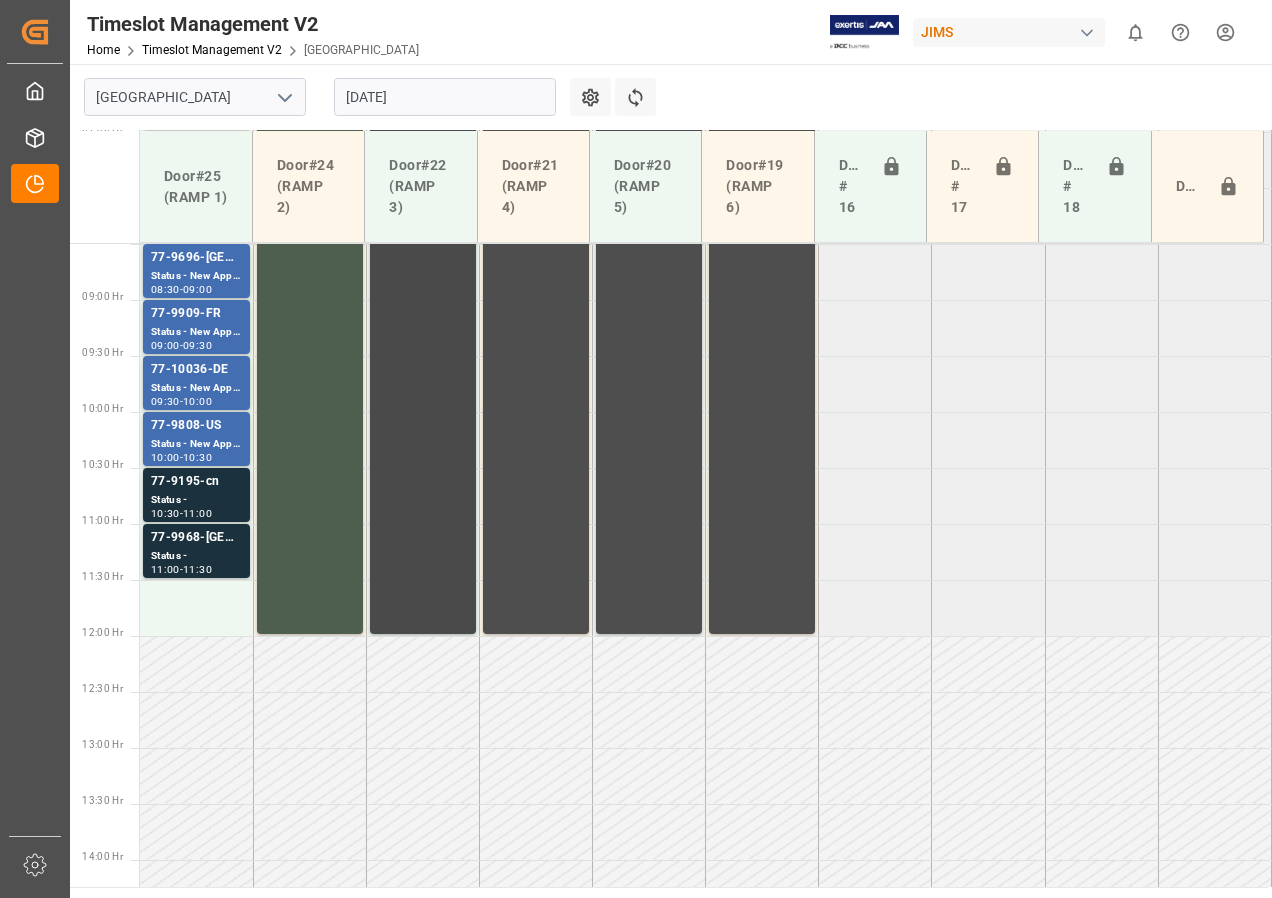 scroll, scrollTop: 949, scrollLeft: 0, axis: vertical 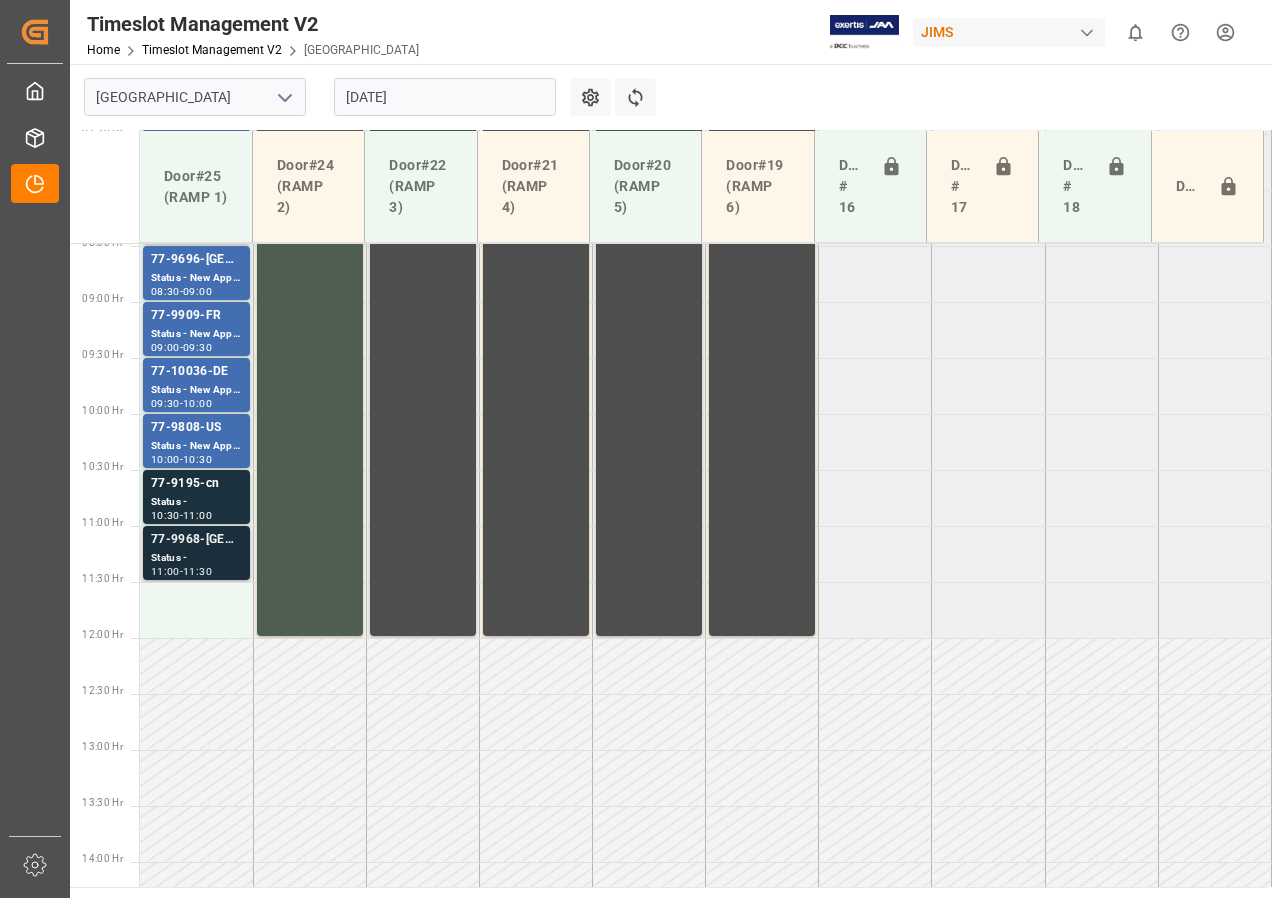 click on "77-9968-[GEOGRAPHIC_DATA]" at bounding box center [196, 540] 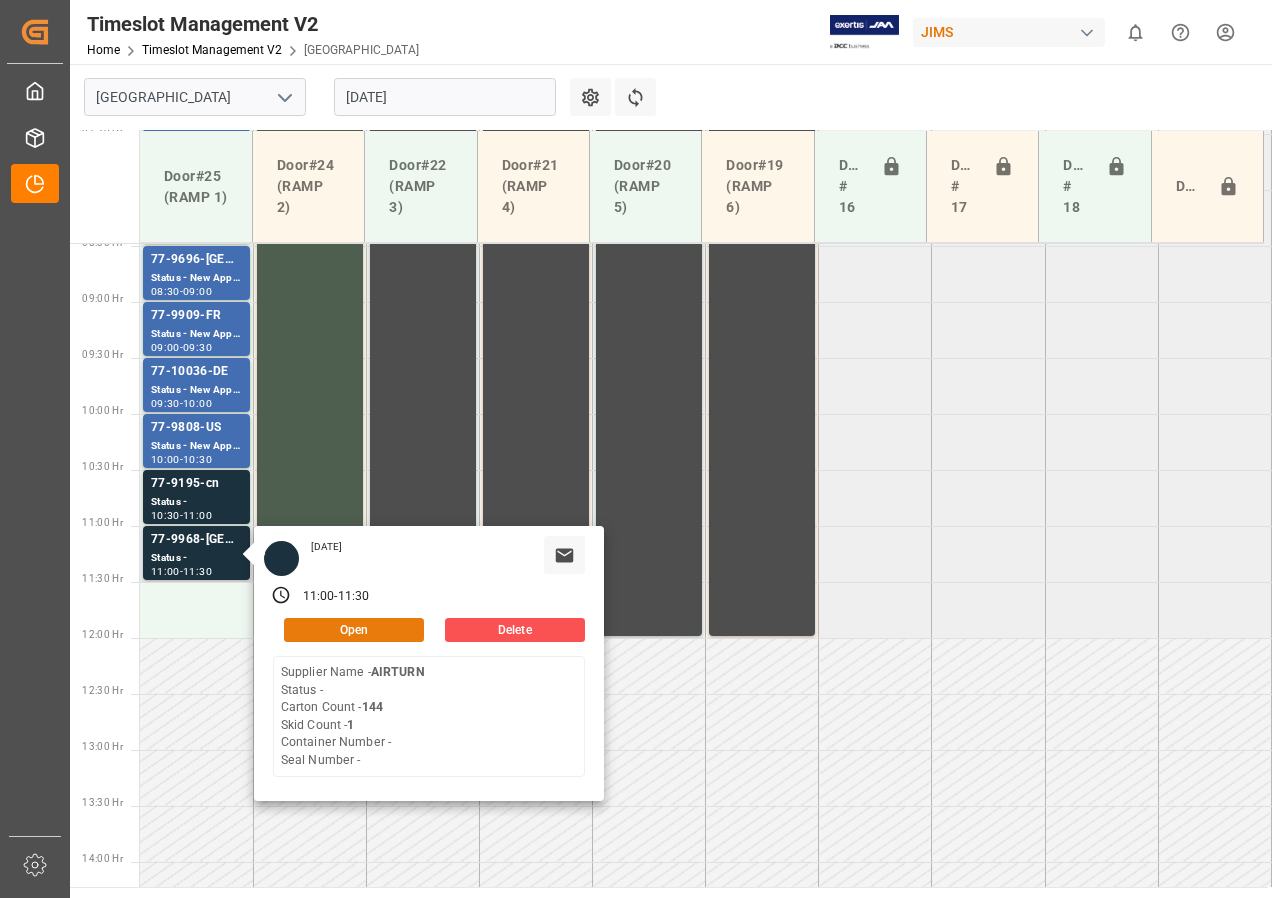 click on "Open" at bounding box center (354, 630) 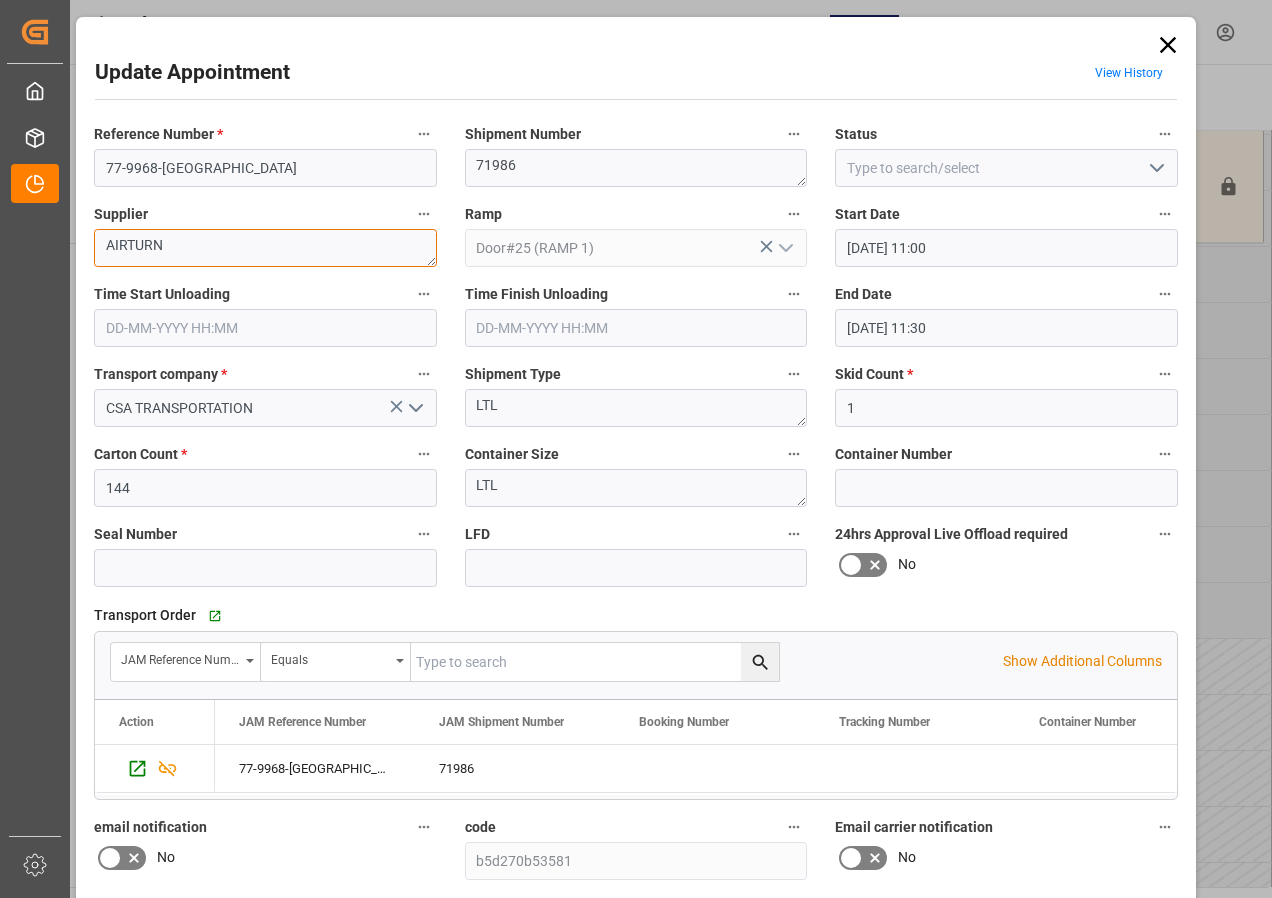 click on "AIRTURN" at bounding box center (265, 248) 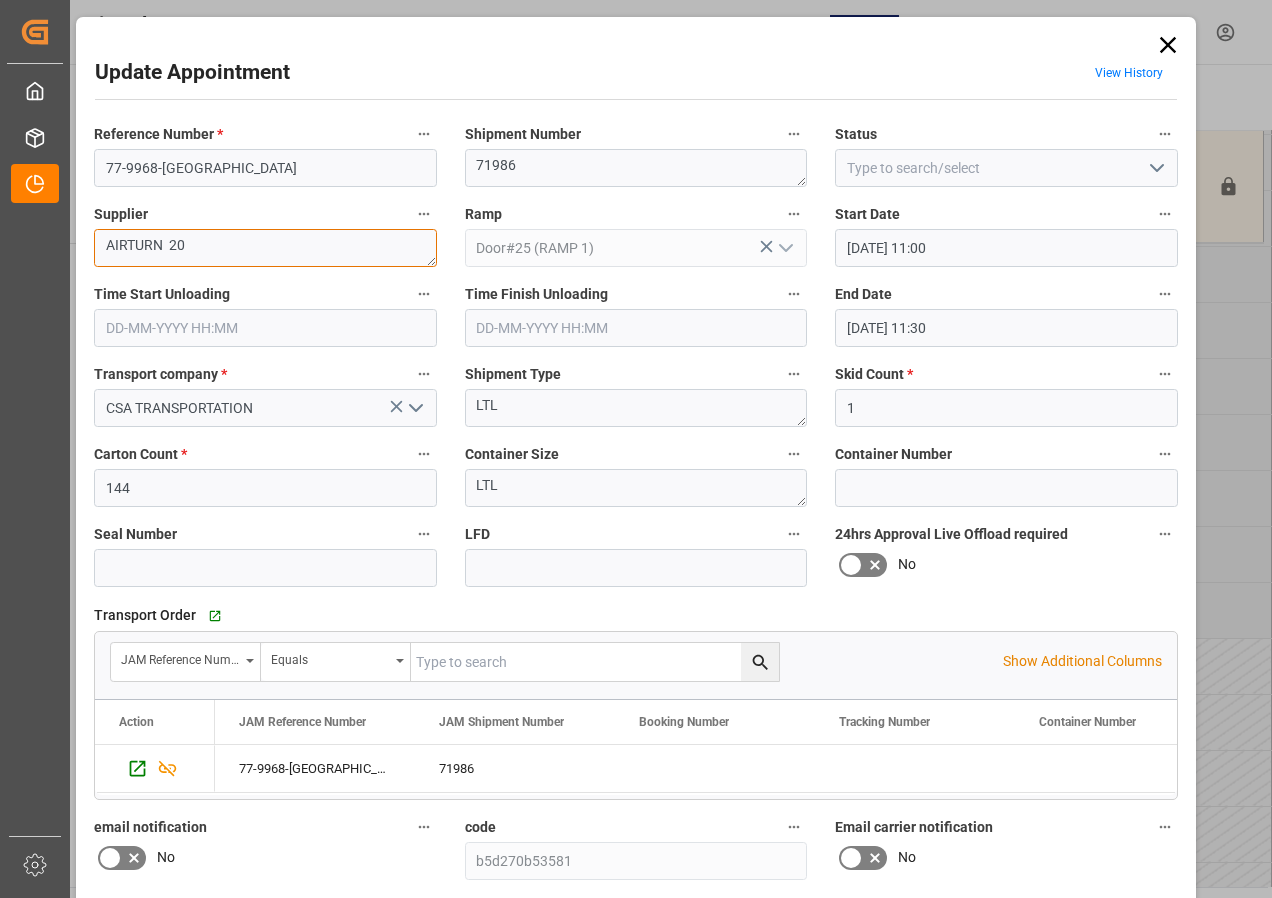 click on "AIRTURN  20" at bounding box center (265, 248) 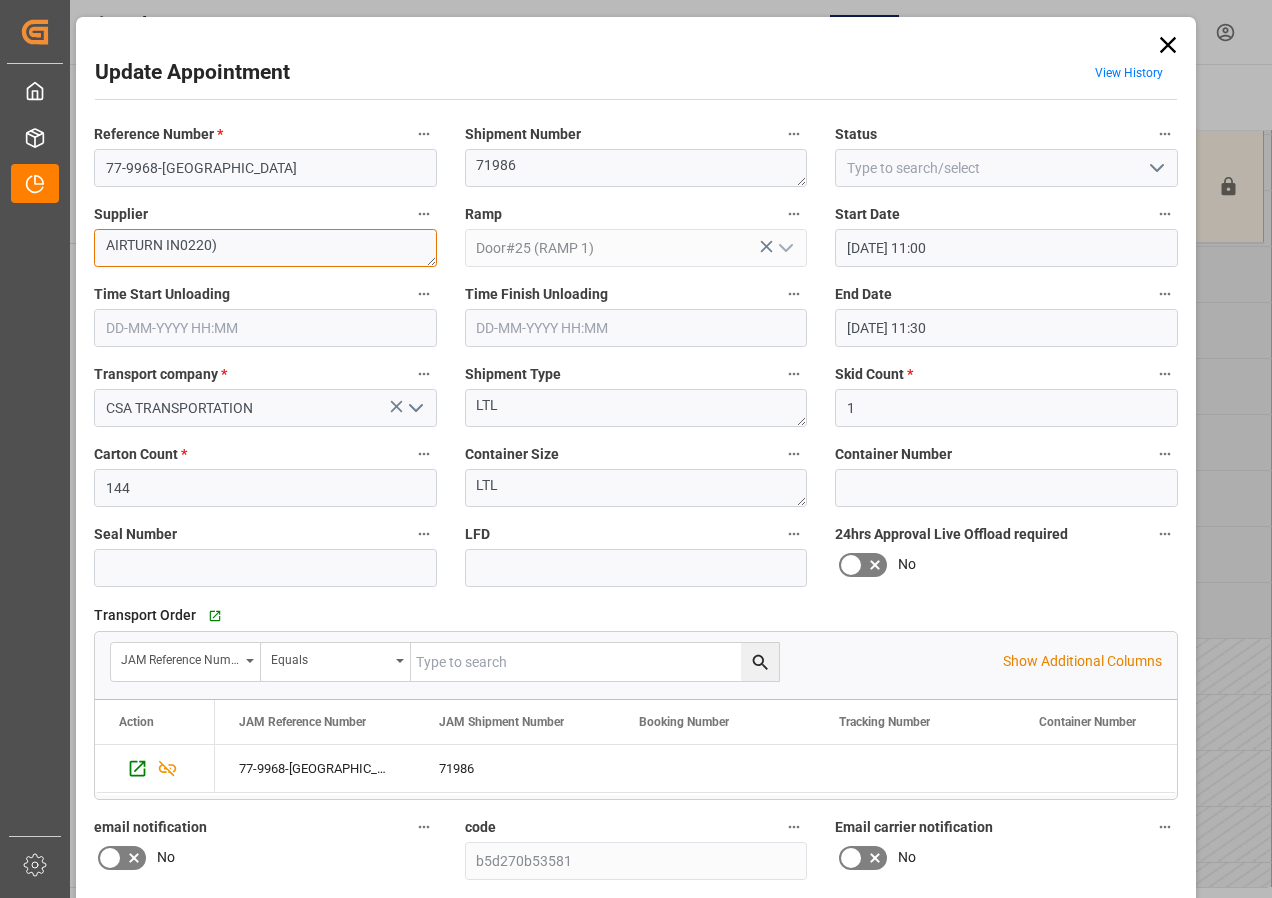 click on "AIRTURN IN0220)" at bounding box center [265, 248] 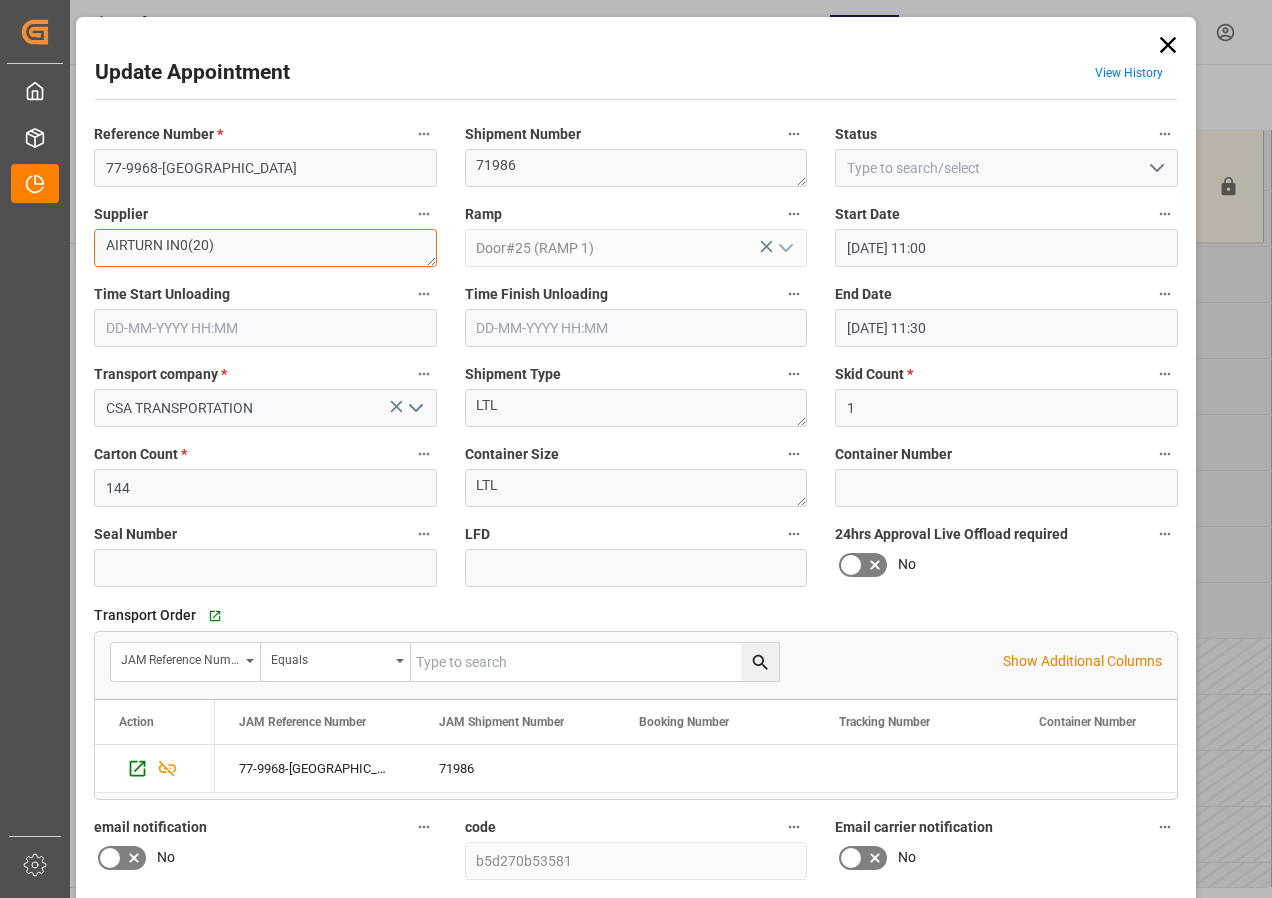 click on "AIRTURN IN0(20)" at bounding box center [265, 248] 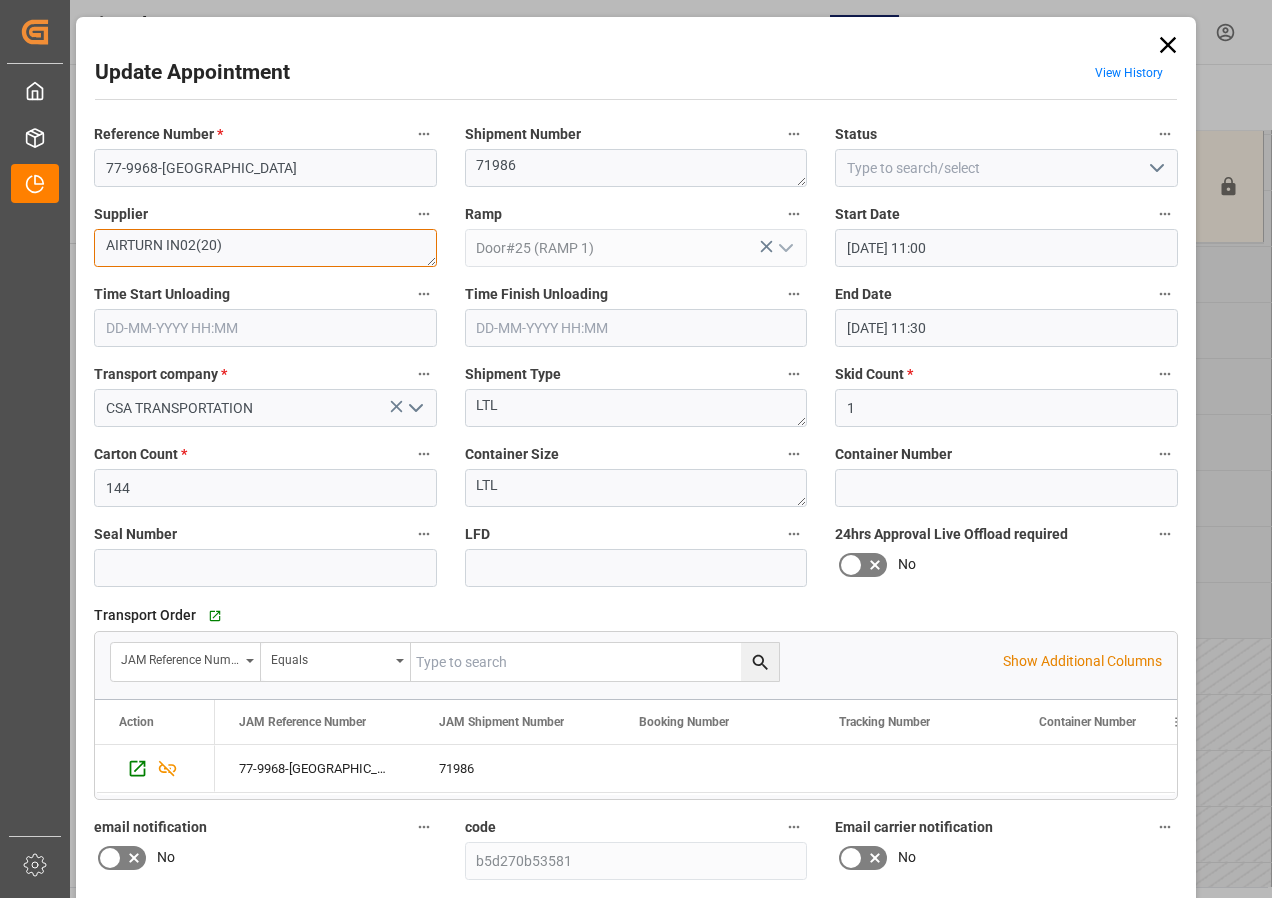 scroll, scrollTop: 244, scrollLeft: 0, axis: vertical 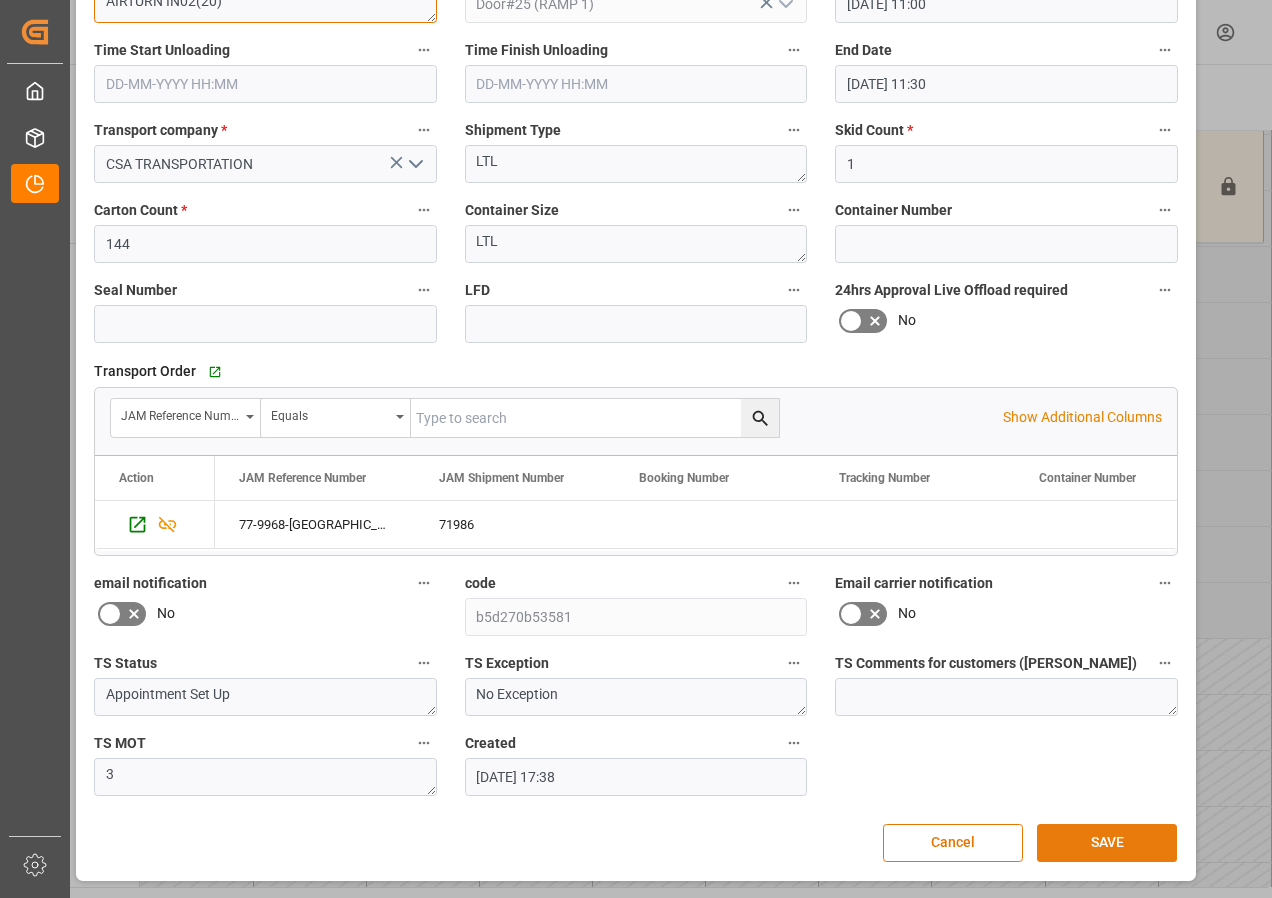 type on "AIRTURN IN02(20)" 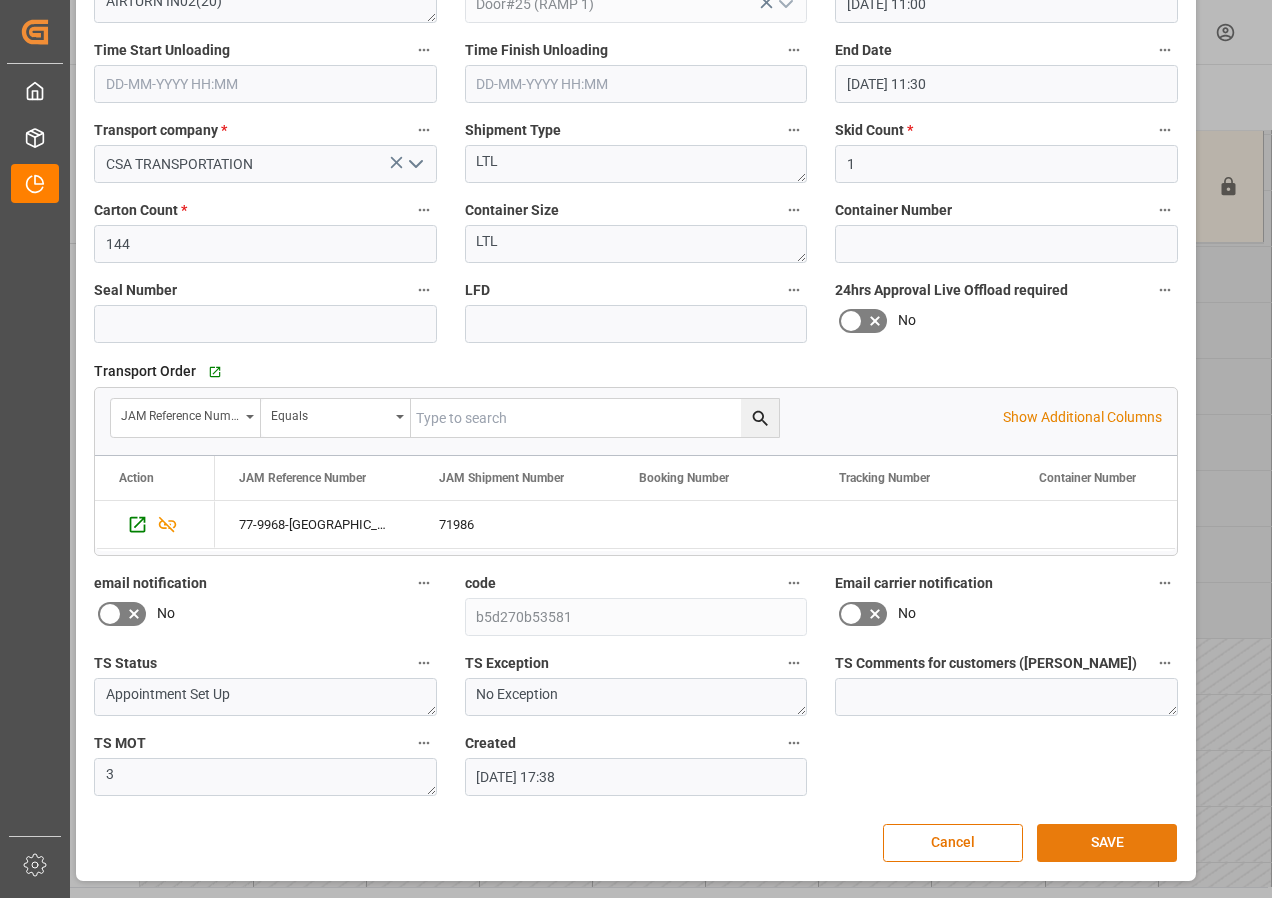click on "SAVE" at bounding box center (1107, 843) 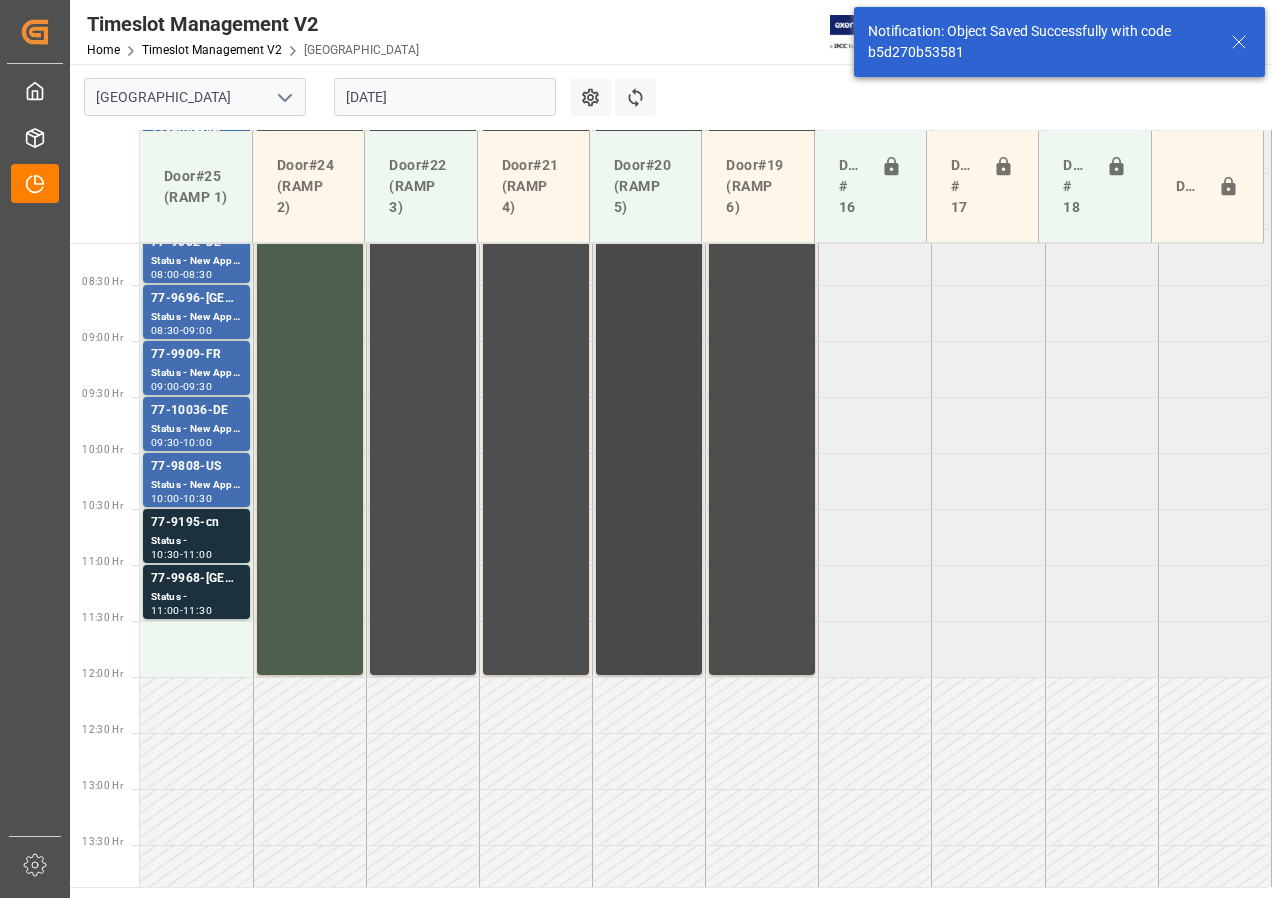 scroll, scrollTop: 819, scrollLeft: 0, axis: vertical 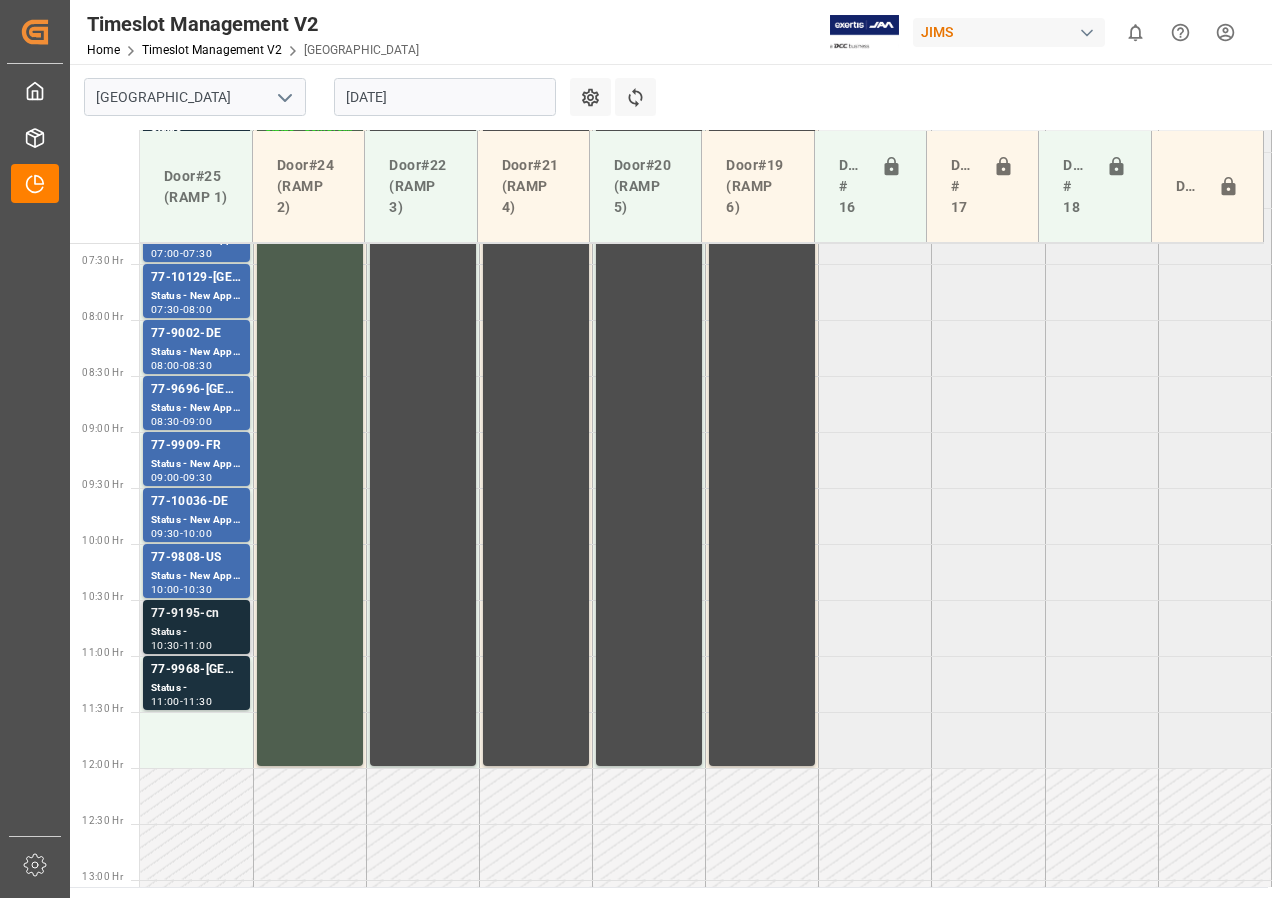 click on "77-9195-cn" at bounding box center [196, 614] 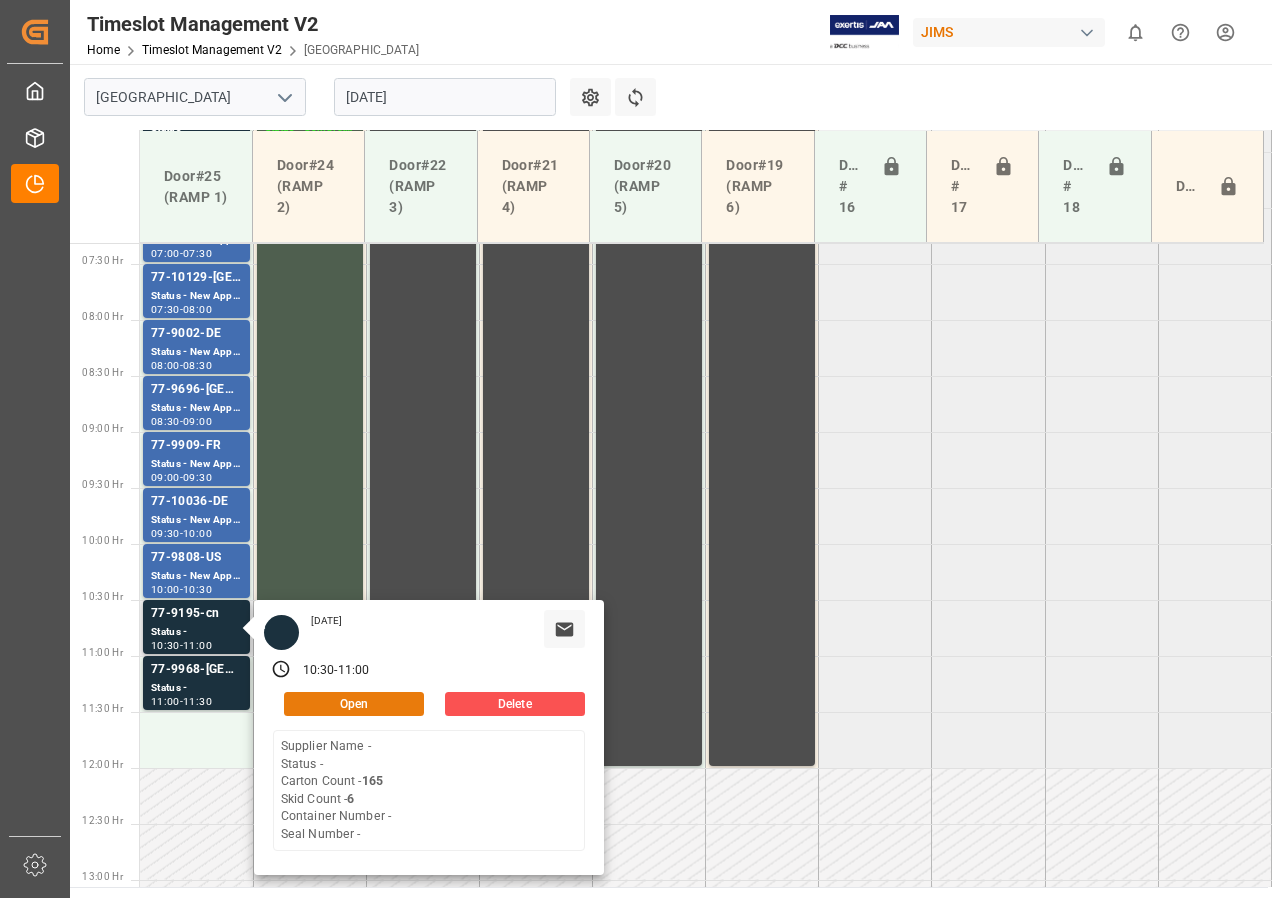 click on "Open" at bounding box center [354, 704] 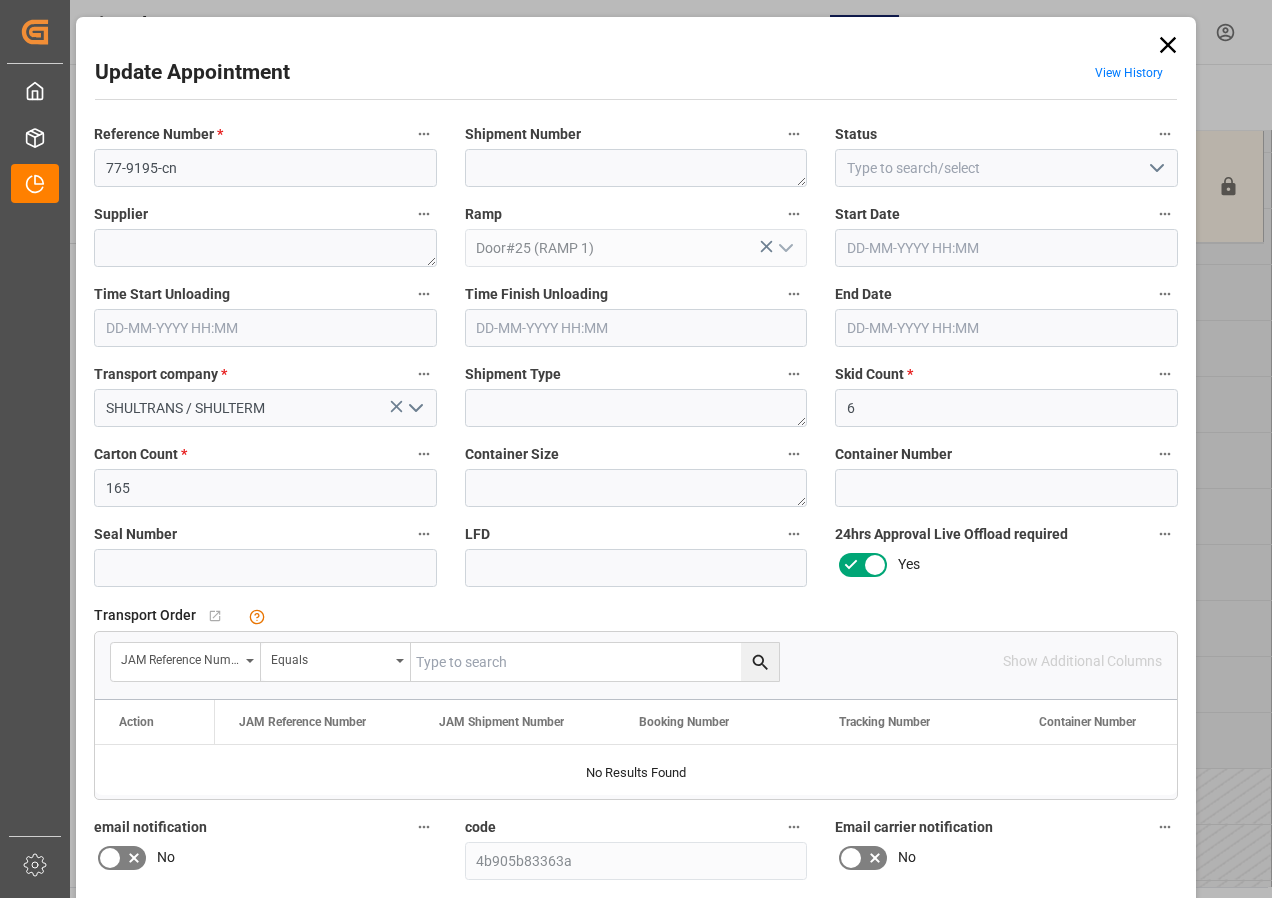 type on "[DATE] 10:30" 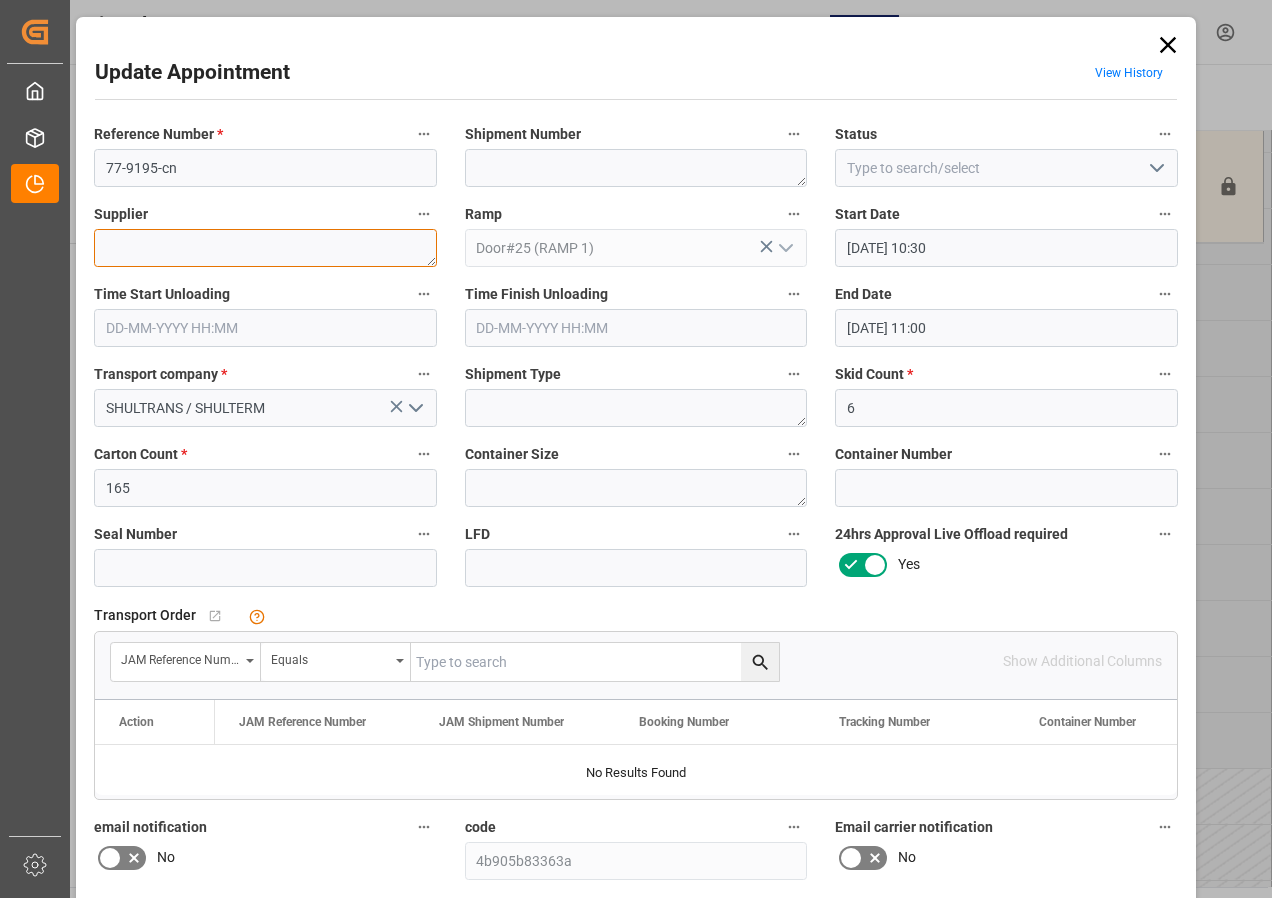 click at bounding box center [265, 248] 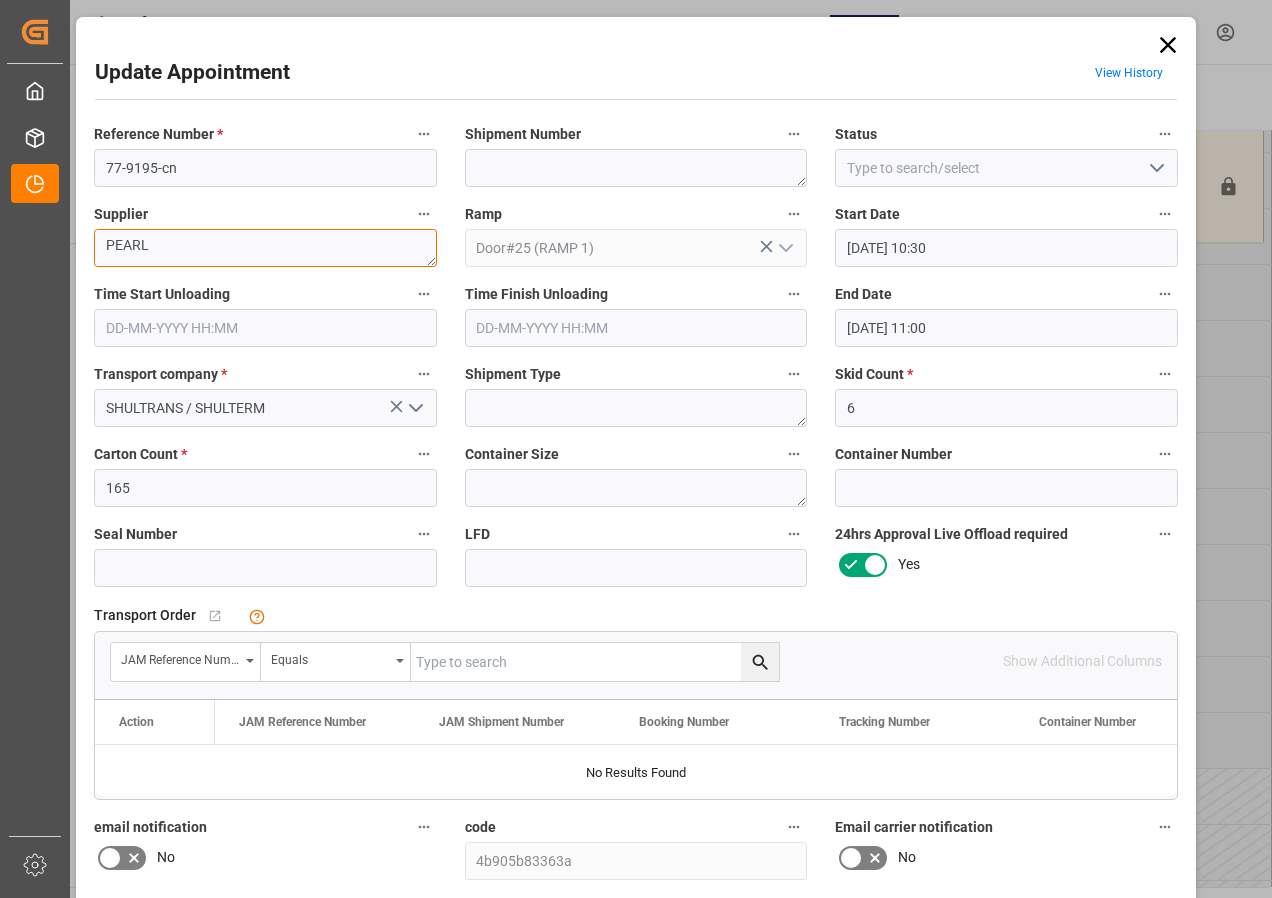 click on "PEARL" at bounding box center [265, 248] 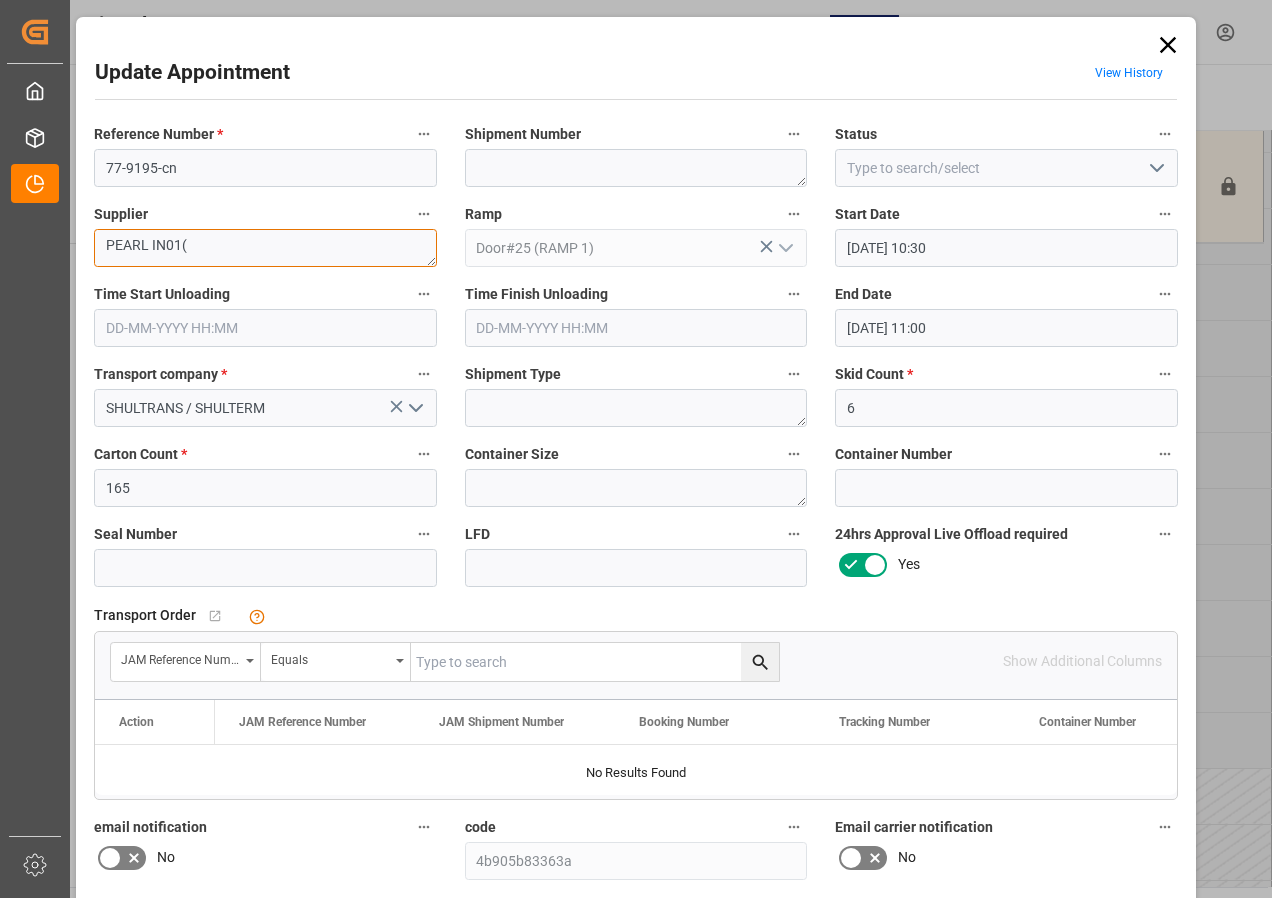 click on "PEARL IN01(" at bounding box center (265, 248) 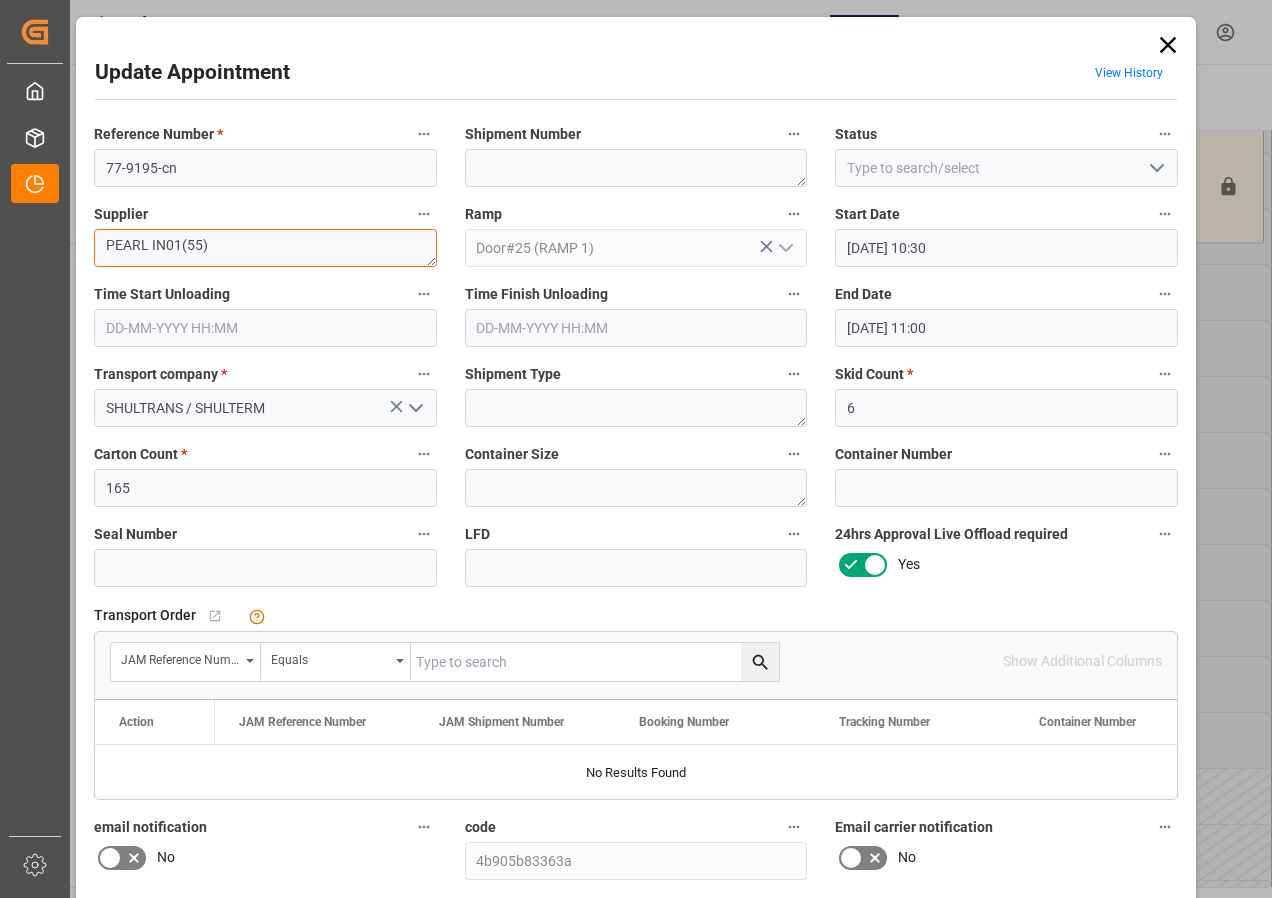 type on "PEARL IN01(55)" 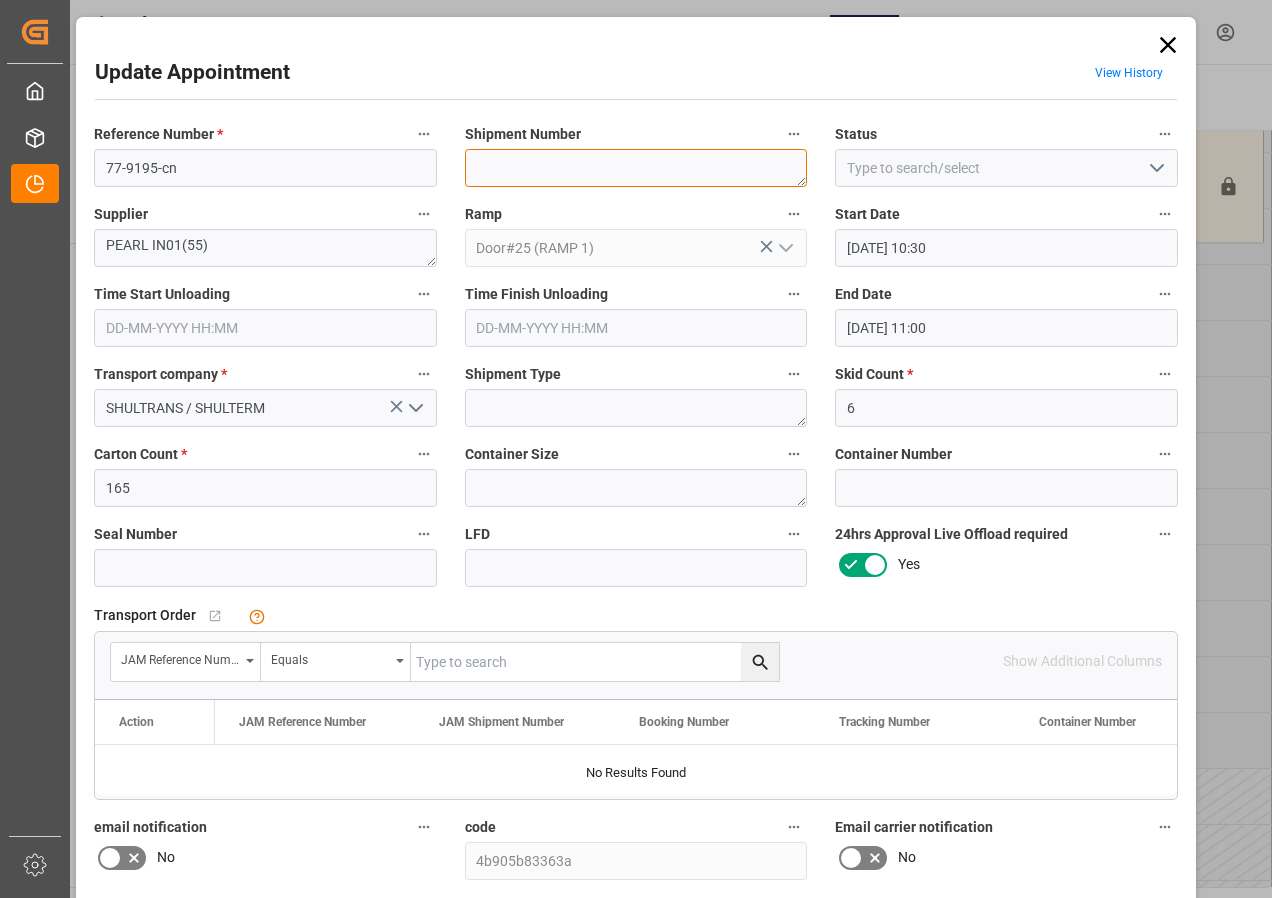 click at bounding box center [636, 168] 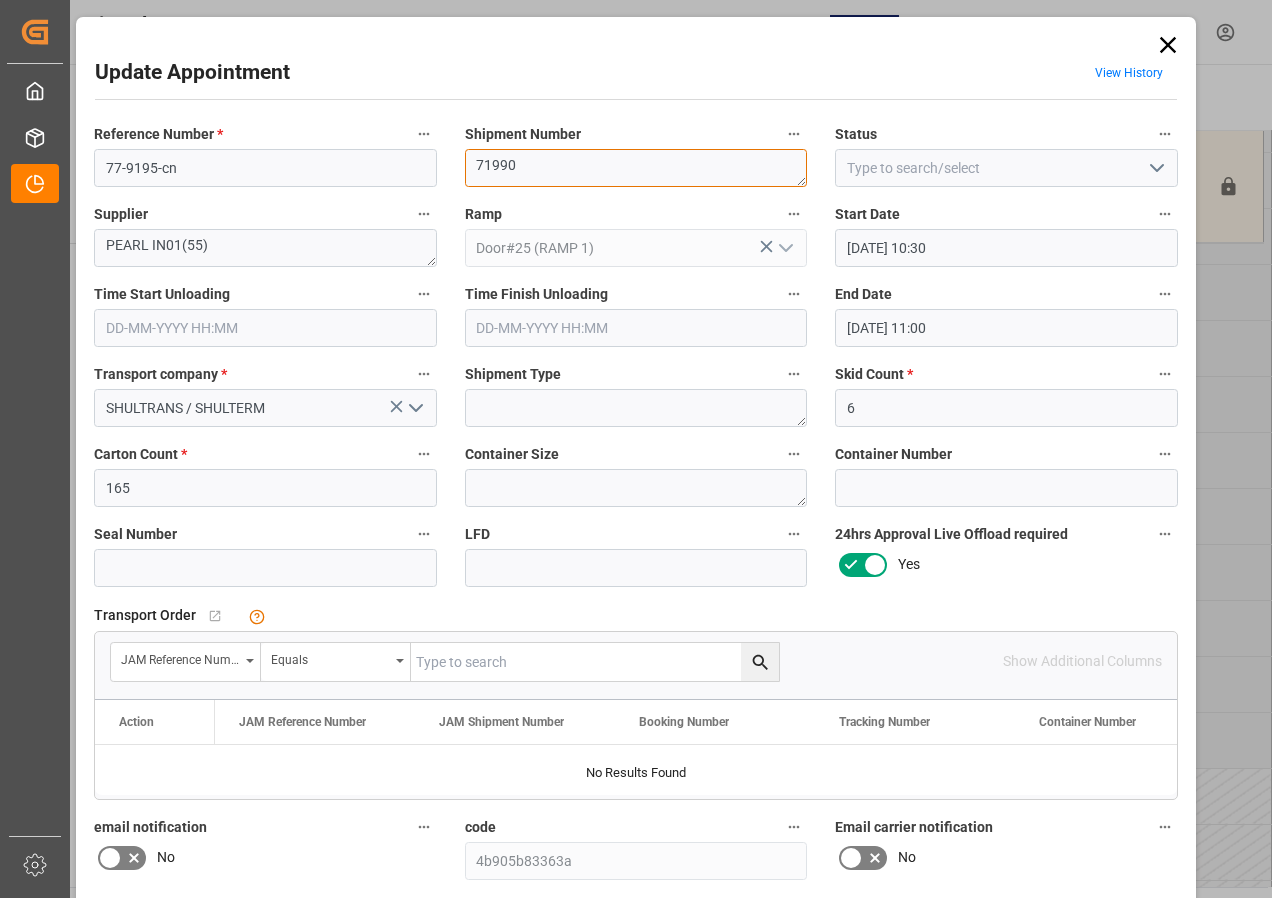 type on "71990" 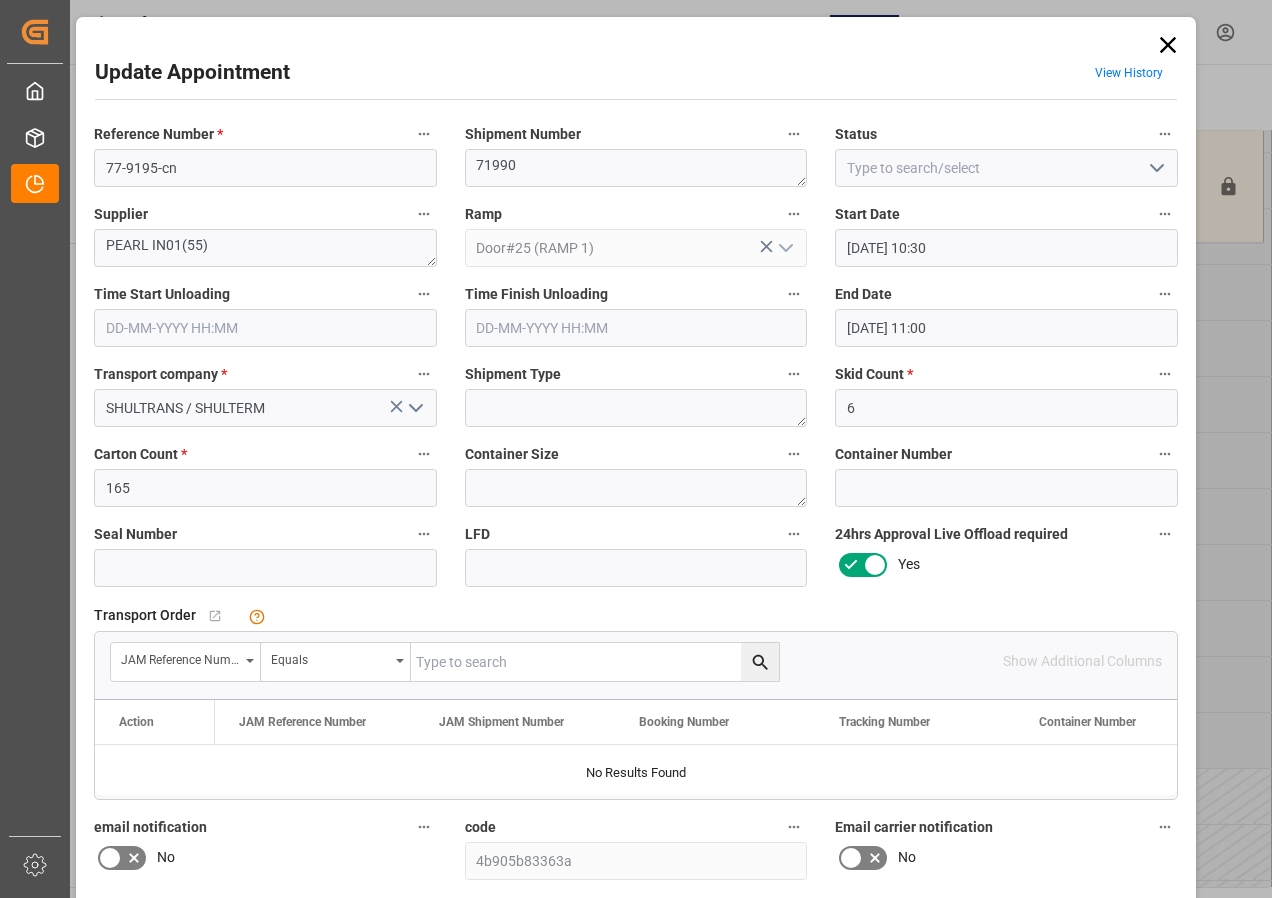 drag, startPoint x: 1167, startPoint y: 43, endPoint x: 1048, endPoint y: 98, distance: 131.09538 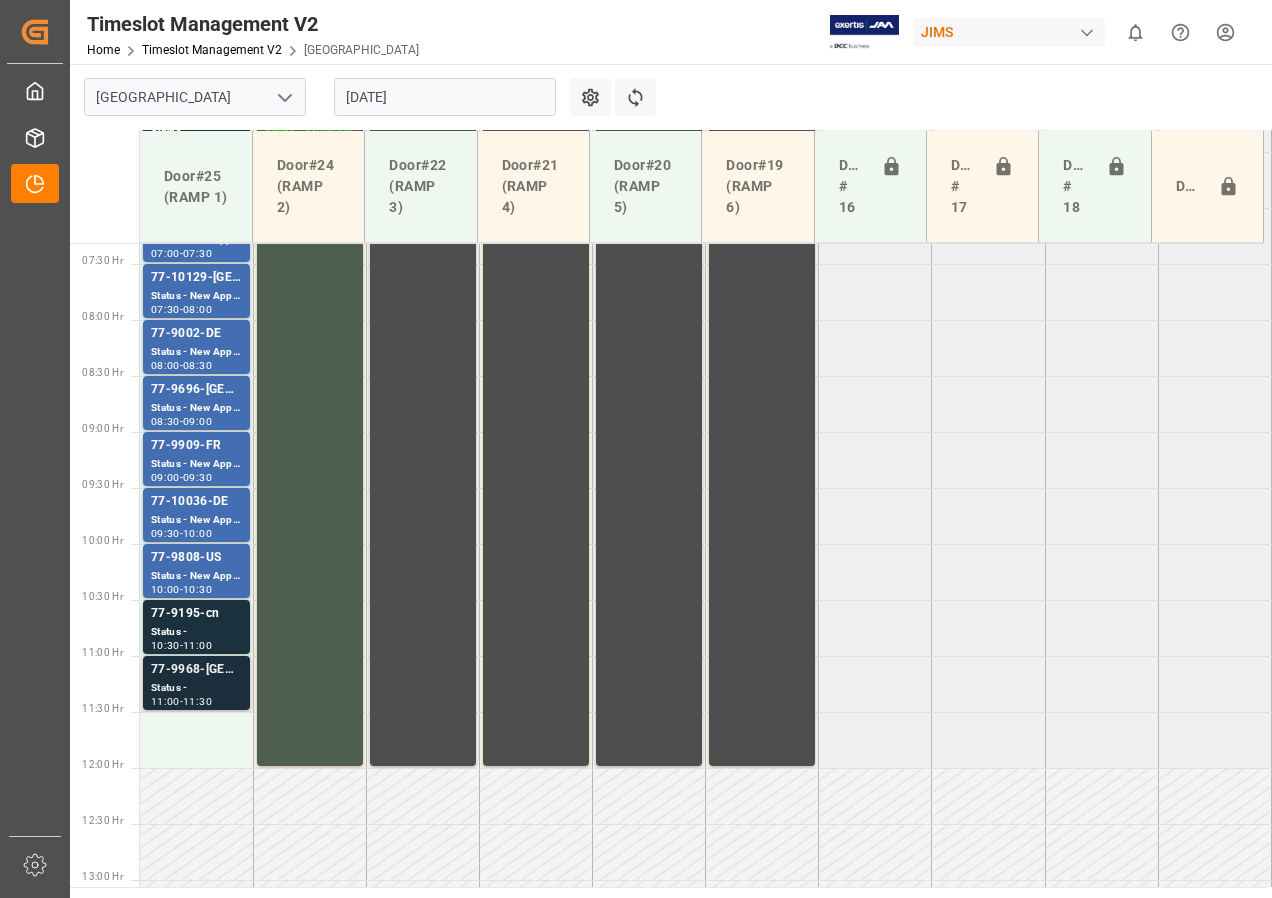 click on "77-9968-[GEOGRAPHIC_DATA]" at bounding box center (196, 670) 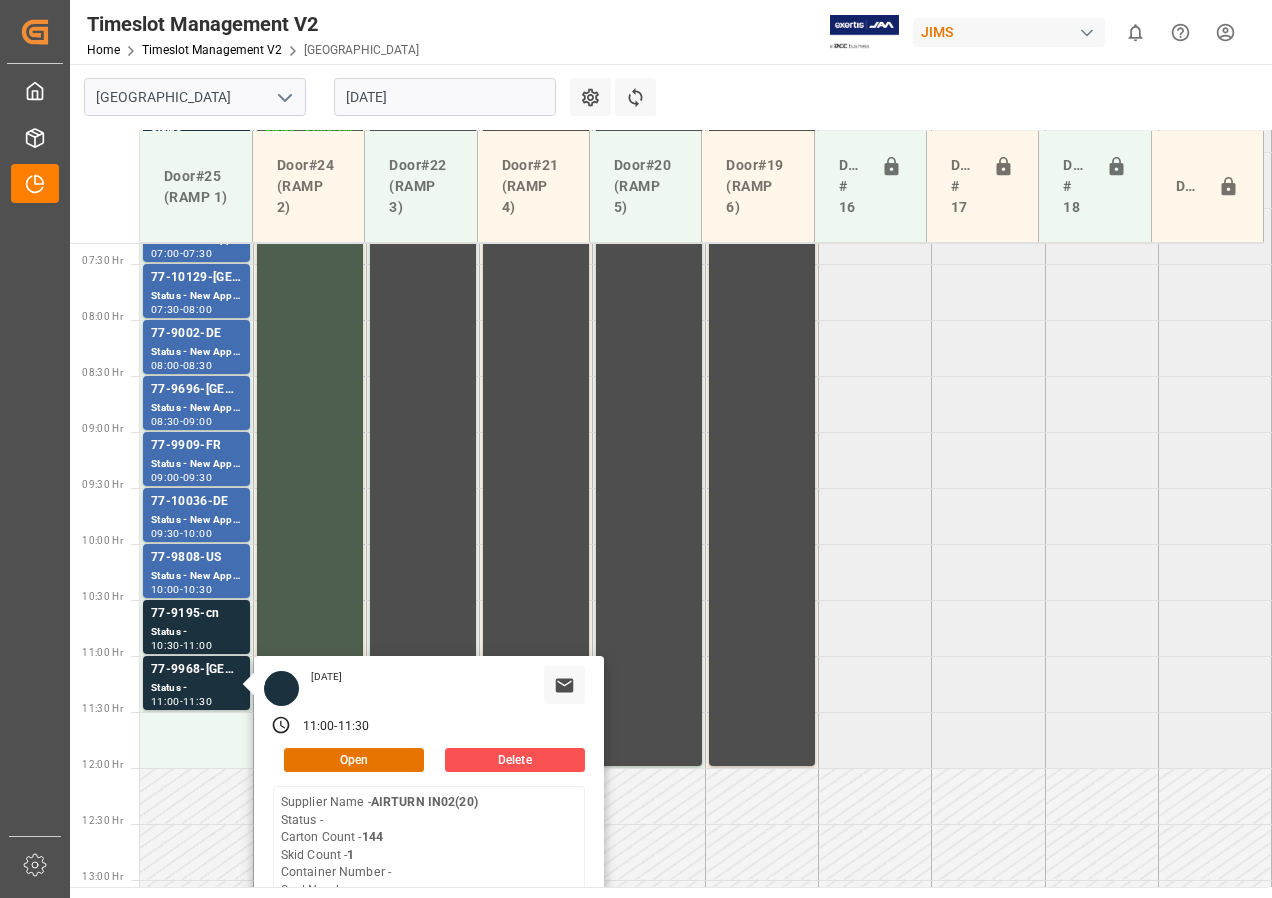 click on "77-10014-US SHIPM#/M Status -  06:00   -   06:30 JAM DOCK CONTROL Status - Completed 06:00   -   12:00 JAM DOCK VOLUME CONTROL 06:00   -   12:00 JAM DOCK VOLUME CONTROL 06:00   -   12:00 JAM DOCK VOLUME CONTROL 06:00   -   12:00 JAM DOCK VOLUME CONTROL 06:00   -   12:00 77-10024-US Status - New Appointment 06:30   -   07:00 77-9689-US Status - New Appointment 07:00   -   07:30 77-10129-US Status - New Appointment 07:30   -   08:00 77-9002-DE Status - New Appointment 08:00   -   08:30 77-9696-CA Status - New Appointment 08:30   -   09:00 77-9909-FR Status - New Appointment 09:00   -   09:30 77-10036-DE Status - New Appointment 09:30   -   10:00 77-9808-US Status - New Appointment 10:00   -   10:30 77-9195-cn Status -  10:30   -   11:00 77-9968-US Status -  11:00   -   11:30 [DATE] 11:00   -   11:30 Open Delete Supplier Name -  AIRTURN IN02(20)
Status -
[GEOGRAPHIC_DATA] Count -  144
Skid Count -  1
Container Number -
Seal Number -" at bounding box center (706, 768) 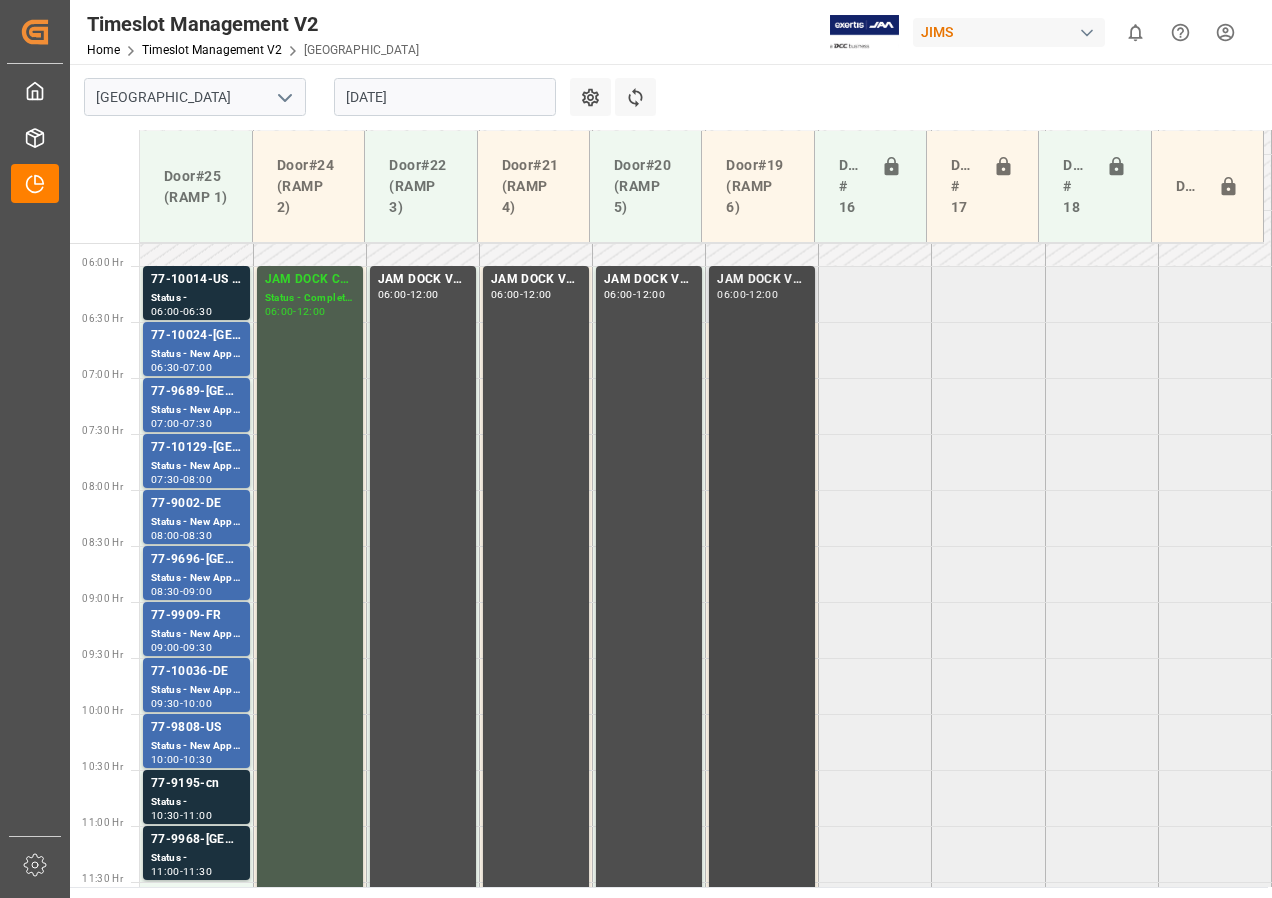 scroll, scrollTop: 619, scrollLeft: 0, axis: vertical 